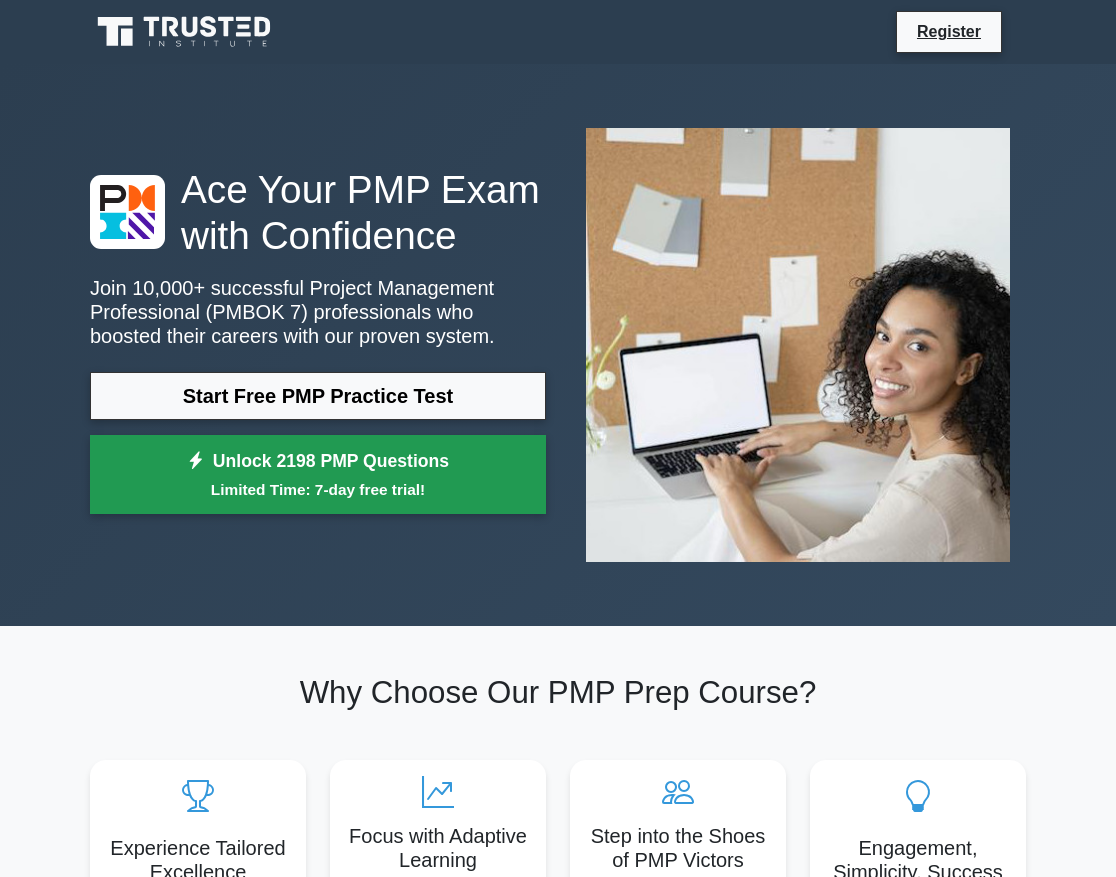 scroll, scrollTop: 0, scrollLeft: 0, axis: both 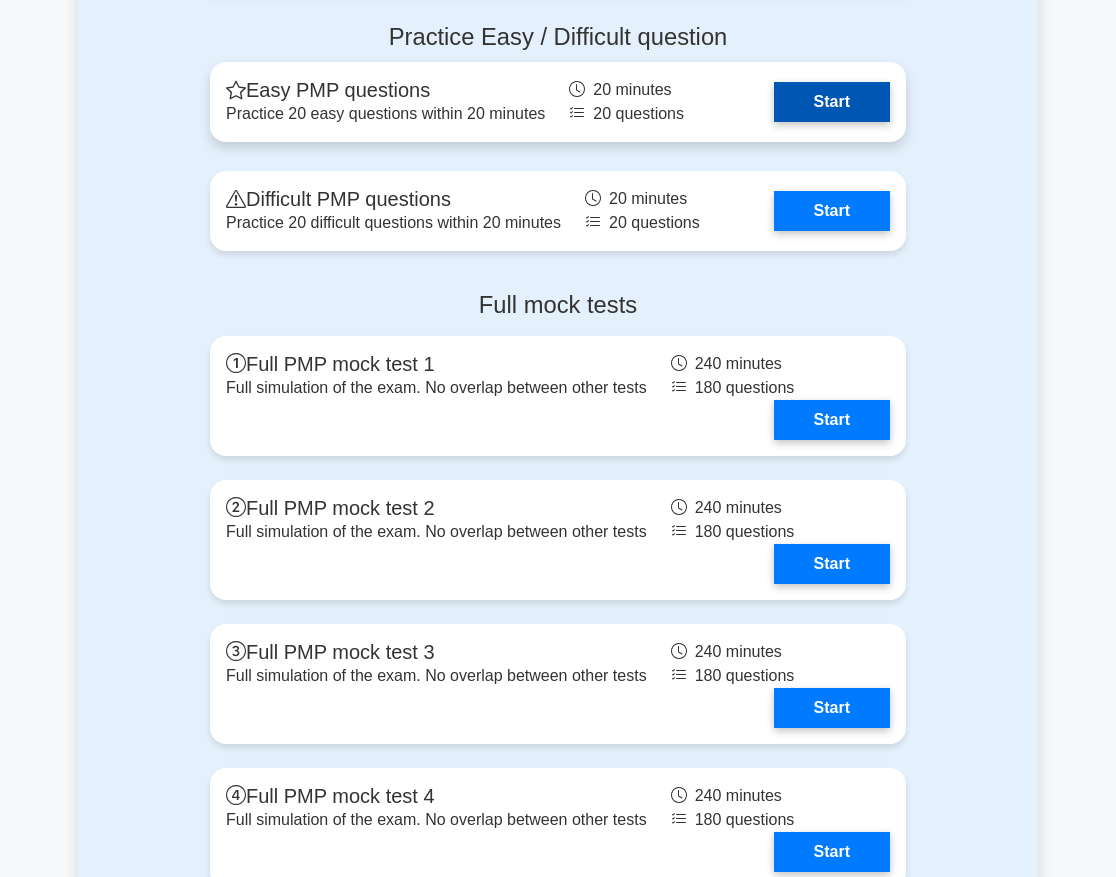 click on "Start" at bounding box center (832, 102) 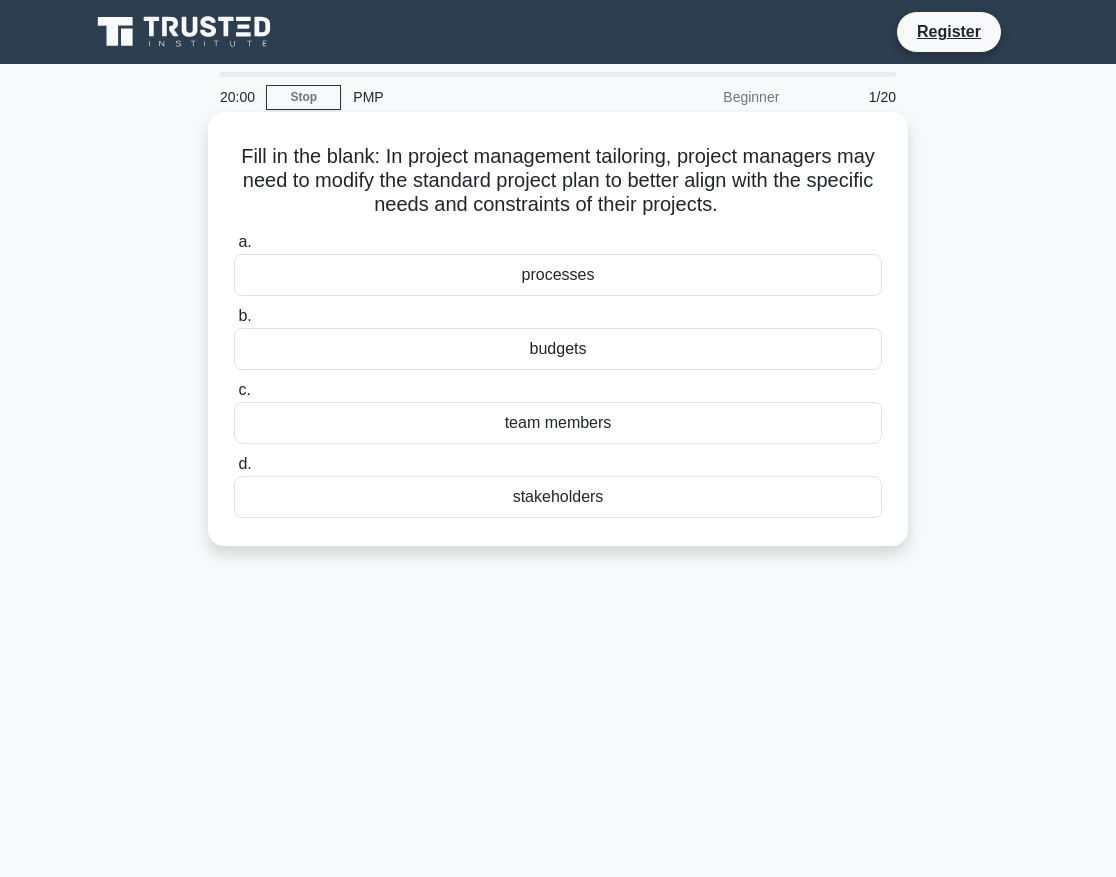 scroll, scrollTop: 0, scrollLeft: 0, axis: both 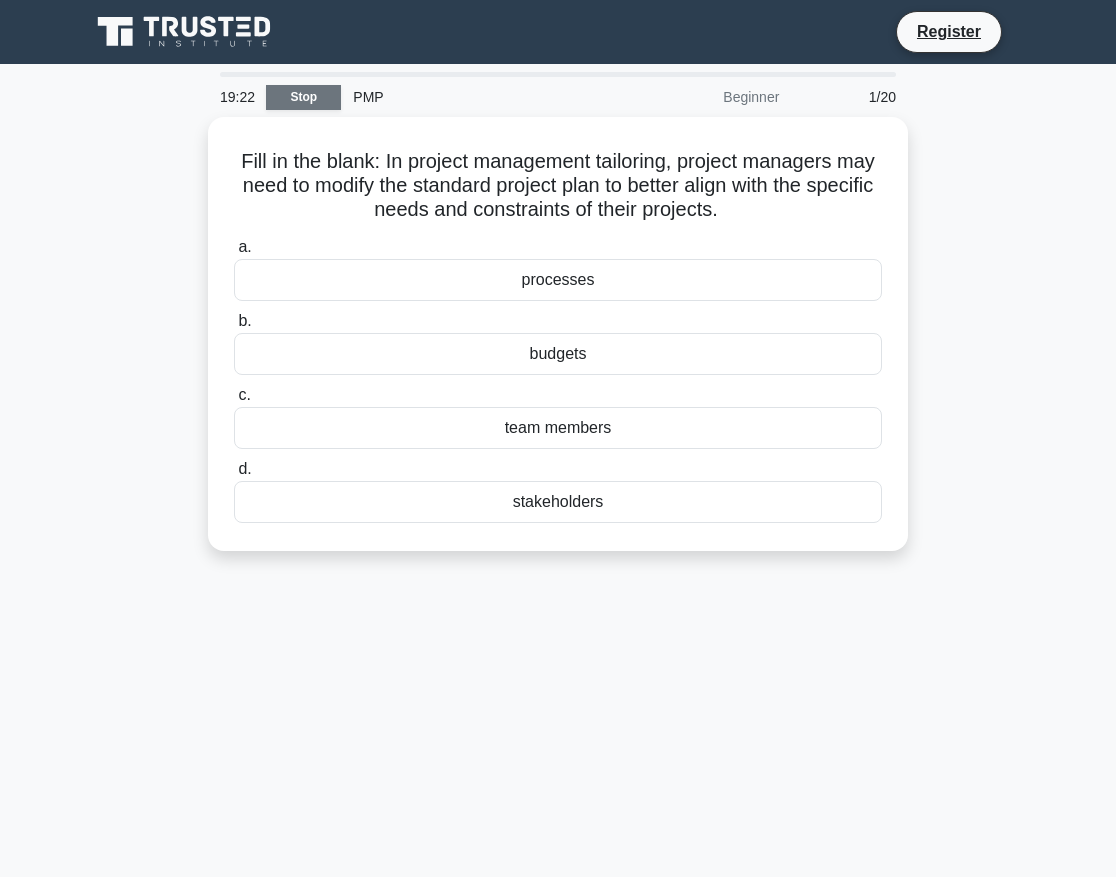 click on "Stop" at bounding box center (303, 97) 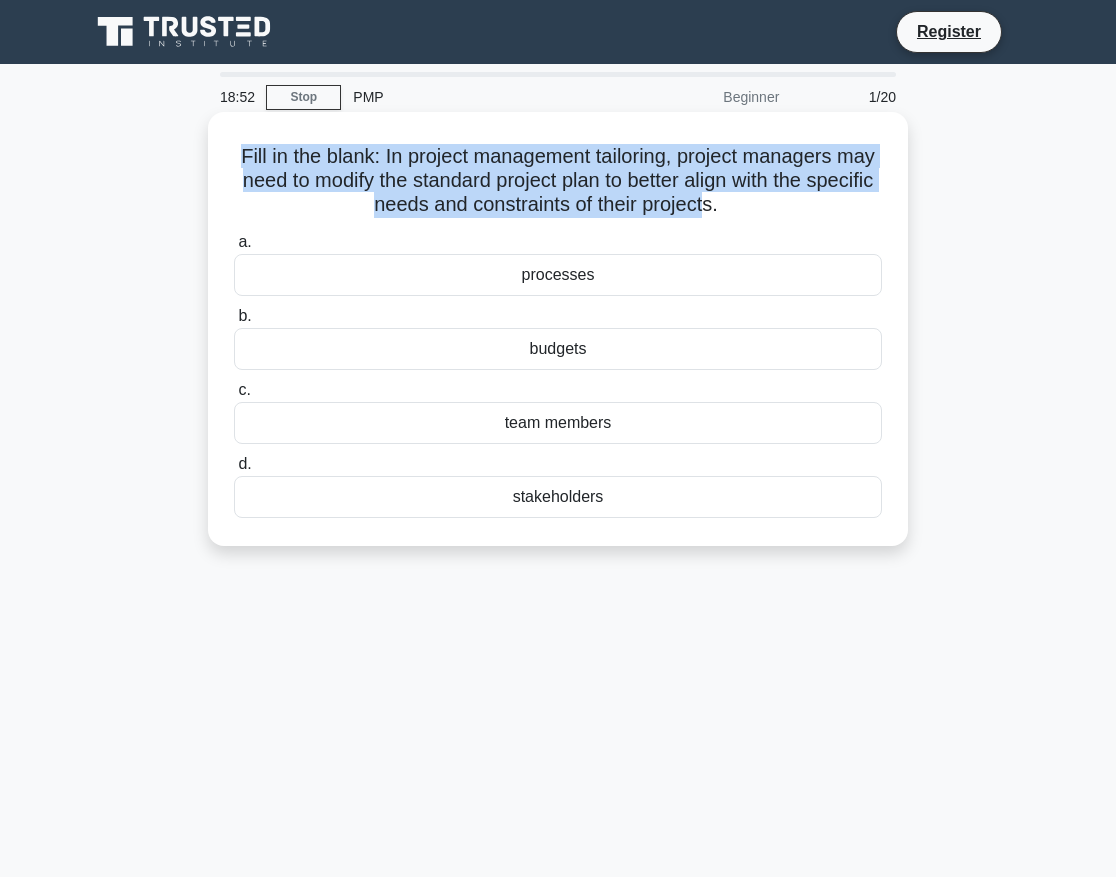 drag, startPoint x: 755, startPoint y: 211, endPoint x: 273, endPoint y: 165, distance: 484.19003 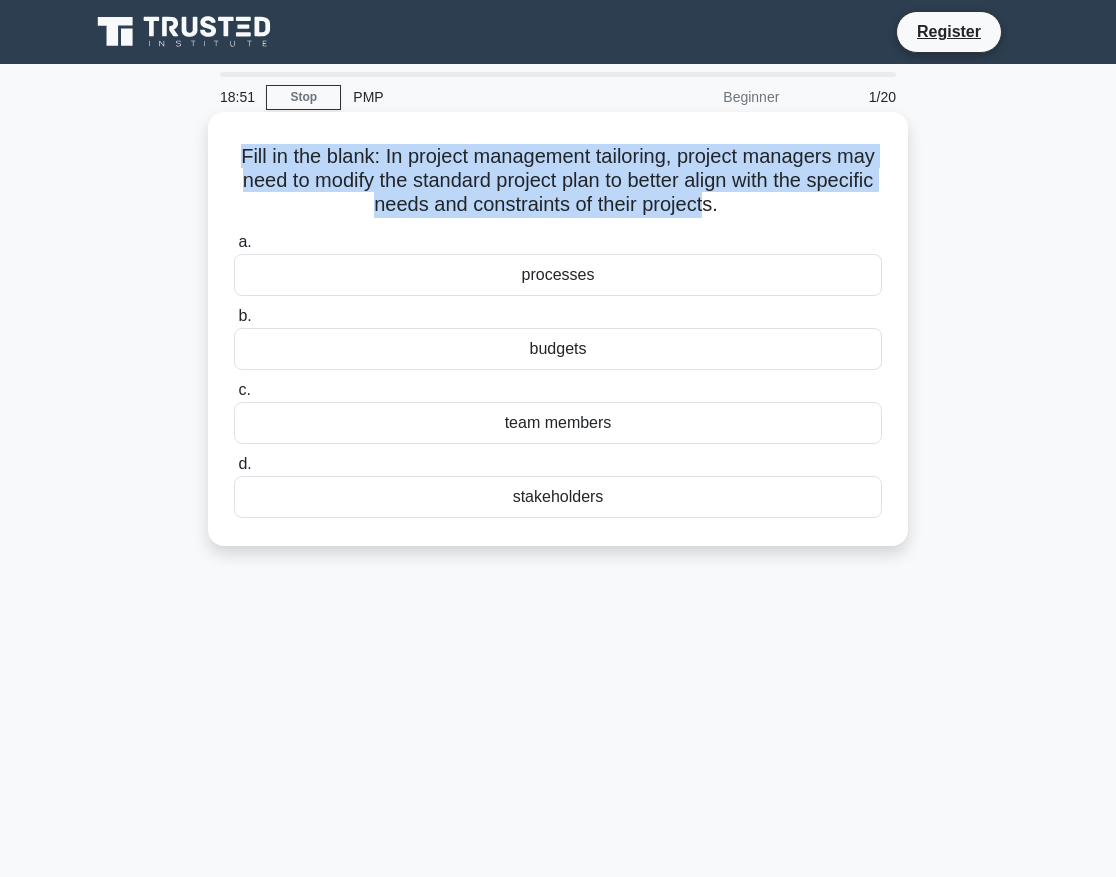 copy on "Fill in the blank: In project management tailoring, project managers may need to modify the standard __________ to better align with the specific needs and constraints of their projects." 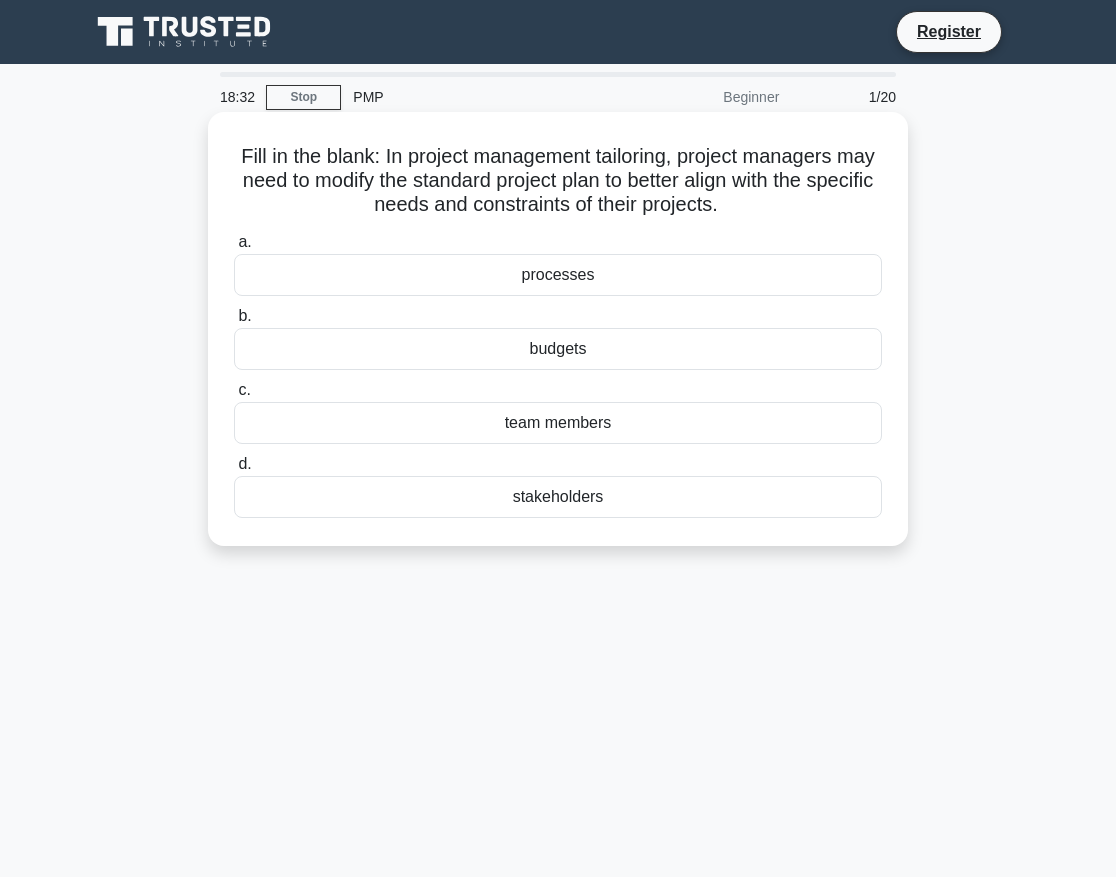 click on "processes" at bounding box center (558, 275) 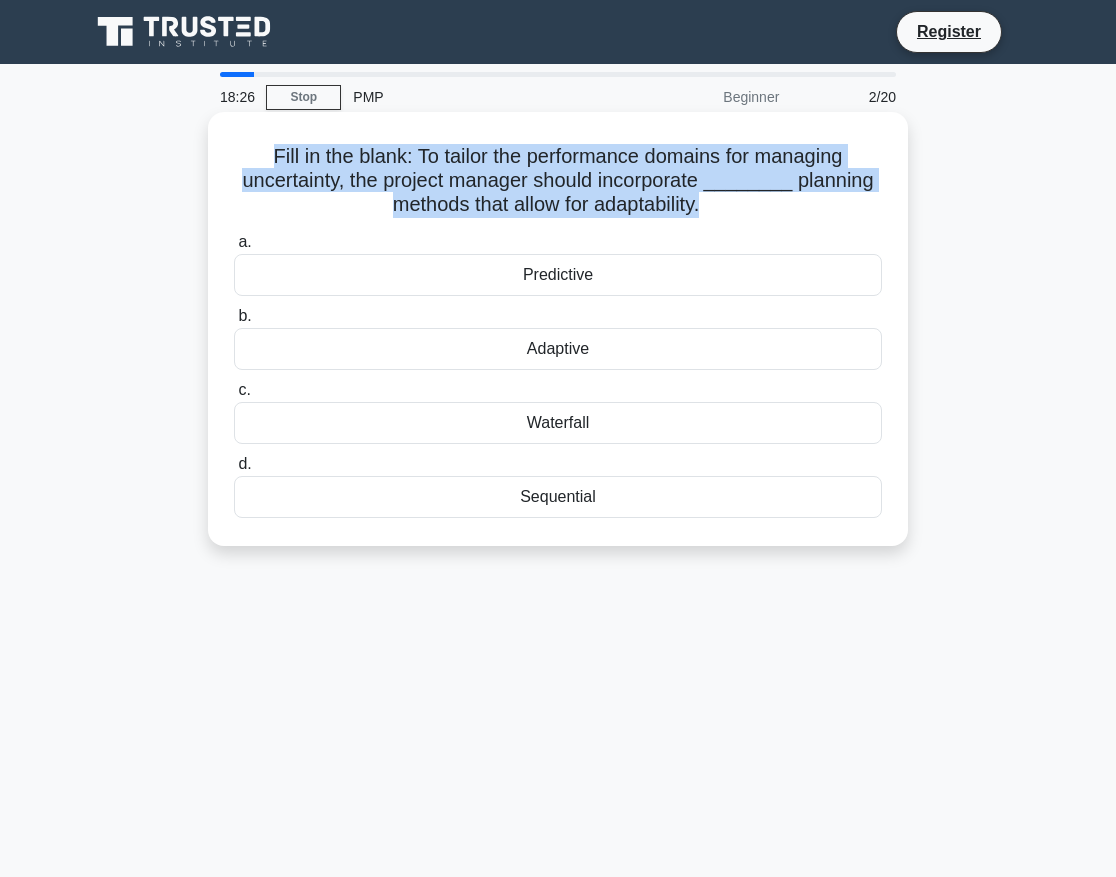 drag, startPoint x: 706, startPoint y: 207, endPoint x: 229, endPoint y: 156, distance: 479.71866 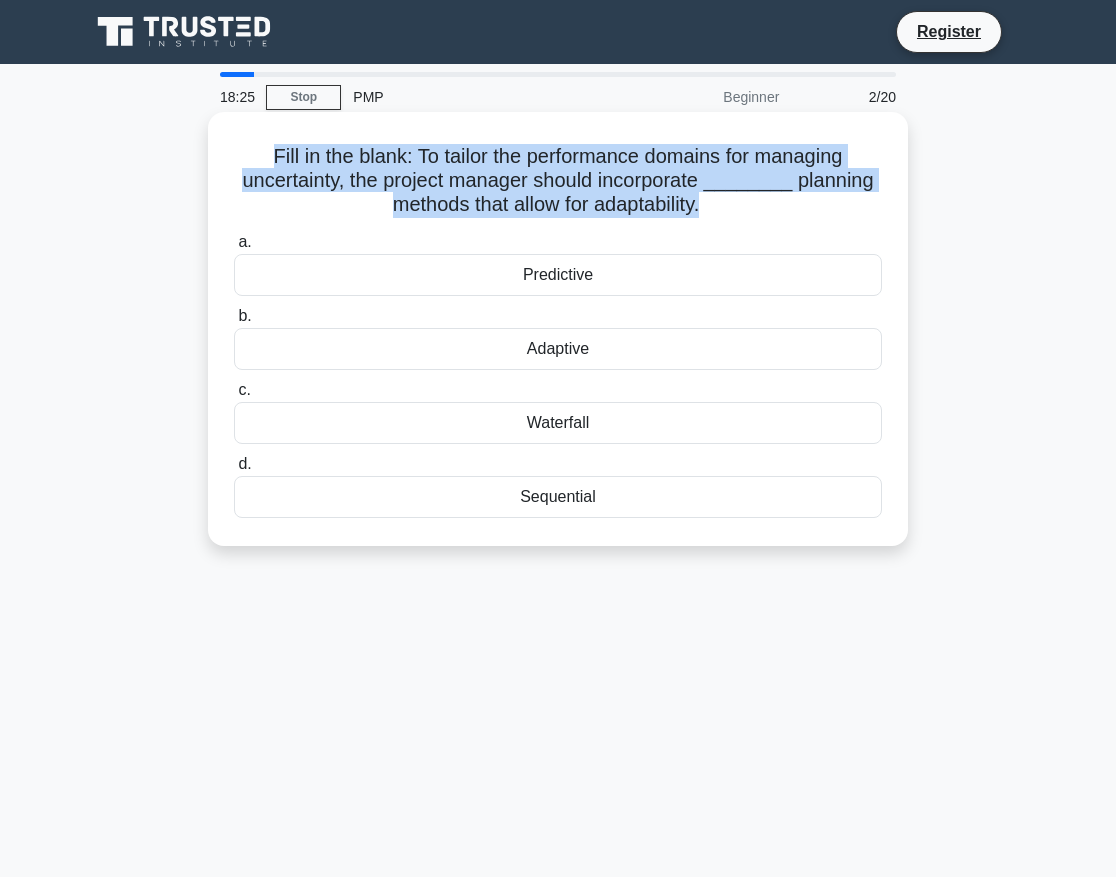 copy on "Fill in the blank: To tailor the performance domains for managing uncertainty, the project manager should incorporate ________ planning methods that allow for adaptability." 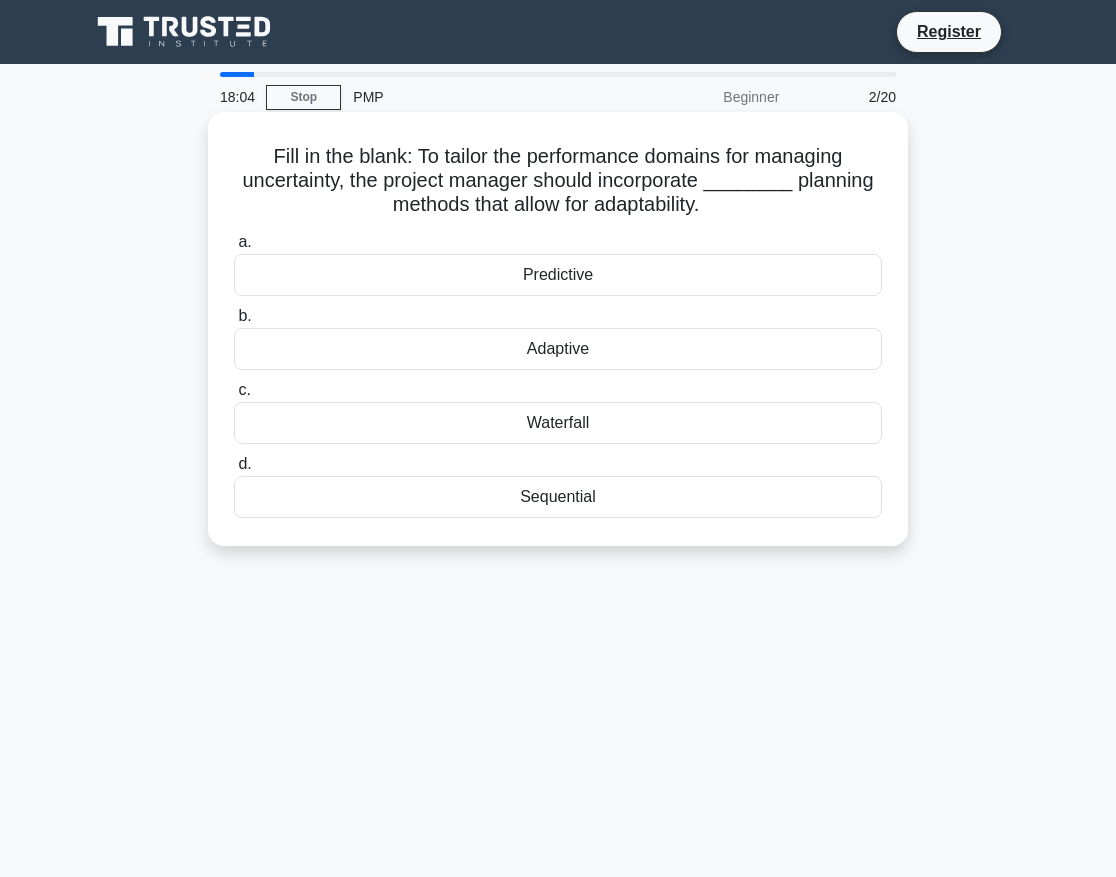 click on "a.
Predictive" at bounding box center [558, 263] 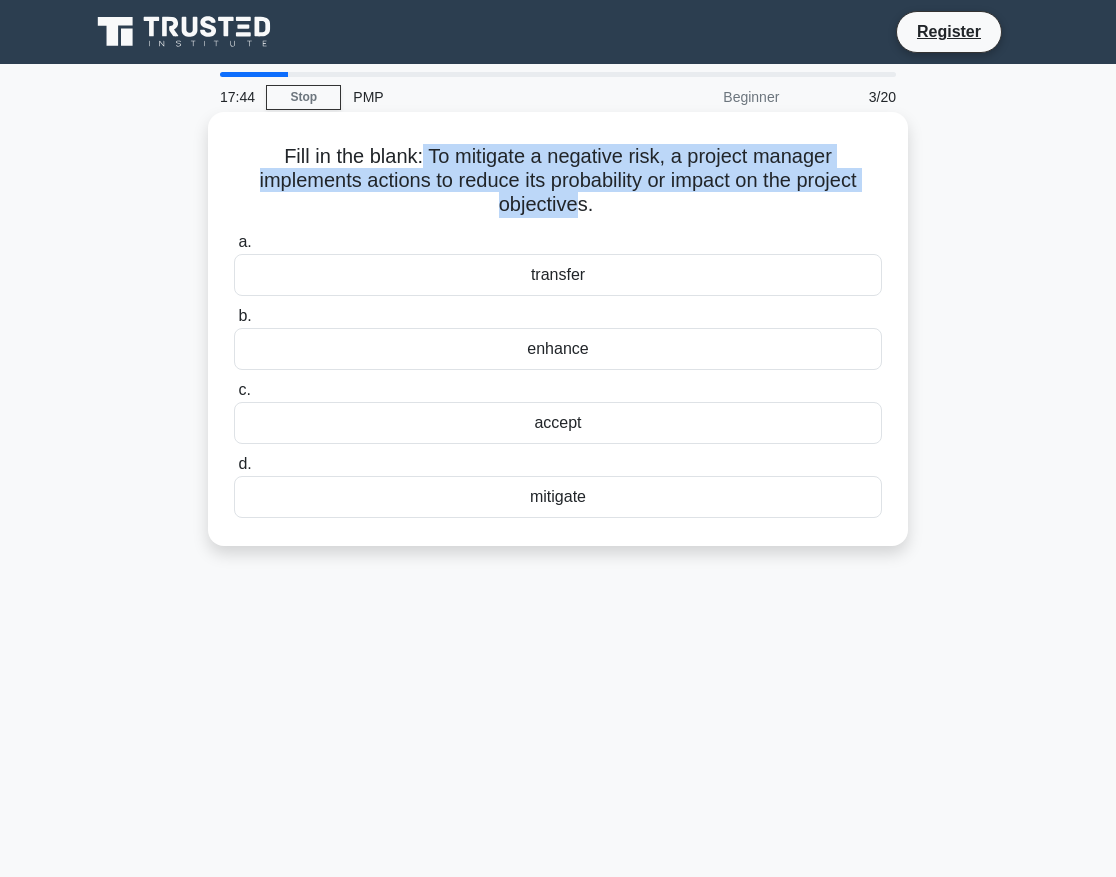 drag, startPoint x: 848, startPoint y: 180, endPoint x: 379, endPoint y: 160, distance: 469.42624 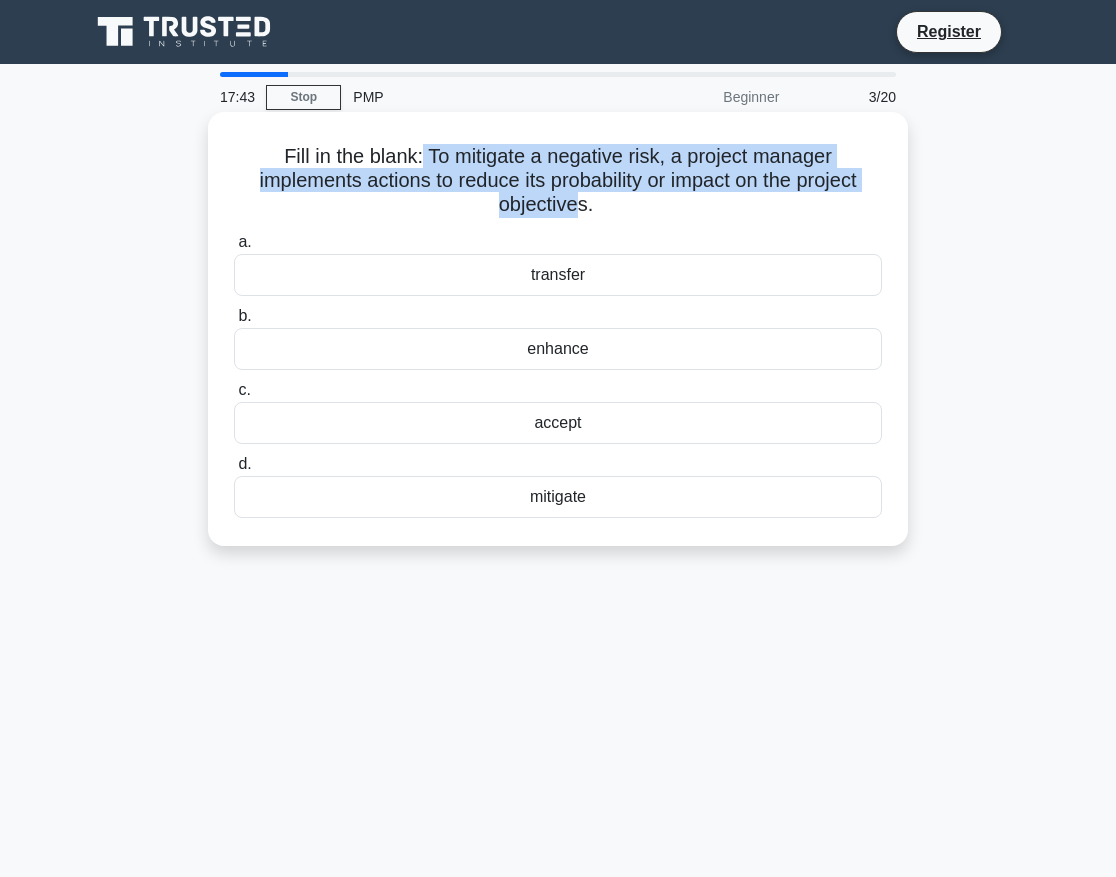 copy on "To ______ a negative risk, a project manager implements actions to reduce its probability or impact on the project objectives." 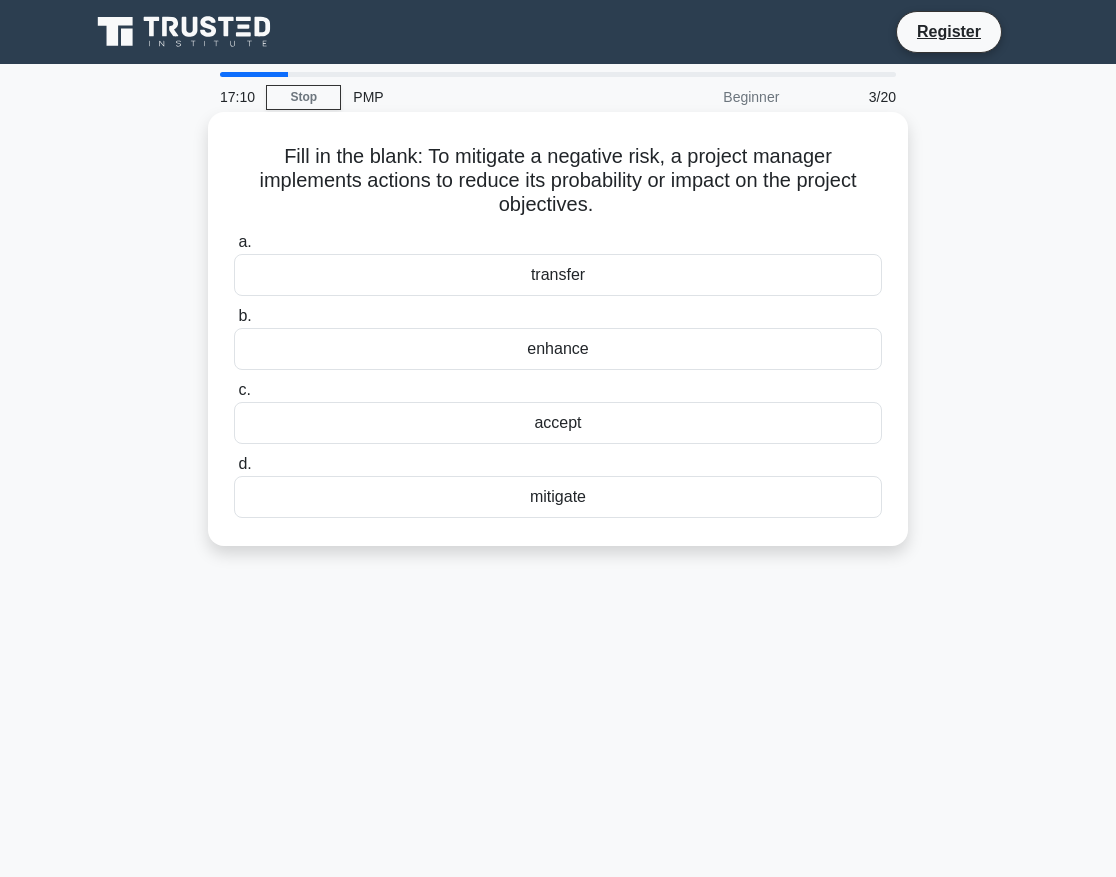 click on "mitigate" at bounding box center (558, 497) 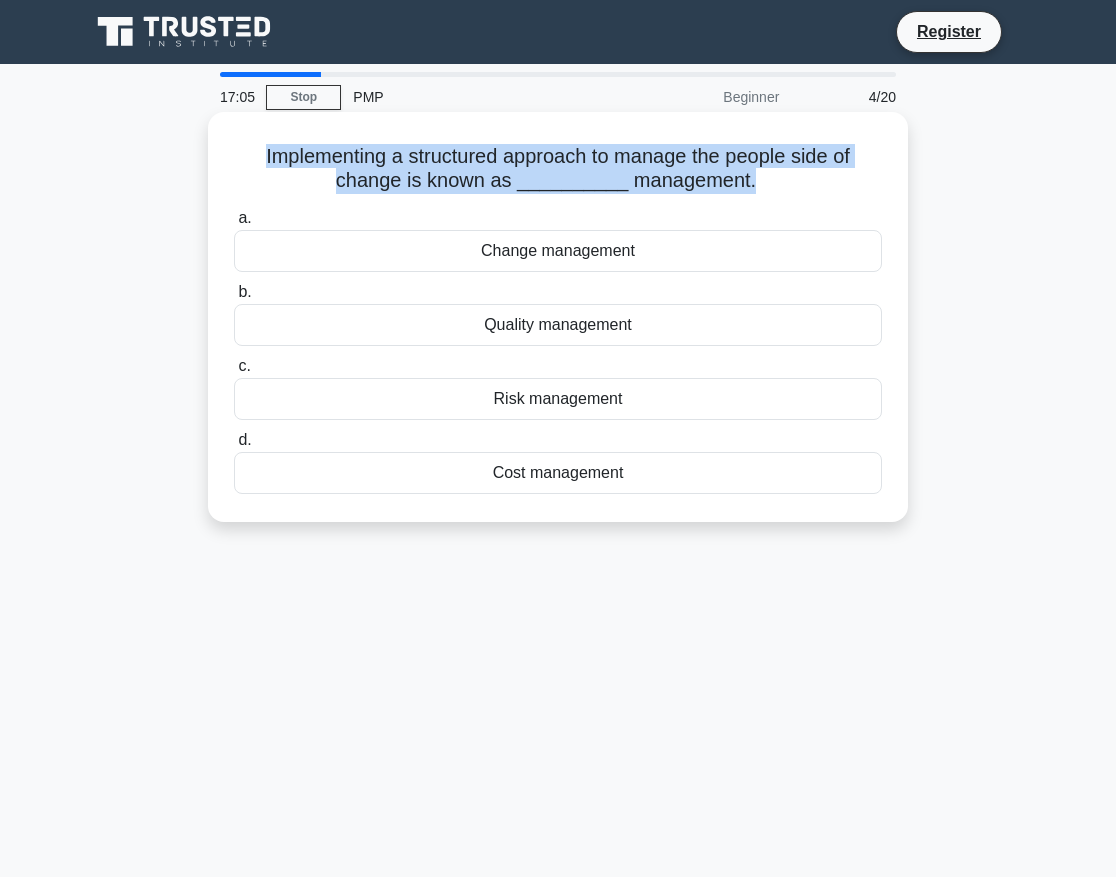 drag, startPoint x: 741, startPoint y: 179, endPoint x: 254, endPoint y: 159, distance: 487.4105 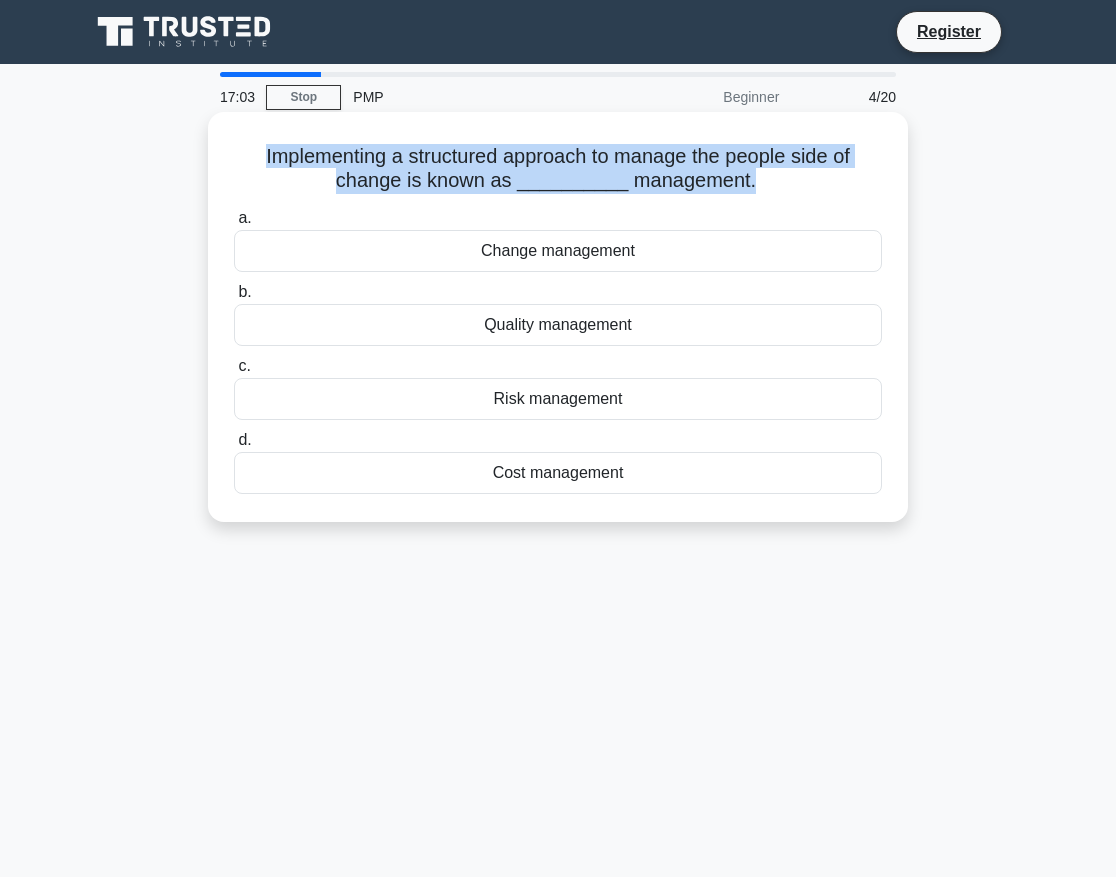 copy on "Implementing a structured approach to manage the people side of change is known as __________ management." 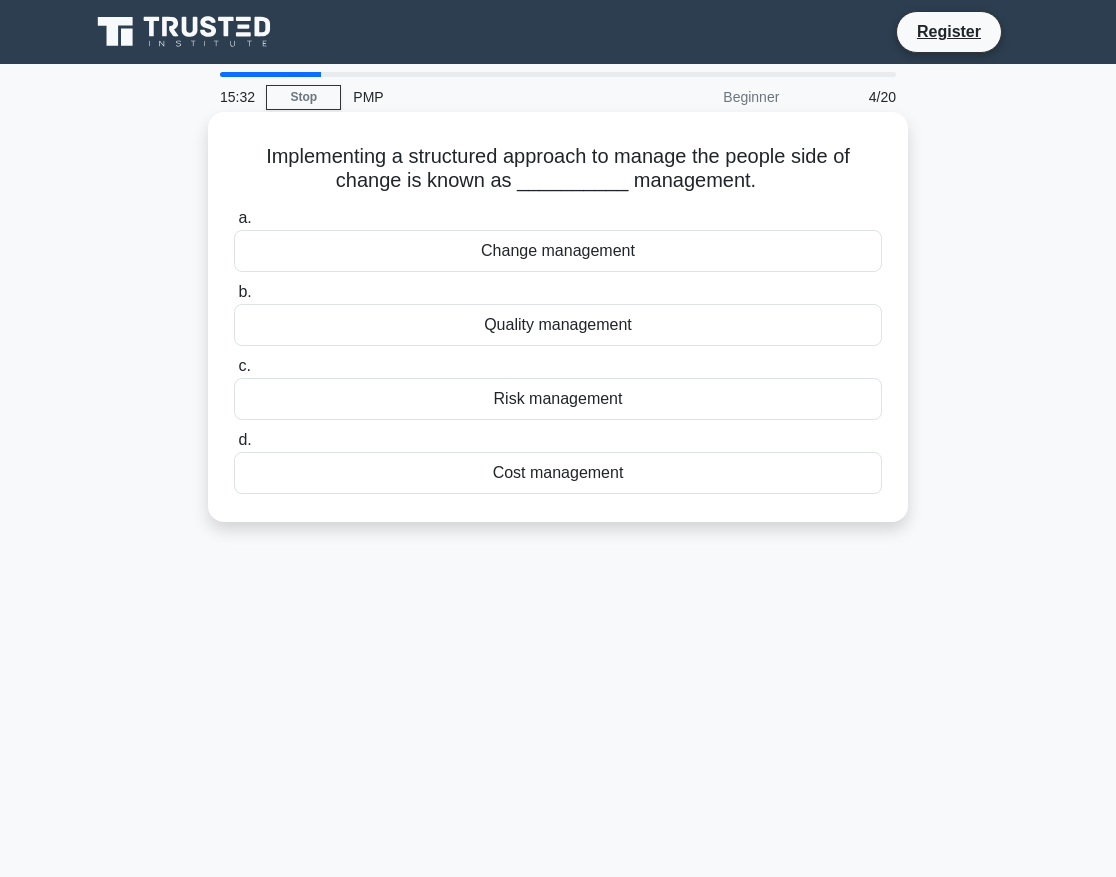 click on "Quality management" at bounding box center (558, 325) 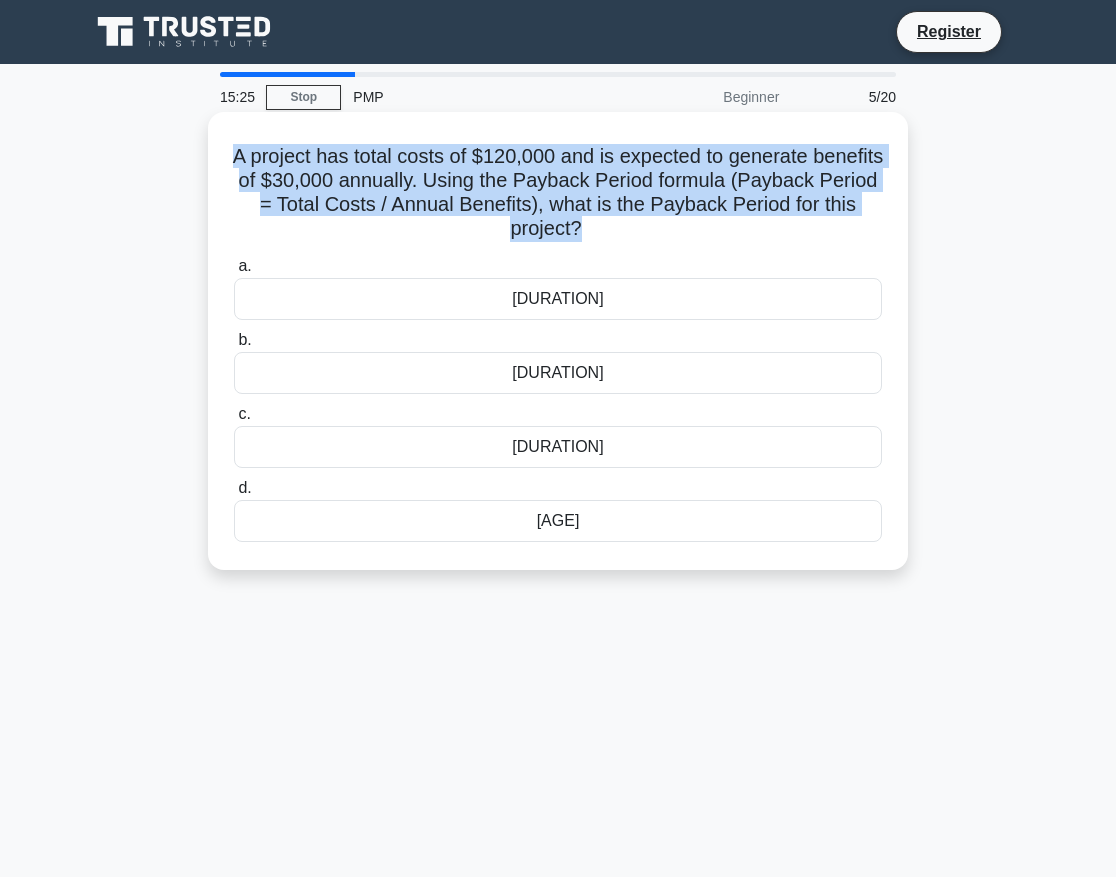 drag, startPoint x: 645, startPoint y: 227, endPoint x: 264, endPoint y: 158, distance: 387.19763 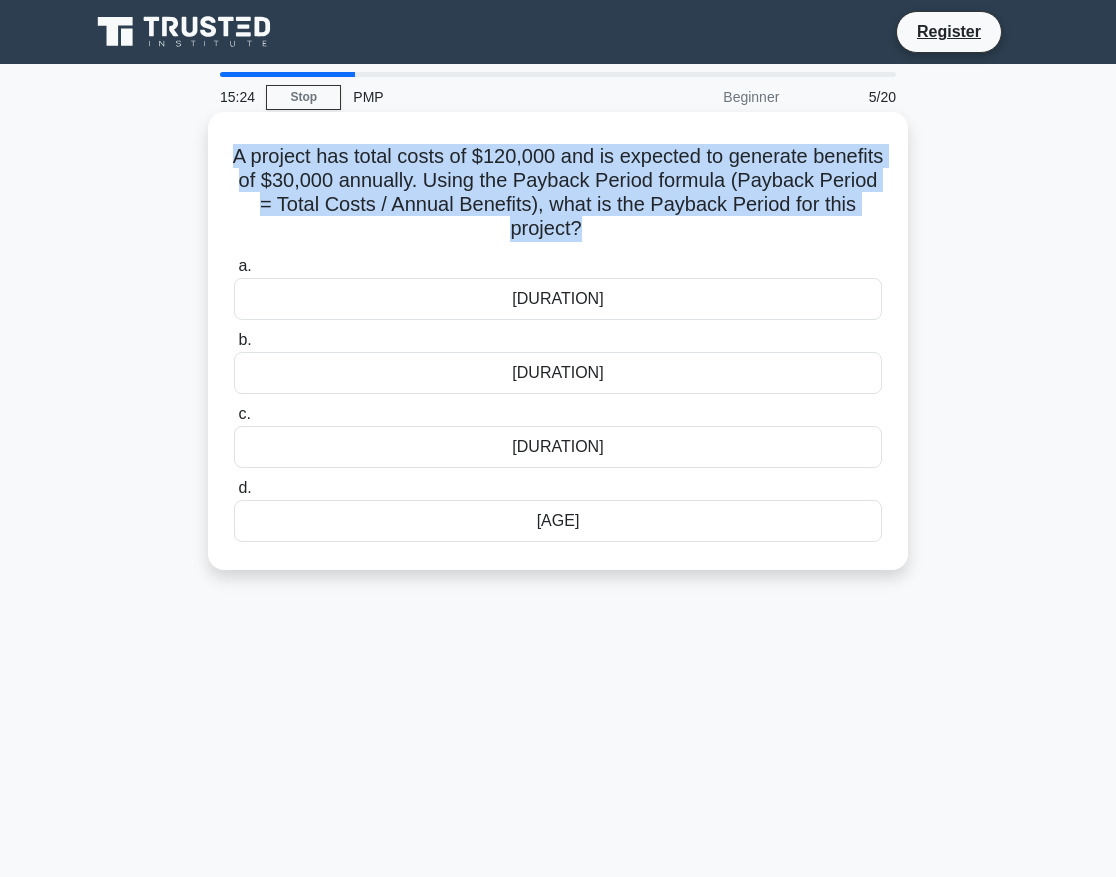 copy on "A project has total costs of $120,000 and is expected to generate benefits of $30,000 annually. Using the Payback Period formula (Payback Period = Total Costs / Annual Benefits), what is the Payback Period for this project?" 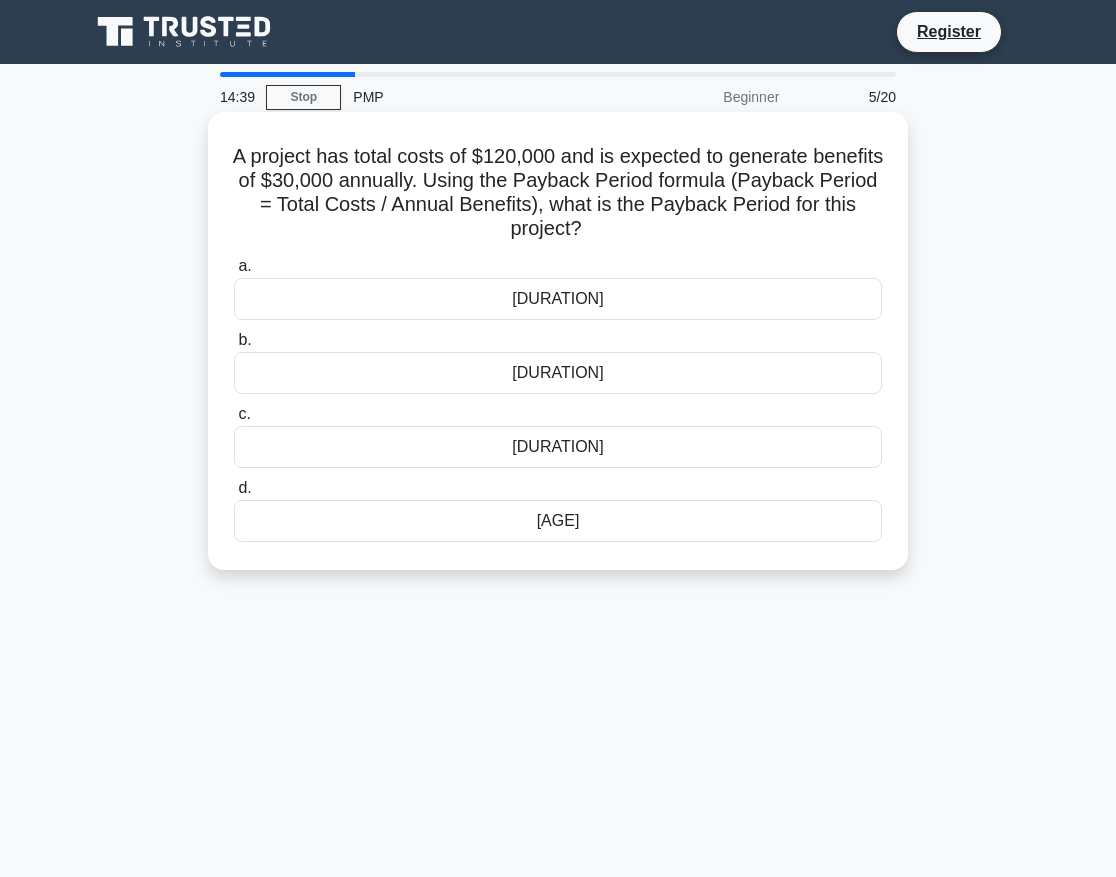 click on "4 years" at bounding box center [558, 521] 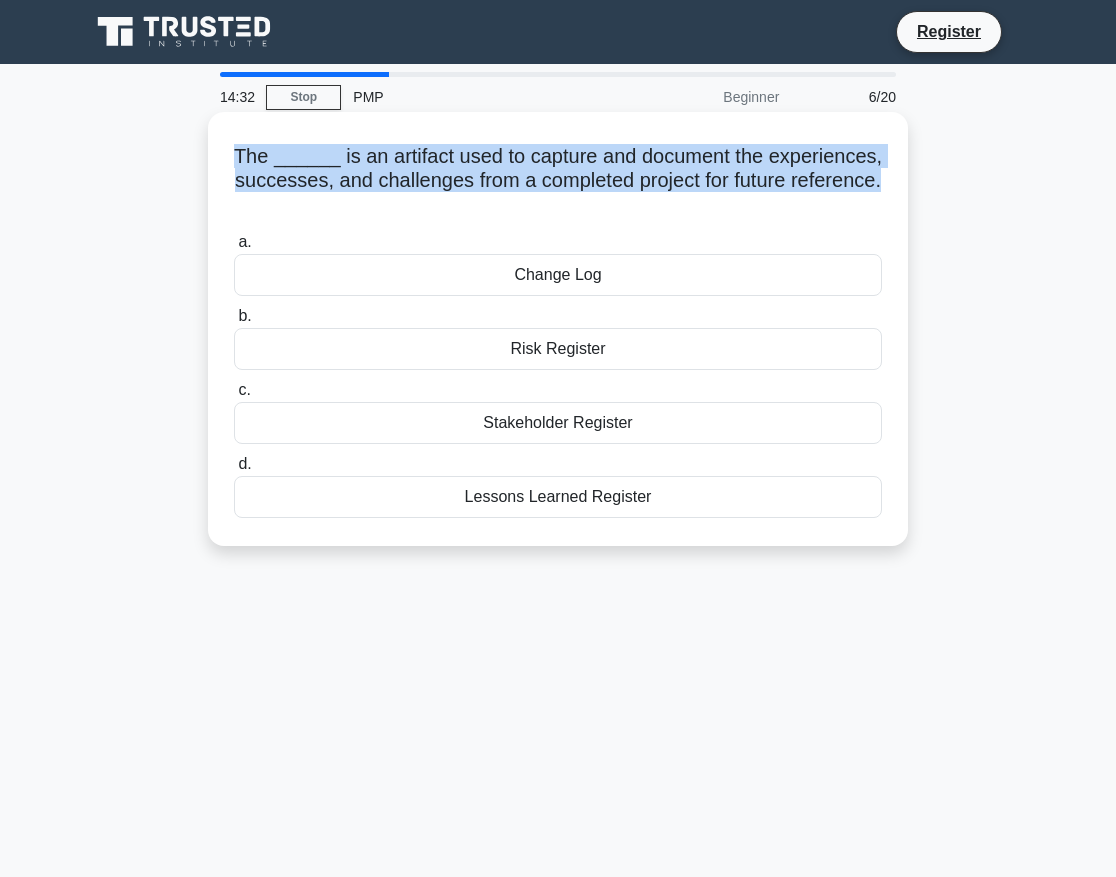 drag, startPoint x: 586, startPoint y: 210, endPoint x: 218, endPoint y: 160, distance: 371.3812 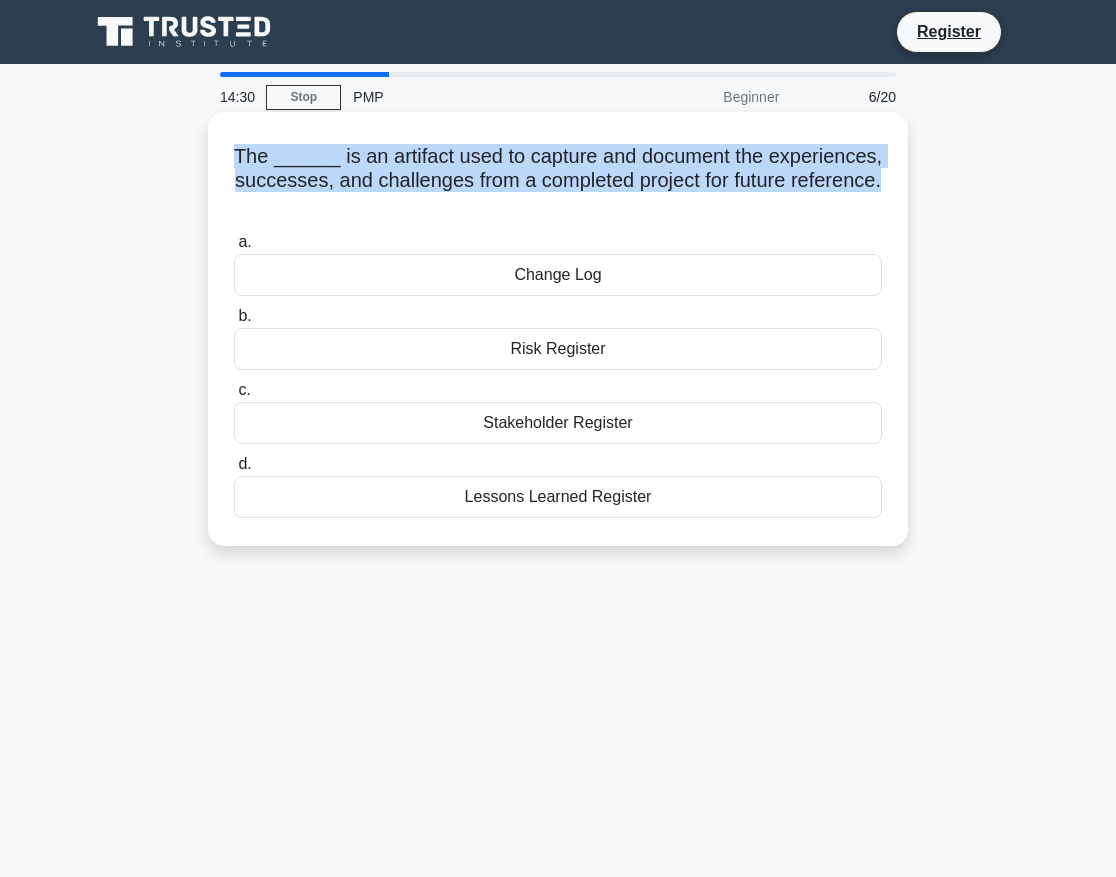 copy on "The ______ is an artifact used to capture and document the experiences, successes, and challenges from a completed project for future reference." 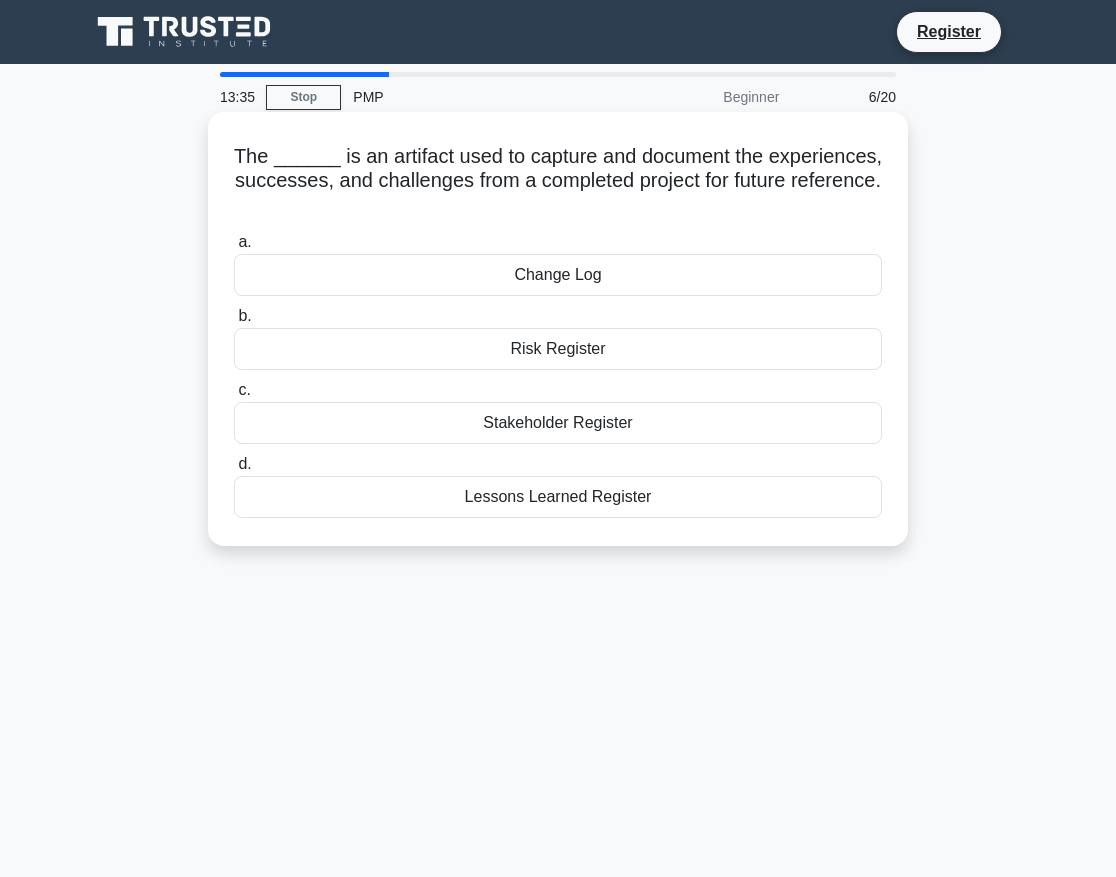 click on "Change Log" at bounding box center [558, 275] 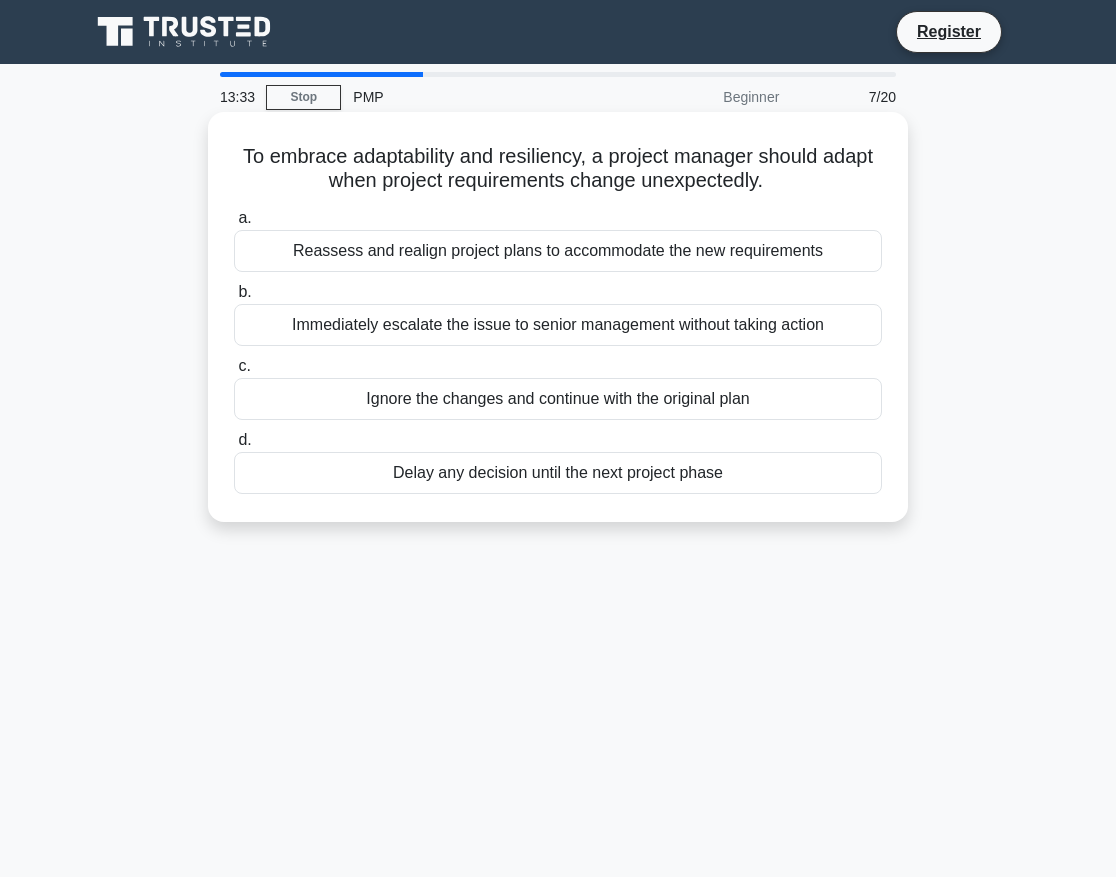 click on ".spinner_0XTQ{transform-origin:center;animation:spinner_y6GP .75s linear infinite}@keyframes spinner_y6GP{100%{transform:rotate(360deg)}}" 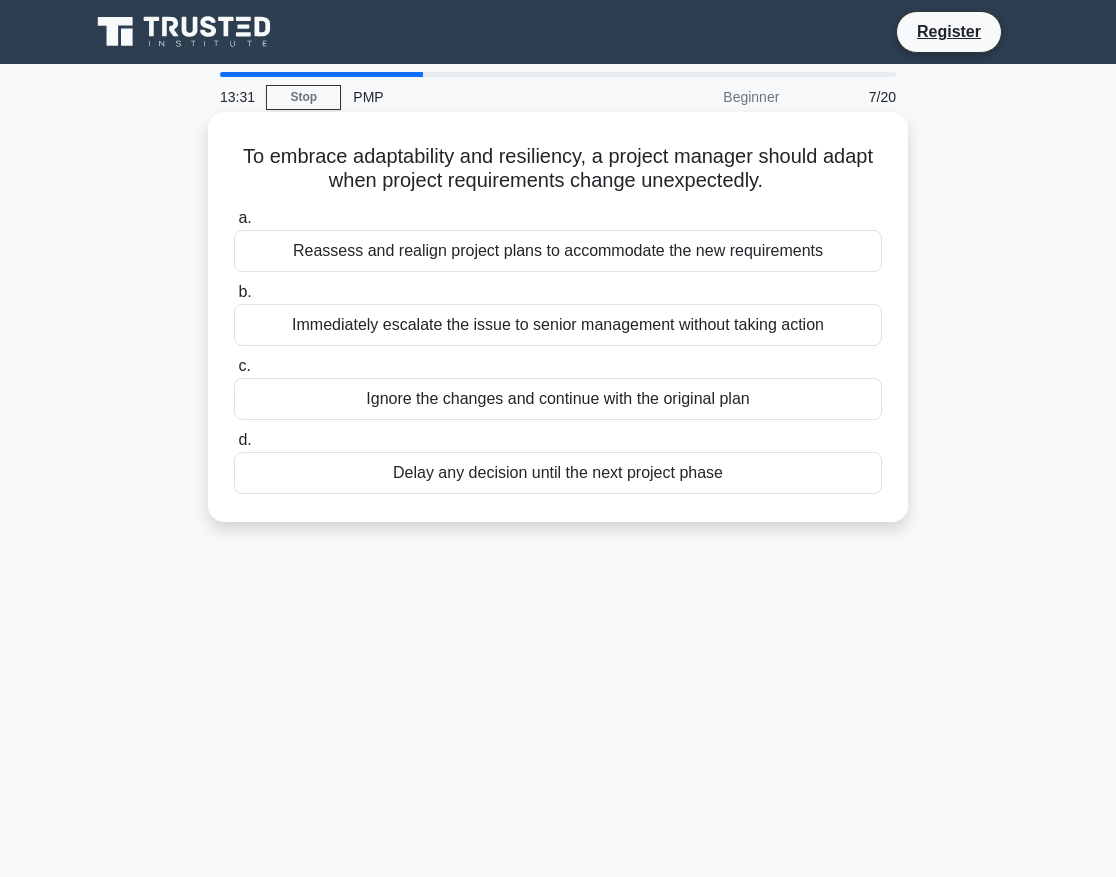 drag, startPoint x: 805, startPoint y: 185, endPoint x: 257, endPoint y: 156, distance: 548.7668 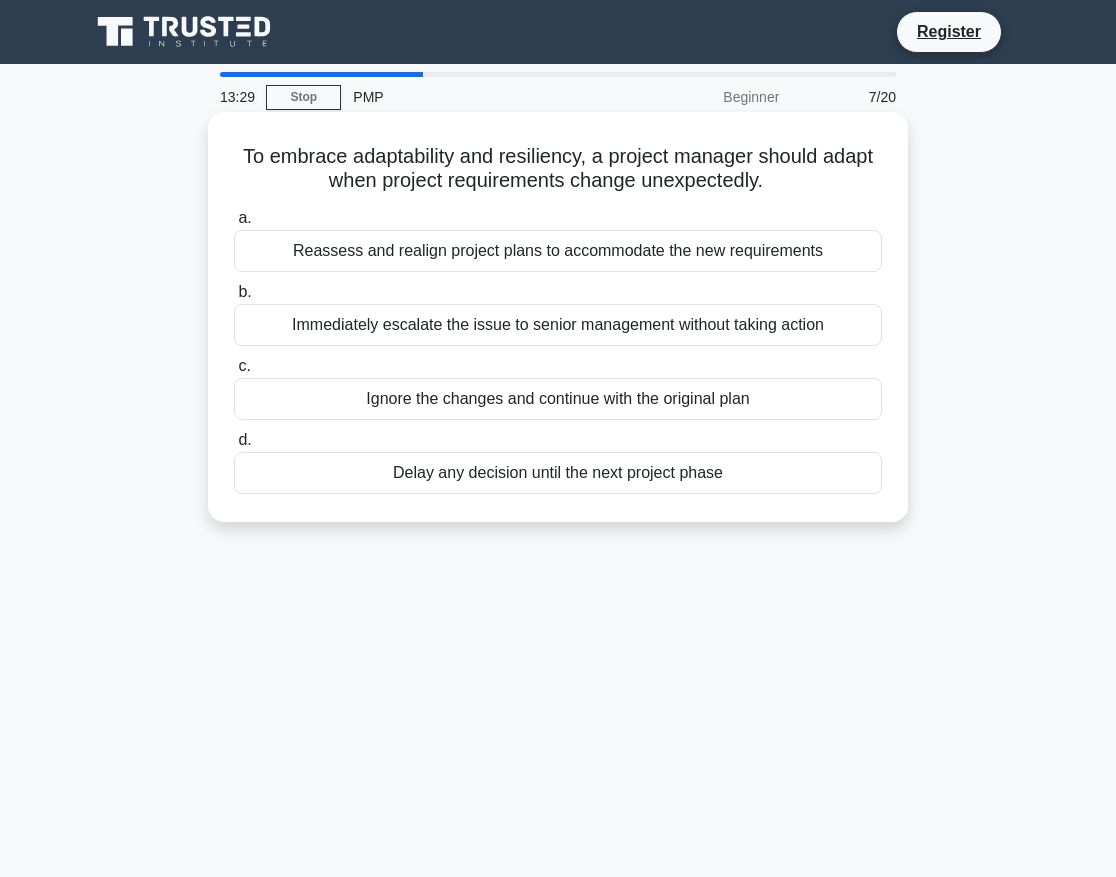 copy on "To embrace adaptability and resiliency, a project manager should ________ when project requirements change unexpectedly." 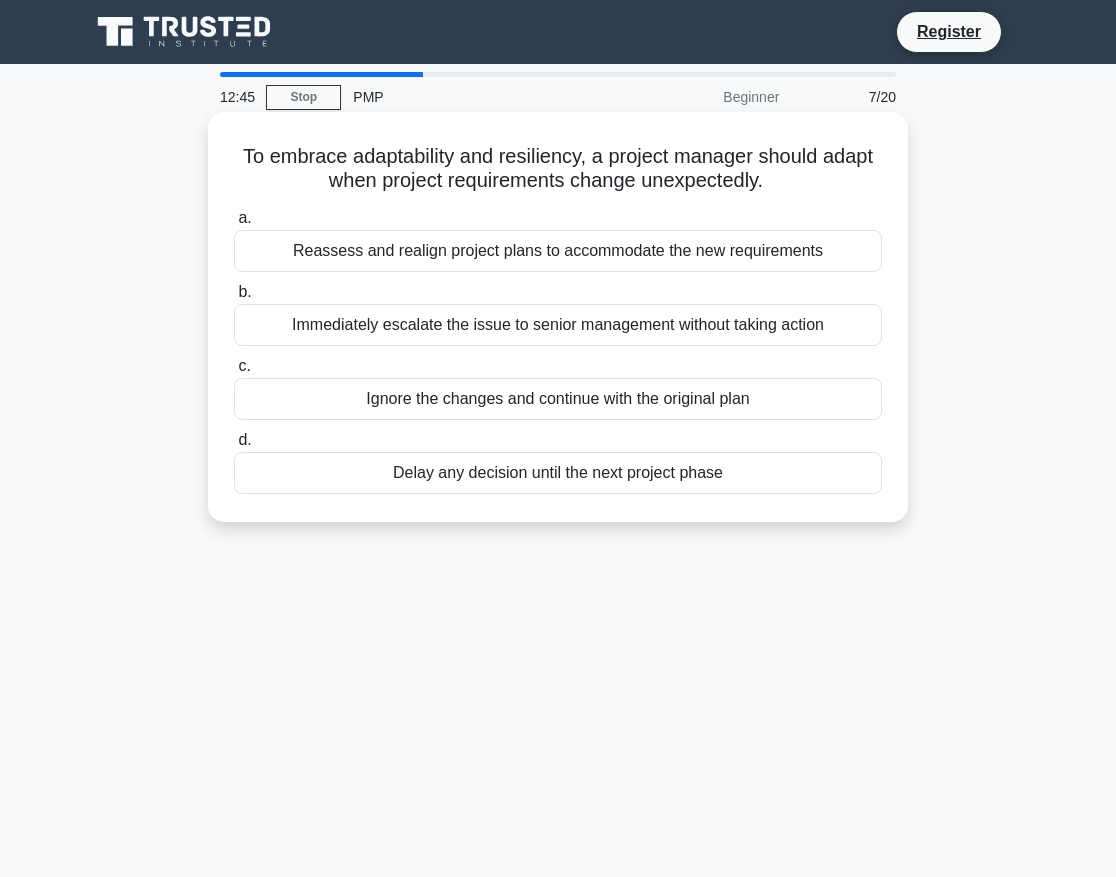 click on "Reassess and realign project plans to accommodate the new requirements" at bounding box center (558, 251) 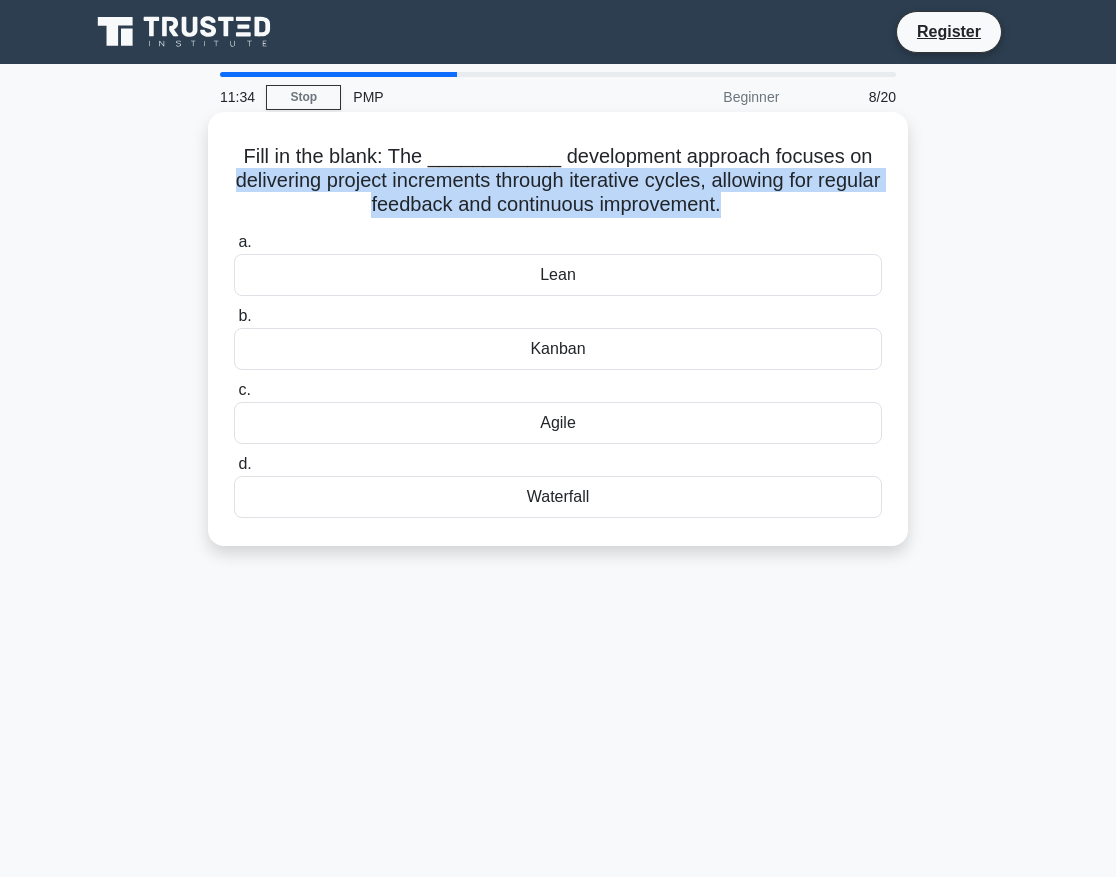 drag, startPoint x: 758, startPoint y: 207, endPoint x: 252, endPoint y: 184, distance: 506.52246 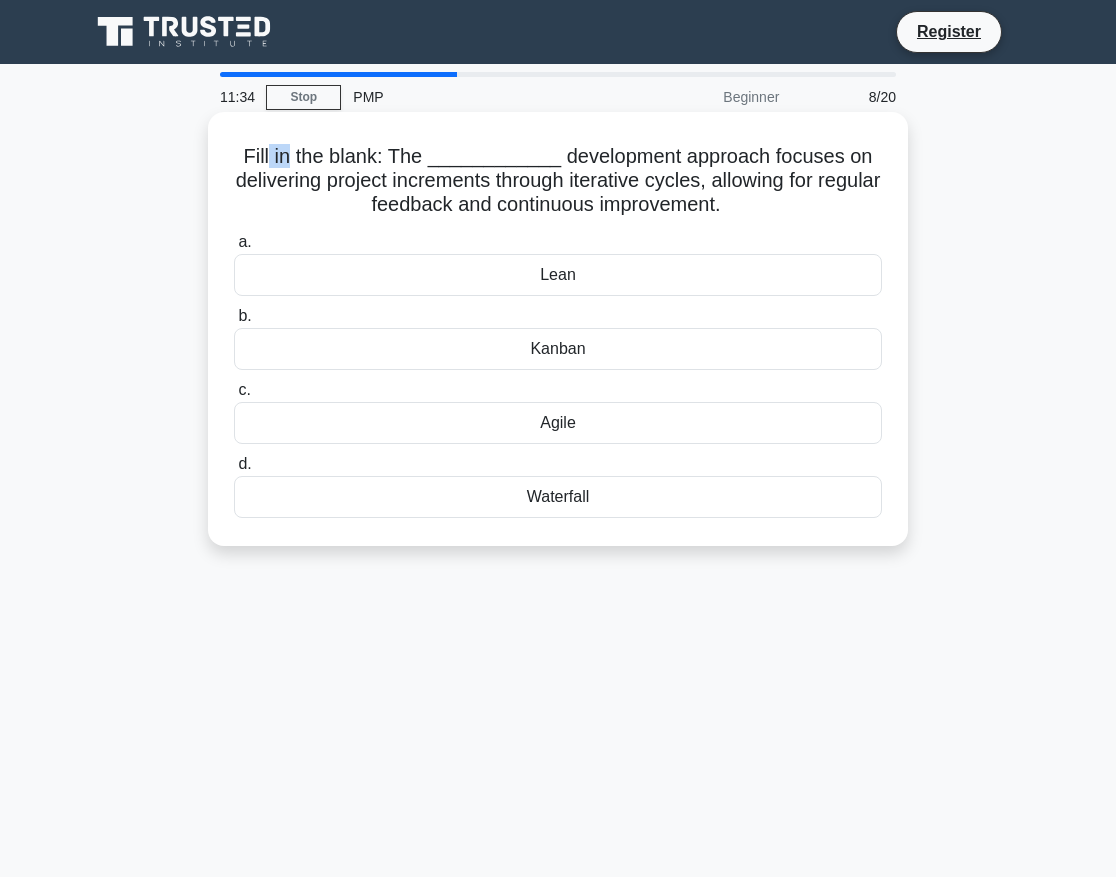 click on "Fill in the blank: The ____________ development approach focuses on delivering project increments through iterative cycles, allowing for regular feedback and continuous improvement.
.spinner_0XTQ{transform-origin:center;animation:spinner_y6GP .75s linear infinite}@keyframes spinner_y6GP{100%{transform:rotate(360deg)}}" at bounding box center [558, 181] 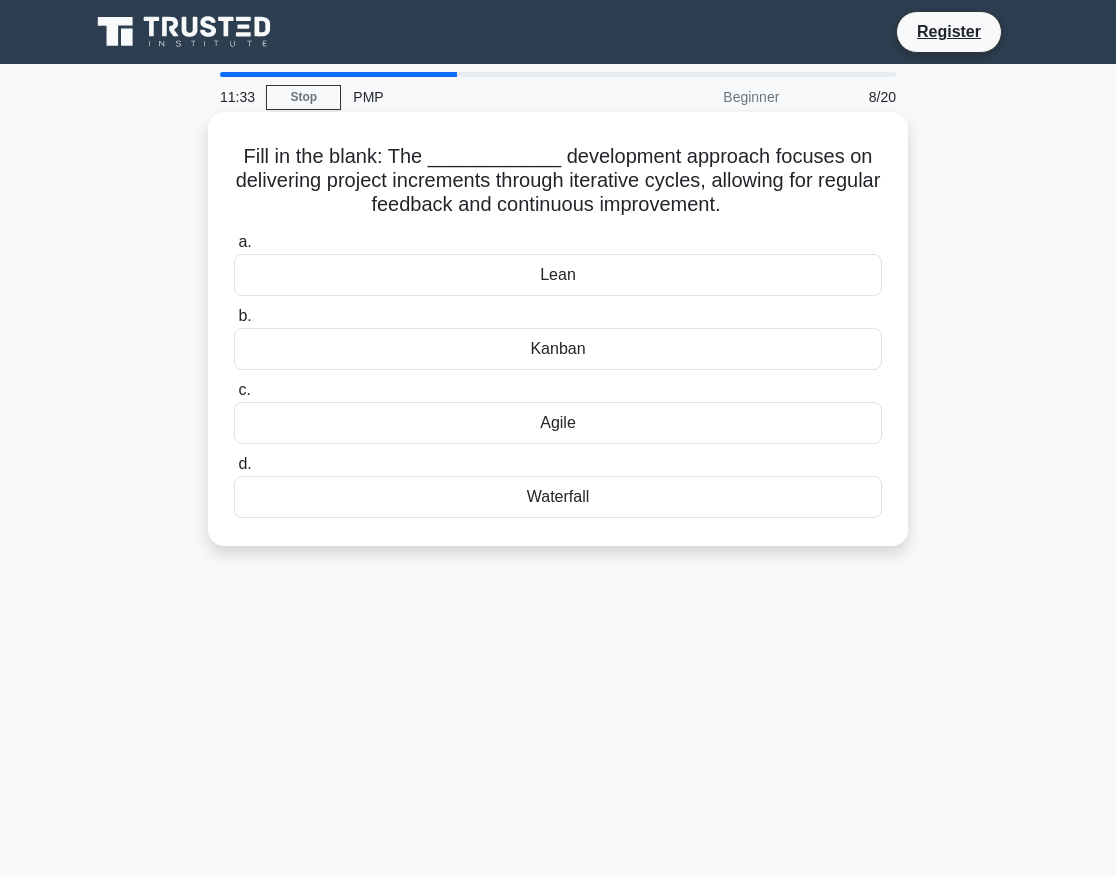 click on ".spinner_0XTQ{transform-origin:center;animation:spinner_y6GP .75s linear infinite}@keyframes spinner_y6GP{100%{transform:rotate(360deg)}}" 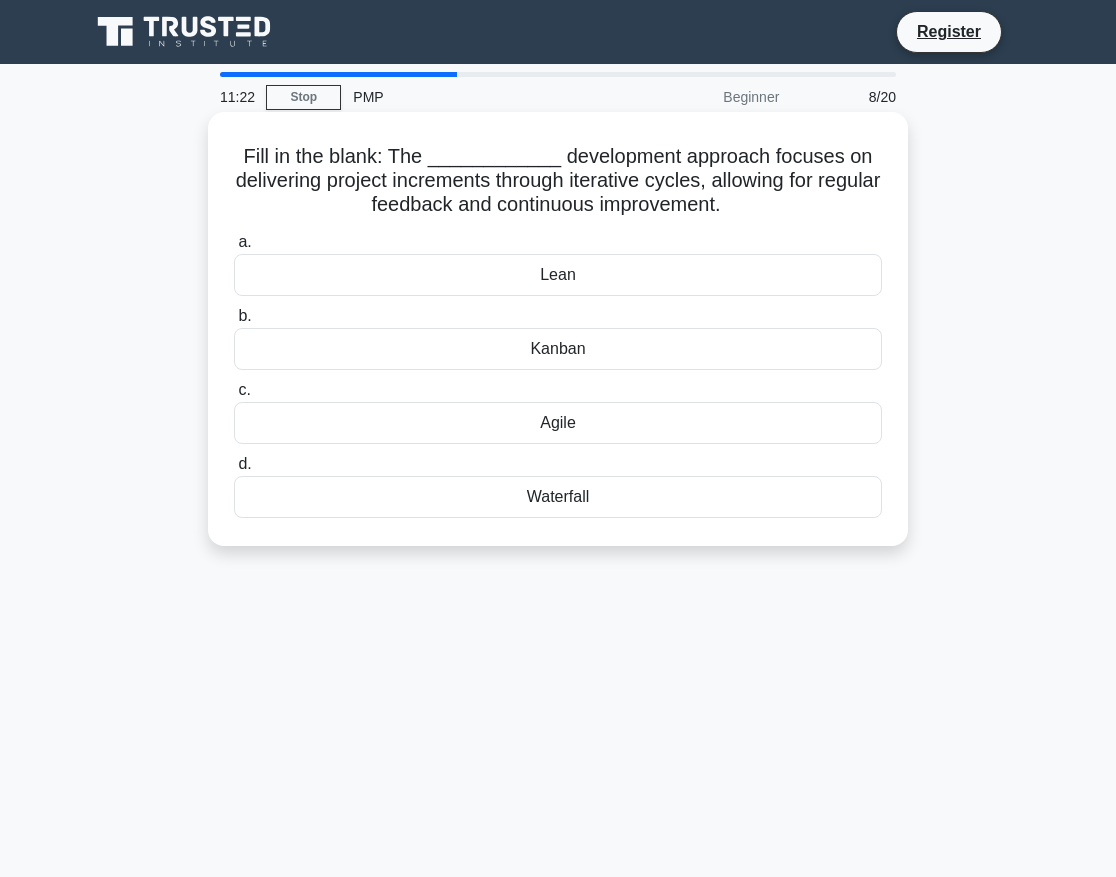click on "Agile" at bounding box center (558, 423) 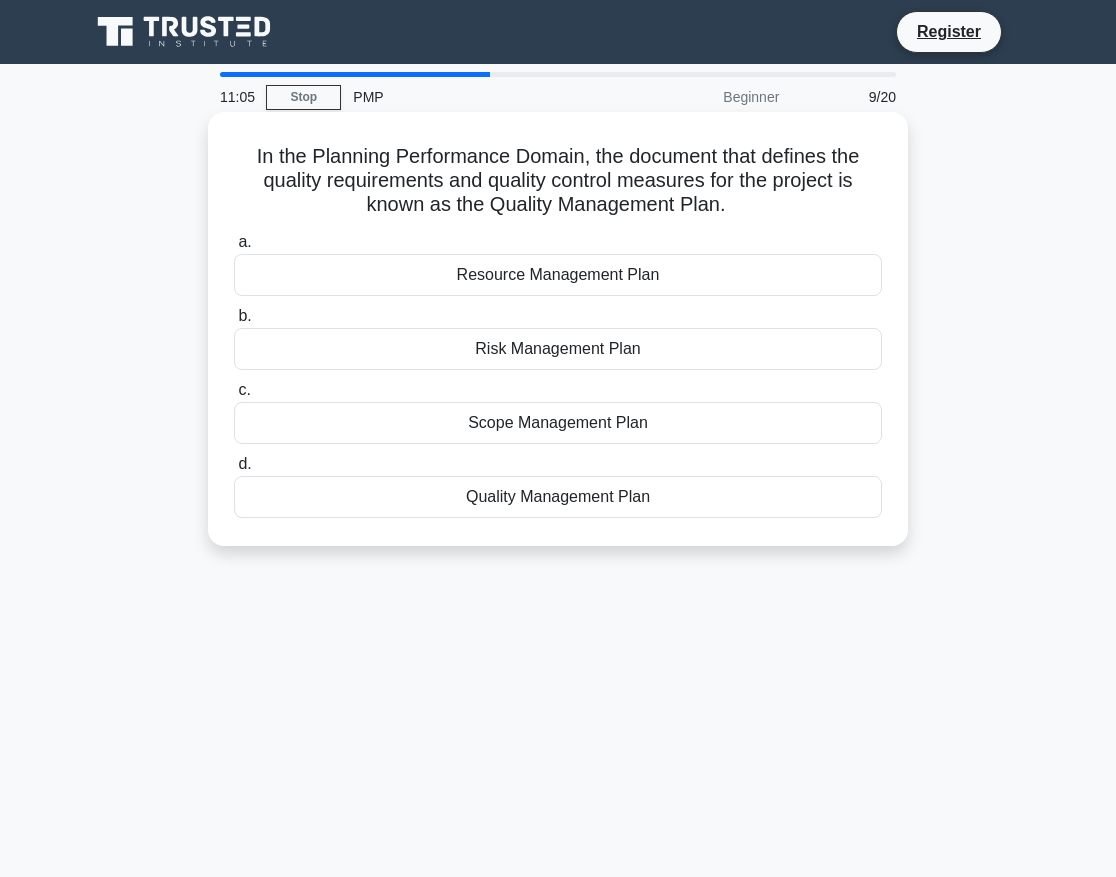 click on "Quality Management Plan" at bounding box center [558, 497] 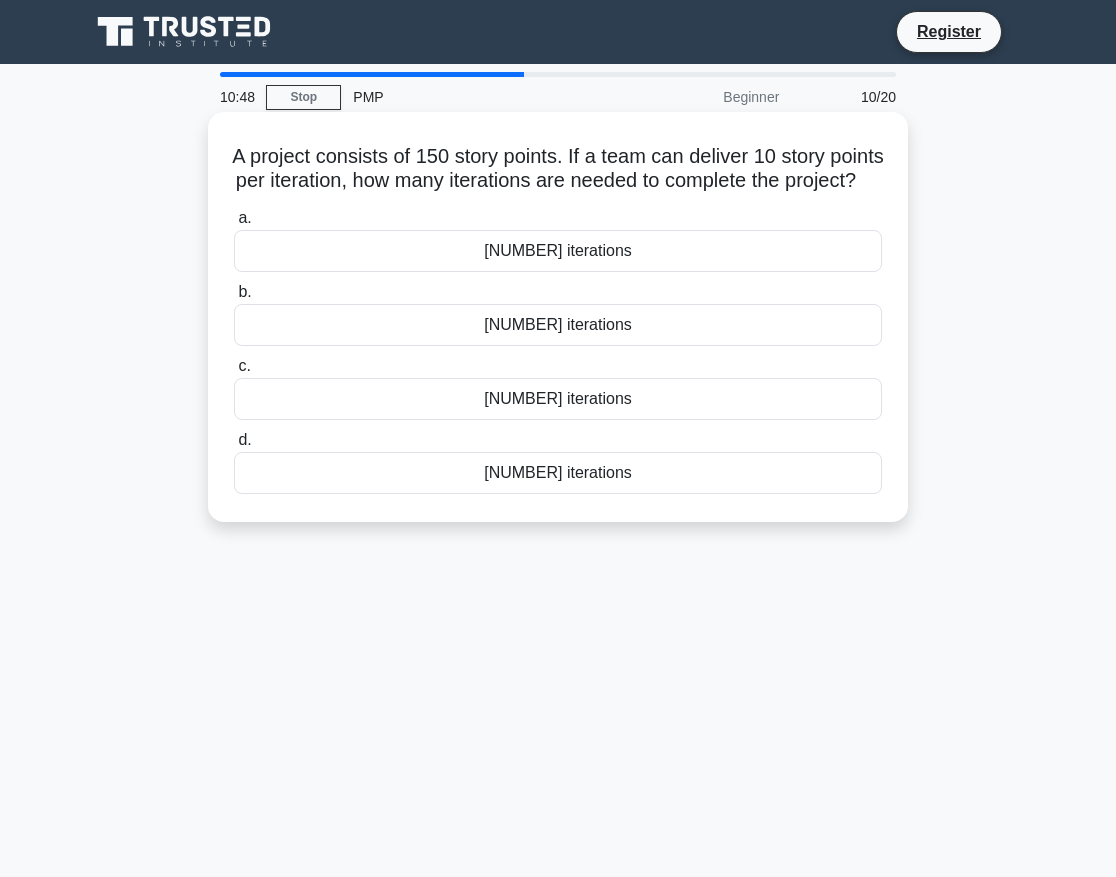 click on "15 iterations" at bounding box center (558, 399) 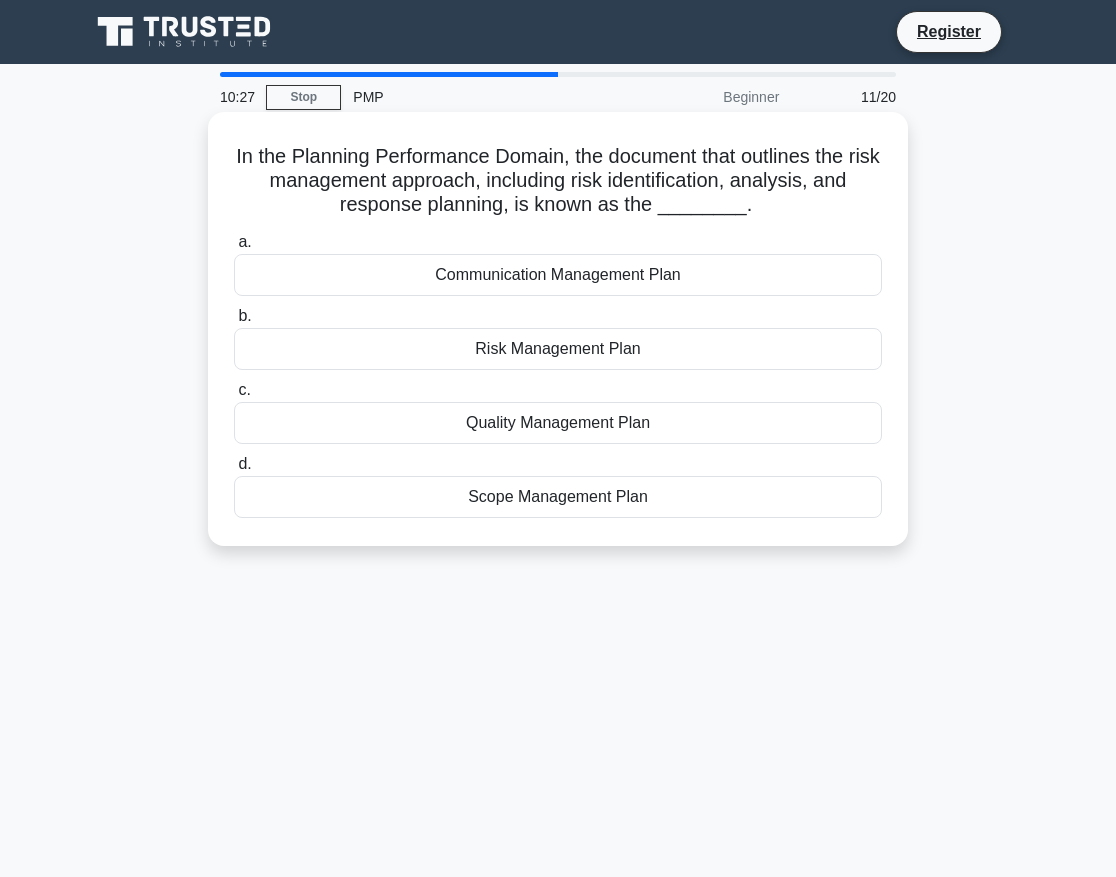 click on "Risk Management Plan" at bounding box center [558, 349] 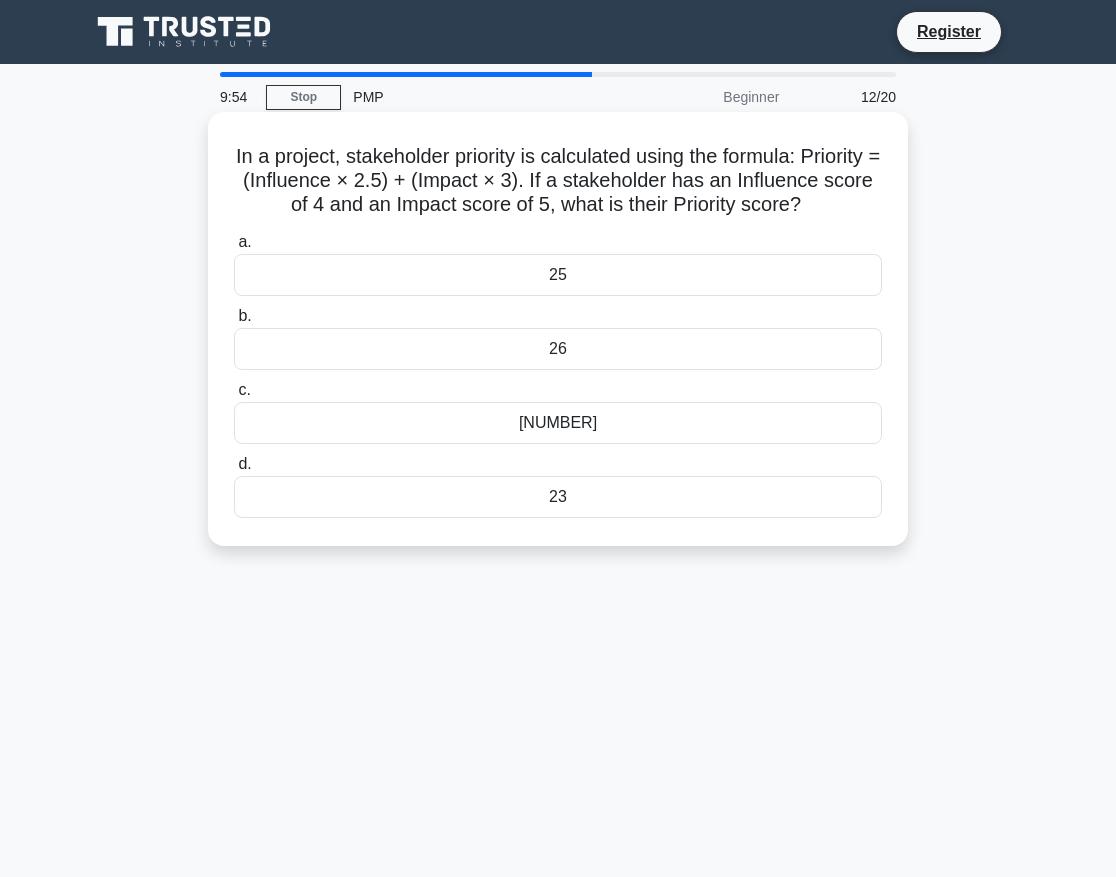 click on "25" at bounding box center [558, 275] 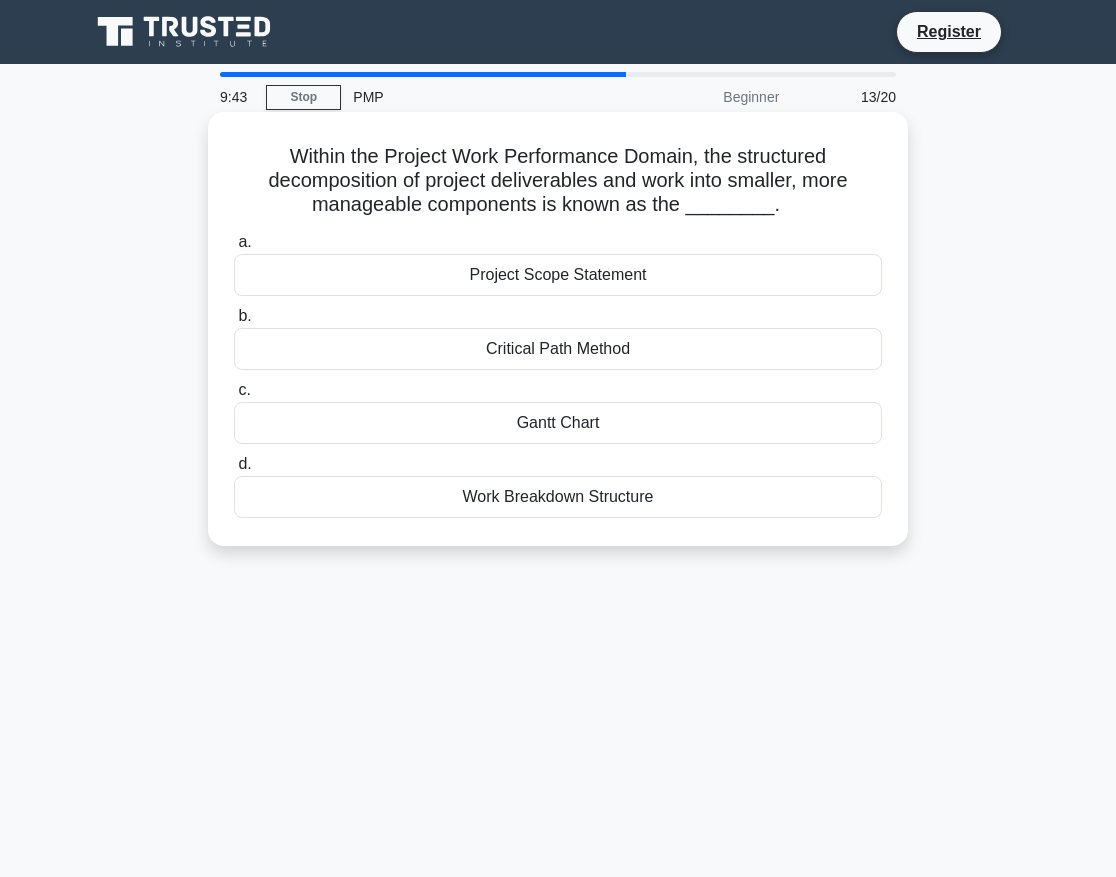 click on ".spinner_0XTQ{transform-origin:center;animation:spinner_y6GP .75s linear infinite}@keyframes spinner_y6GP{100%{transform:rotate(360deg)}}" 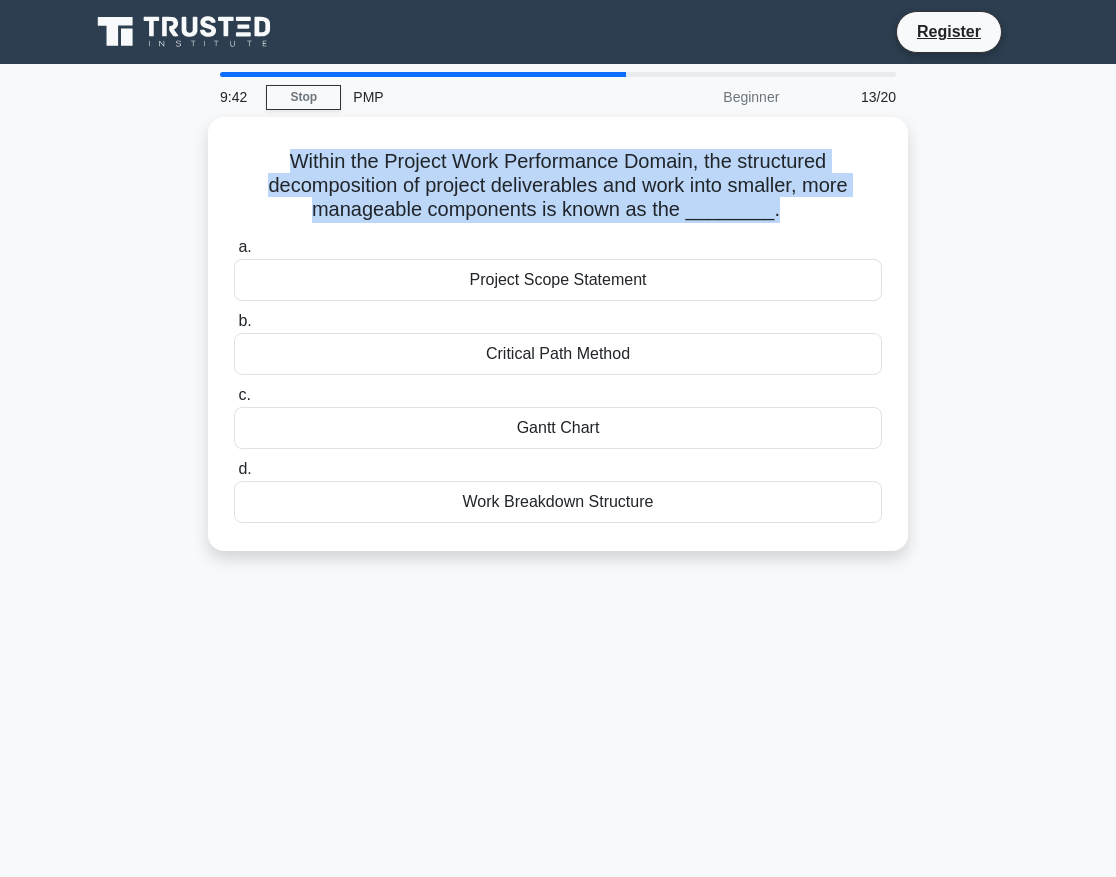 drag, startPoint x: 768, startPoint y: 211, endPoint x: 119, endPoint y: 144, distance: 652.4492 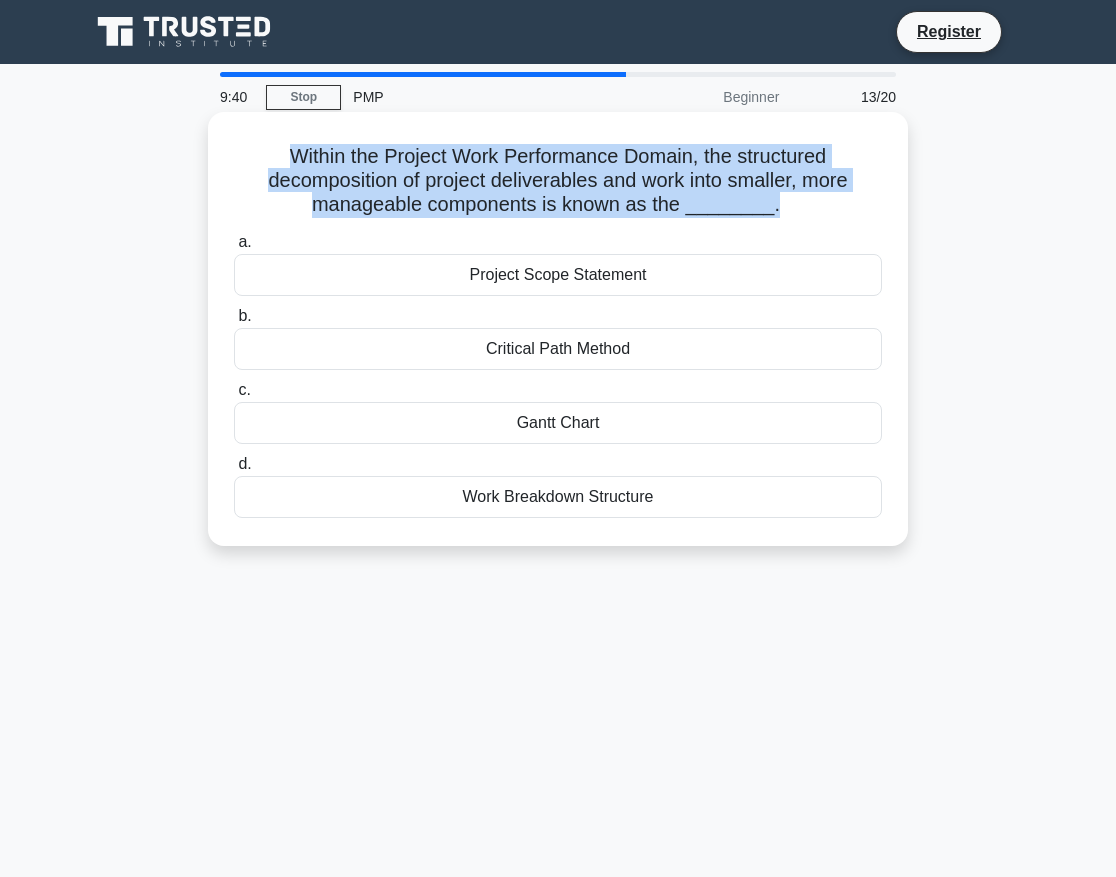 copy on "Within the Project Work Performance Domain, the structured decomposition of project deliverables and work into smaller, more manageable components is known as the ________." 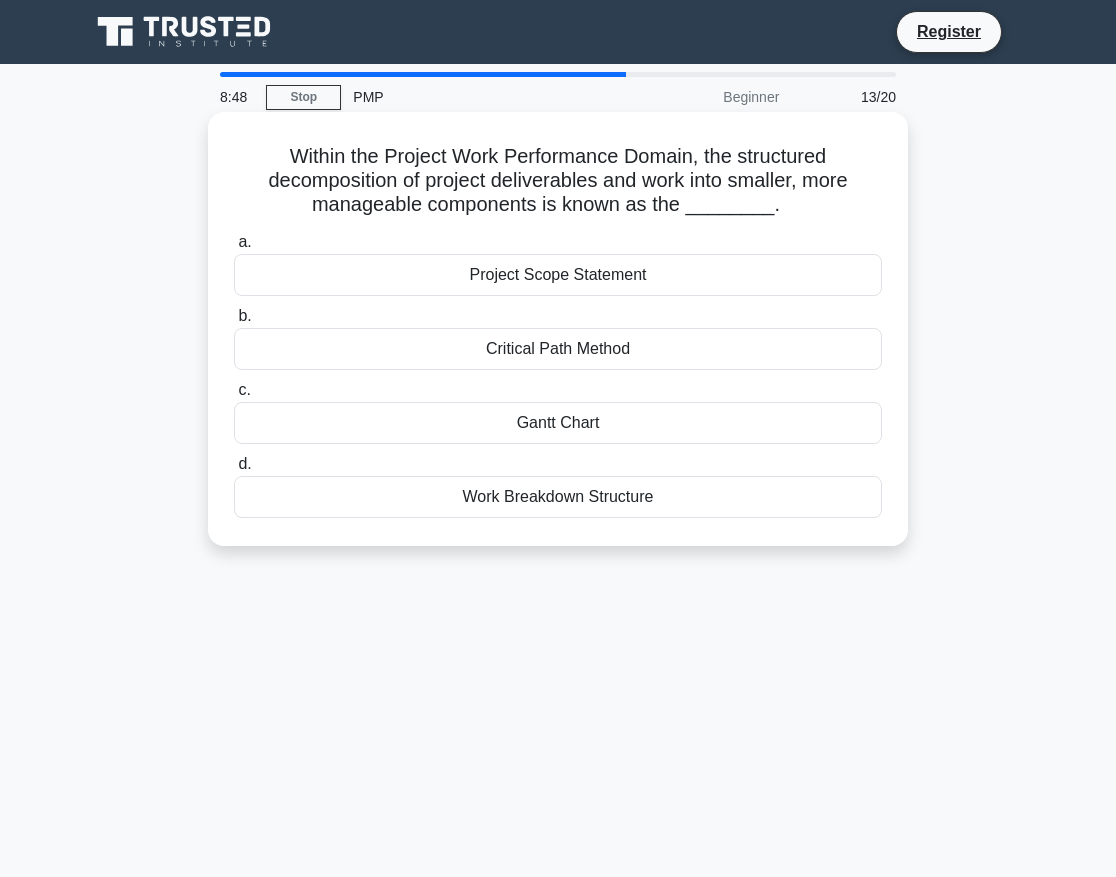click on "Work Breakdown Structure" at bounding box center [558, 497] 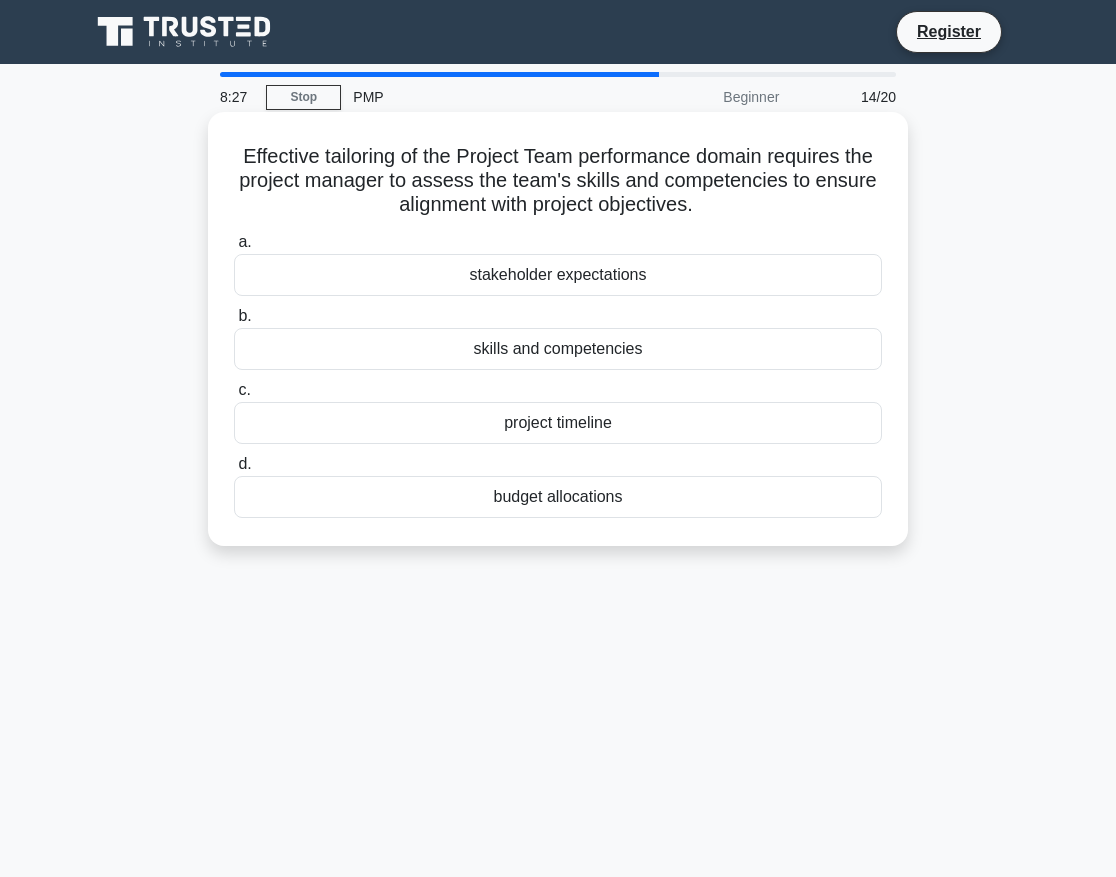 click on "Effective tailoring of the Project Team performance domain requires the project manager to assess the team's ________ to ensure alignment with project objectives.
.spinner_0XTQ{transform-origin:center;animation:spinner_y6GP .75s linear infinite}@keyframes spinner_y6GP{100%{transform:rotate(360deg)}}
a.
stakeholder expectations
b." at bounding box center [558, 329] 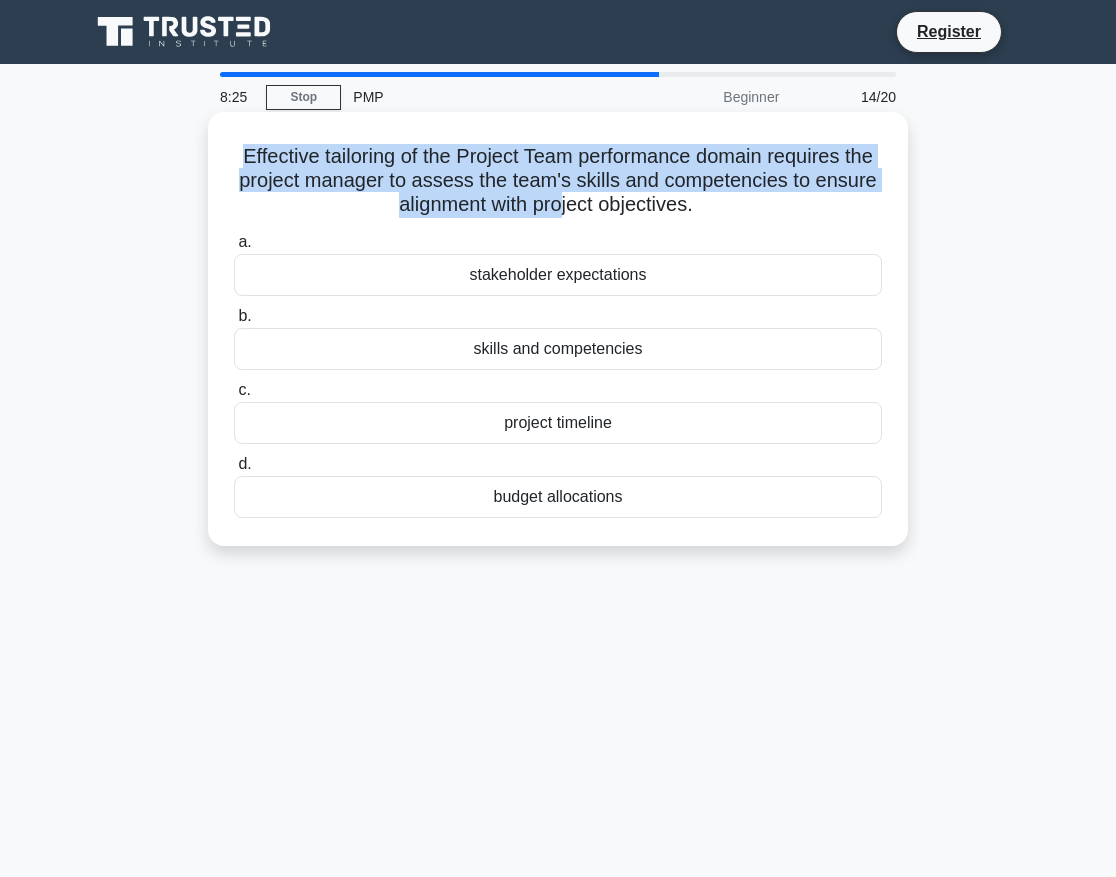 drag, startPoint x: 621, startPoint y: 207, endPoint x: 221, endPoint y: 157, distance: 403.11288 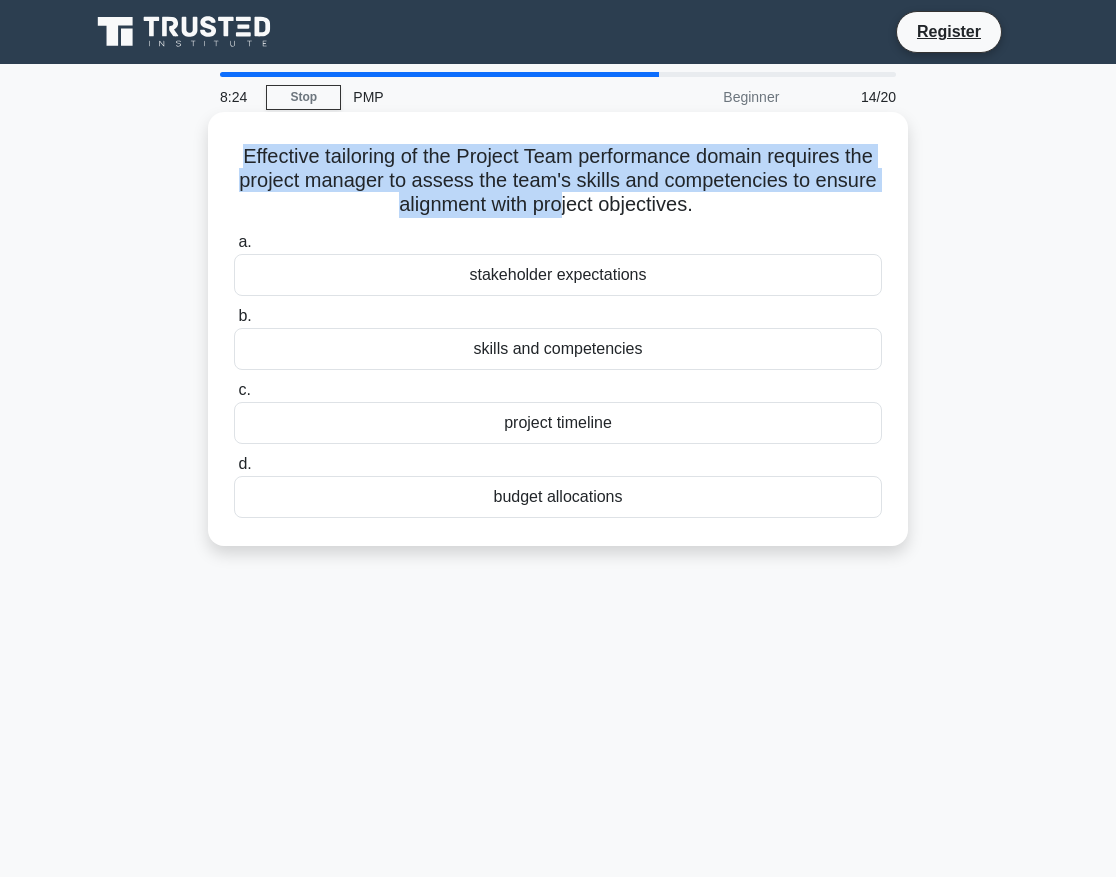 copy on "Effective tailoring of the Project Team performance domain requires the project manager to assess the team's ________ to ensure alignment with project objectives" 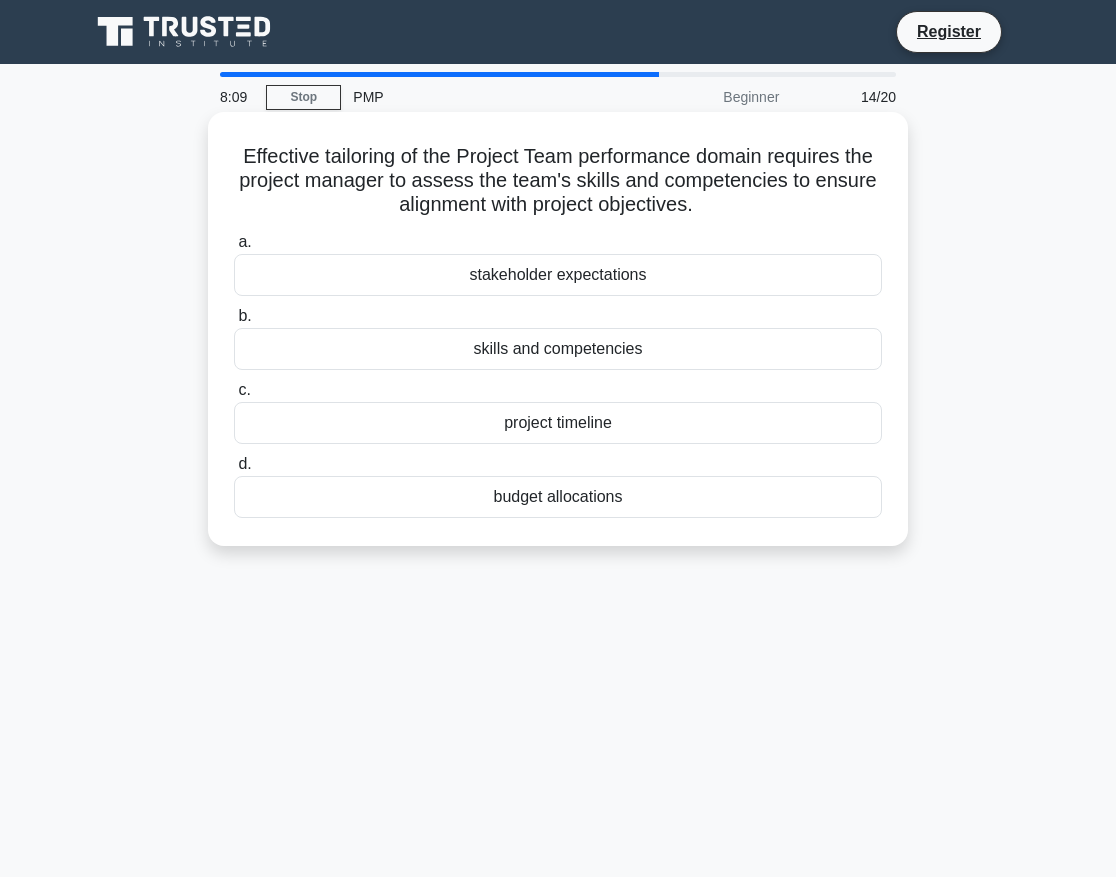 click on "skills and competencies" at bounding box center (558, 349) 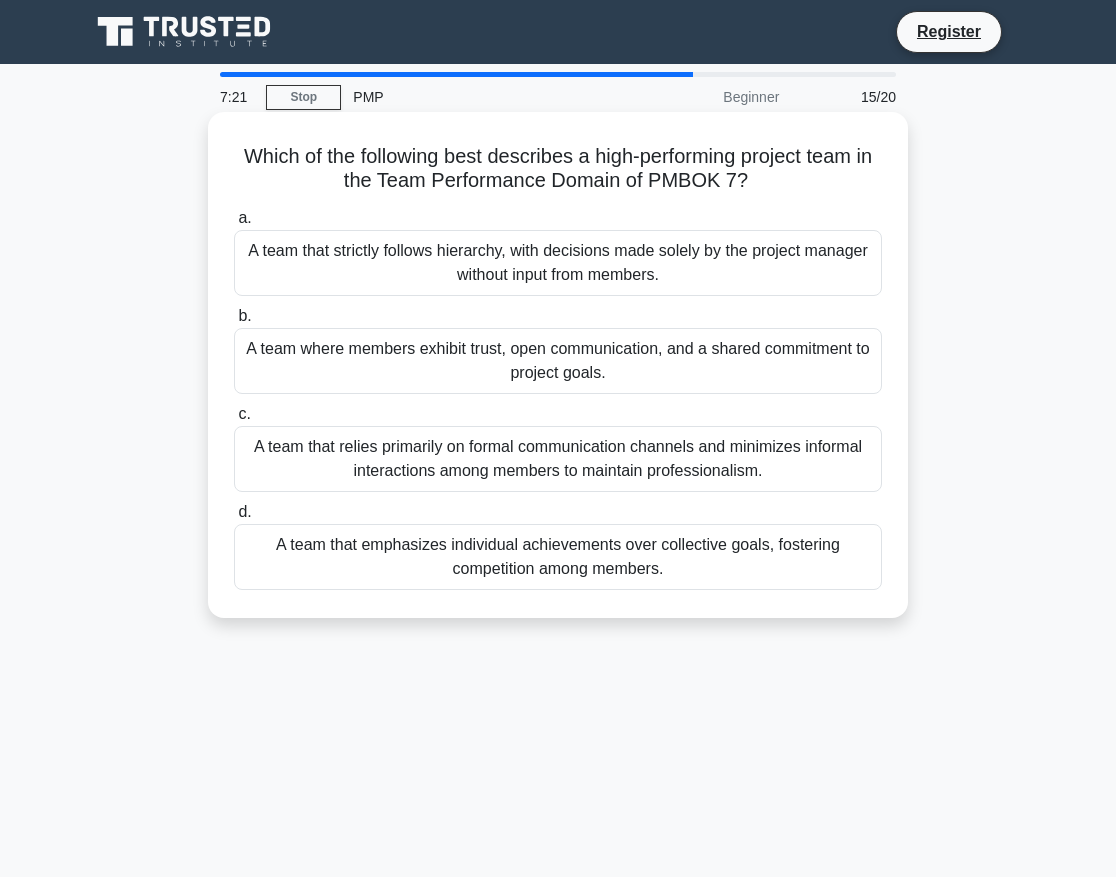 click on "A team where members exhibit trust, open communication, and a shared commitment to project goals." at bounding box center (558, 361) 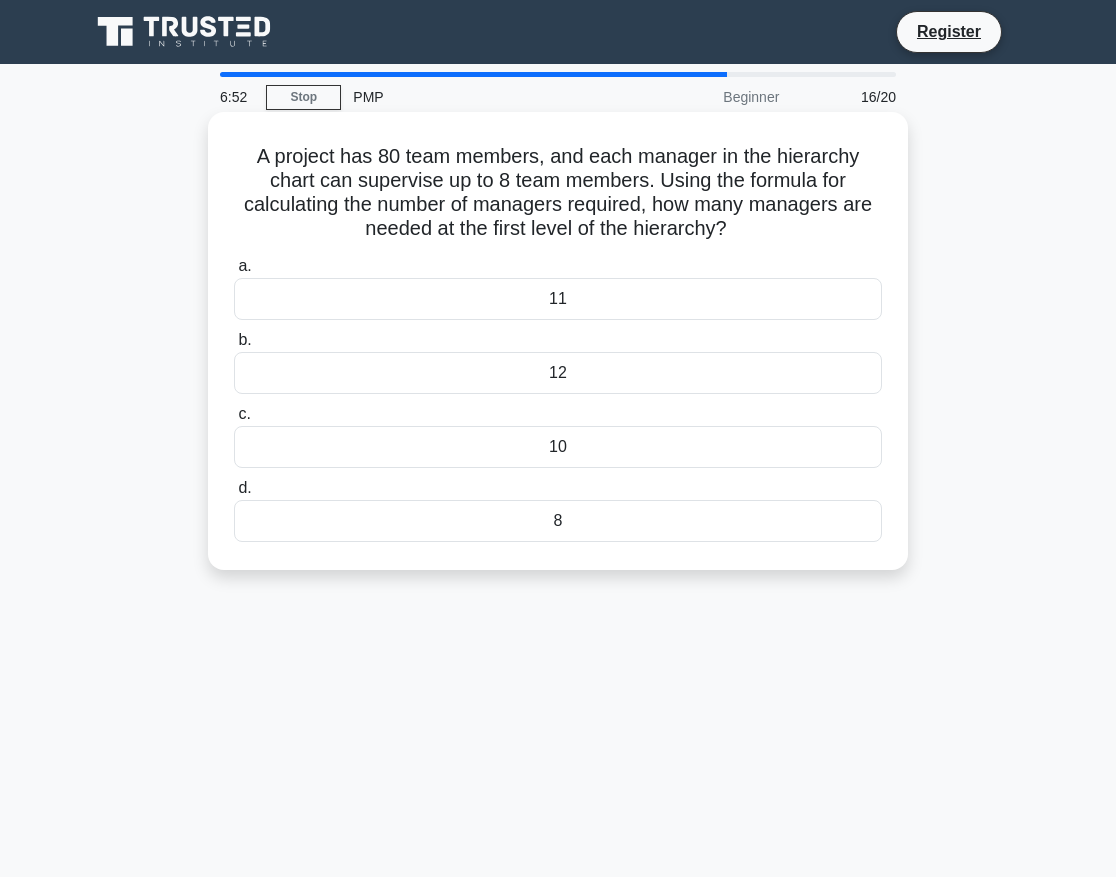 click on "10" at bounding box center [558, 447] 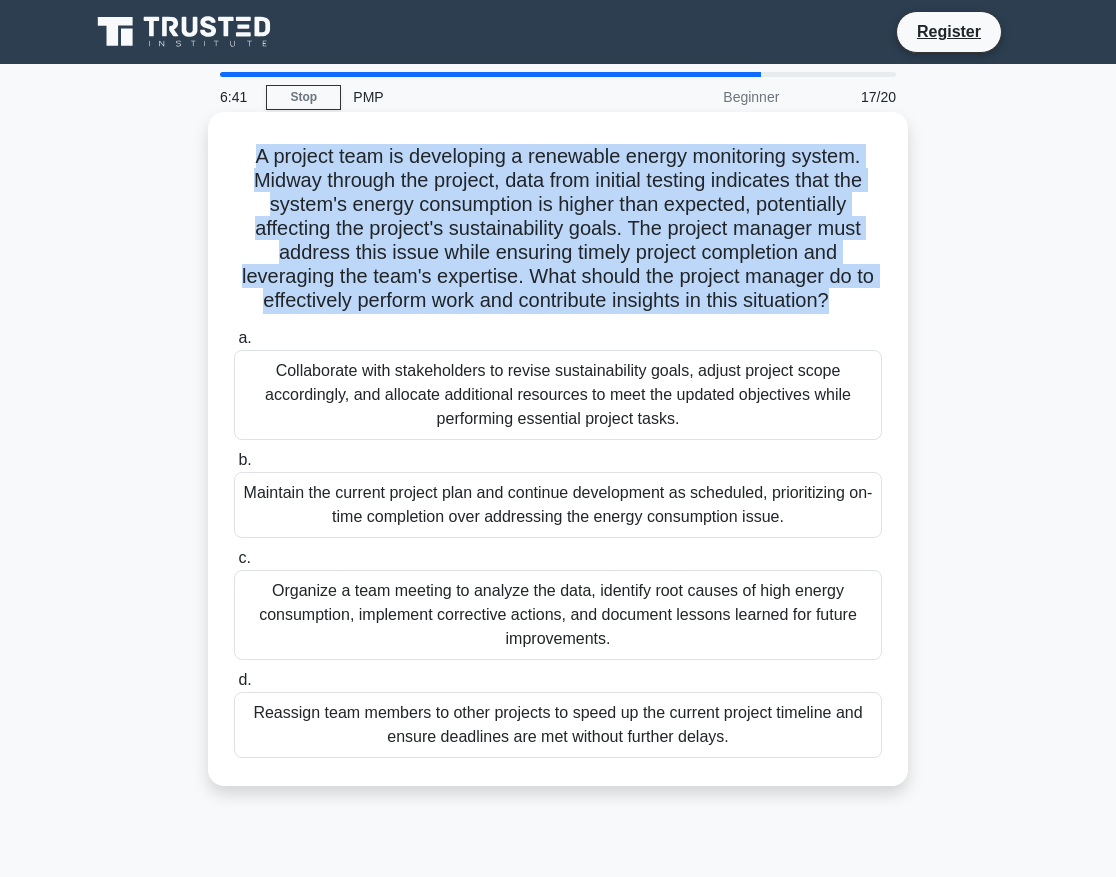 drag, startPoint x: 849, startPoint y: 301, endPoint x: 227, endPoint y: 165, distance: 636.6946 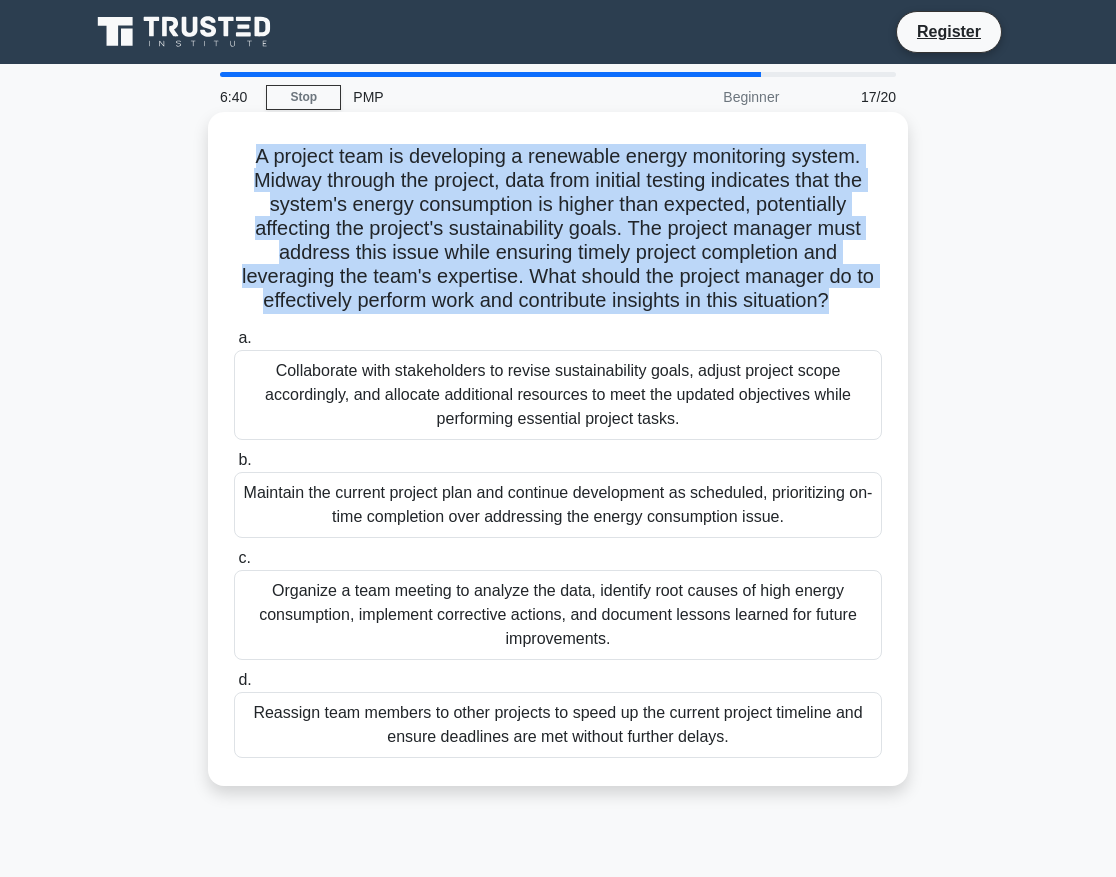 copy on "A project team is developing a renewable energy monitoring system. Midway through the project, data from initial testing indicates that the system's energy consumption is higher than expected, potentially affecting the project's sustainability goals. The project manager must address this issue while ensuring timely project completion and leveraging the team's expertise. What should the project manager do to effectively perform work and contribute insights in this situation?" 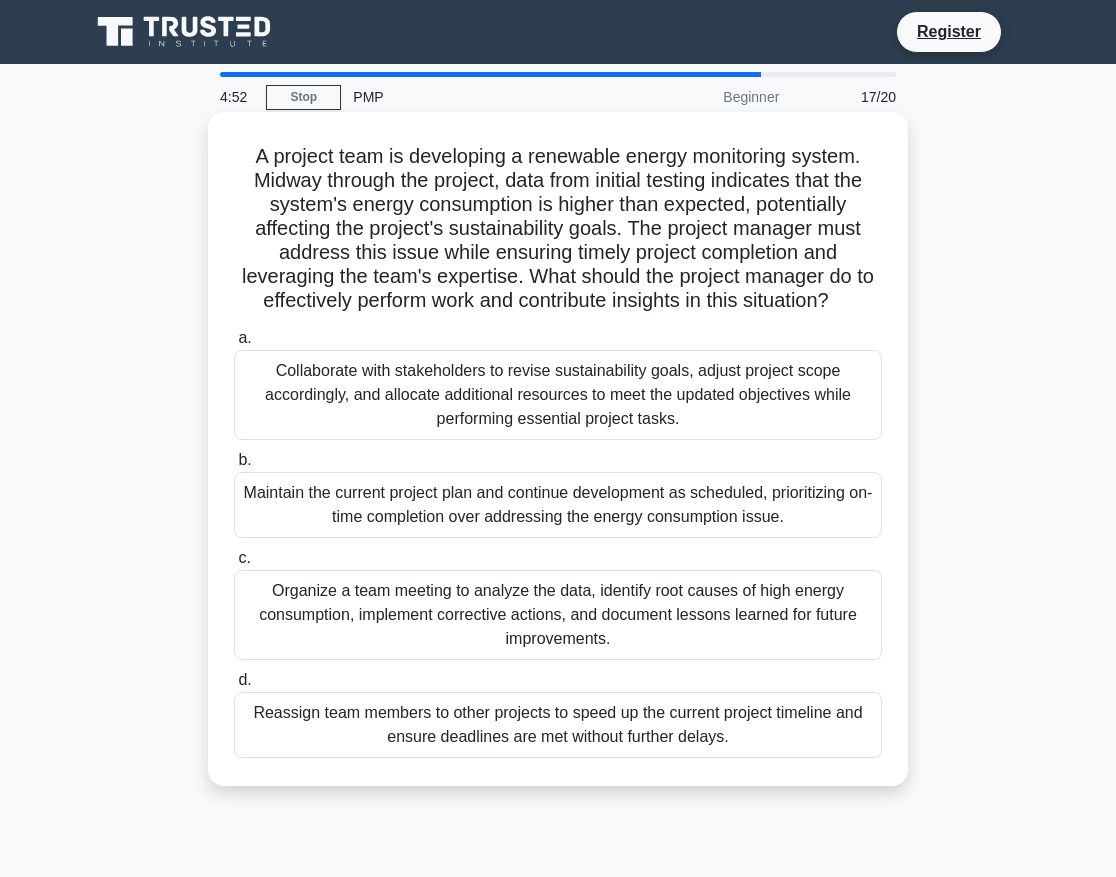 click on "Organize a team meeting to analyze the data, identify root causes of high energy consumption, implement corrective actions, and document lessons learned for future improvements." at bounding box center [558, 615] 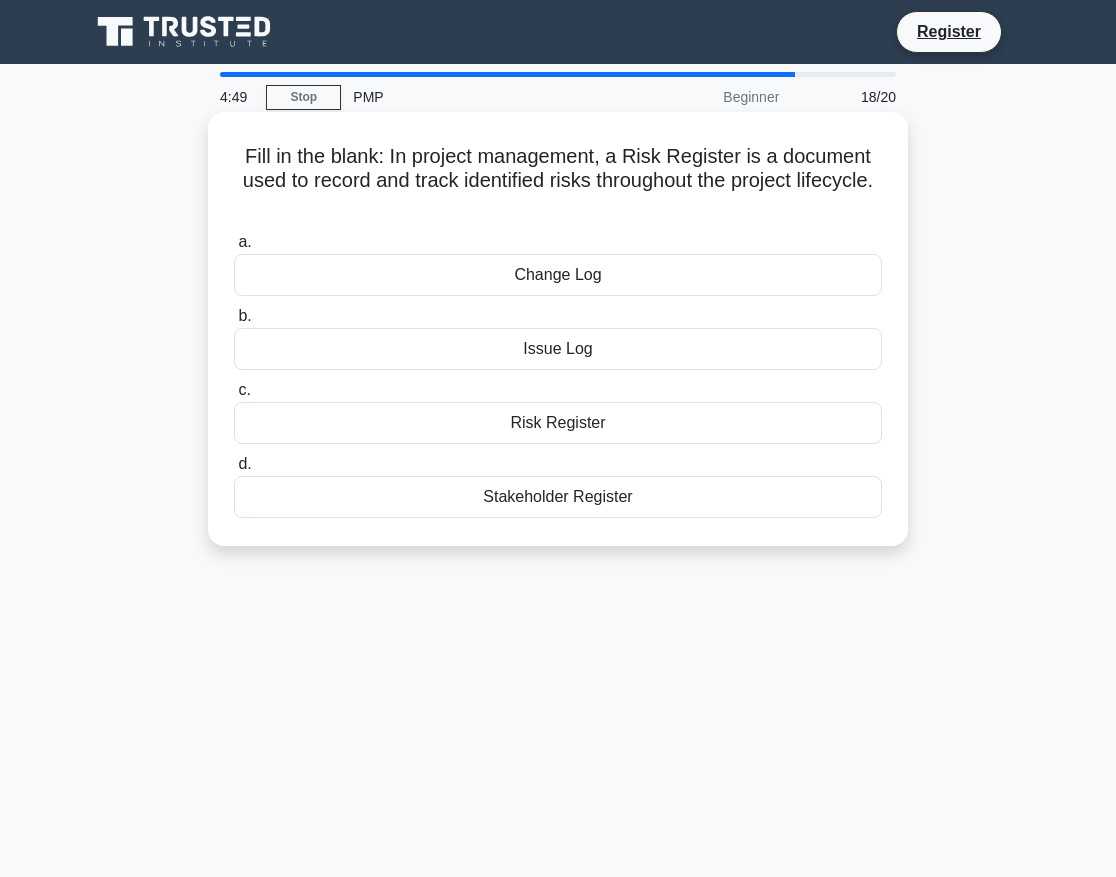 drag, startPoint x: 587, startPoint y: 205, endPoint x: 527, endPoint y: 205, distance: 60 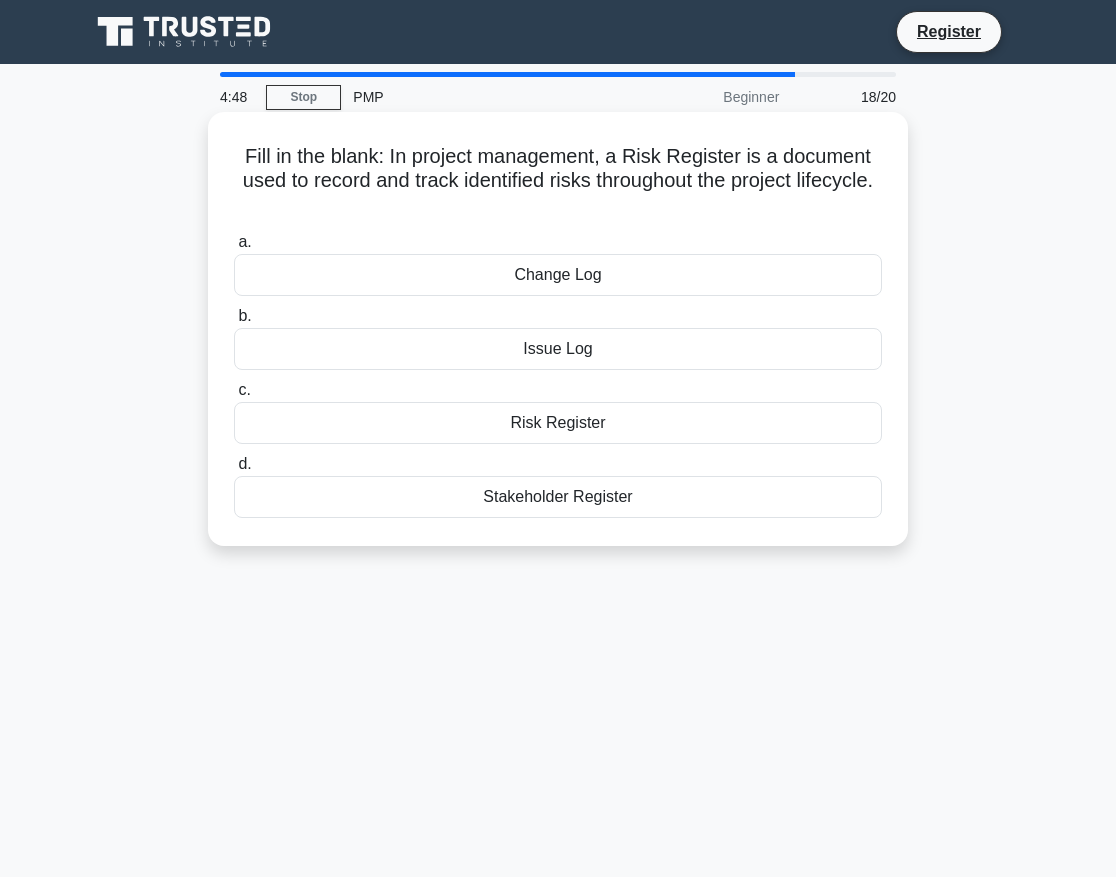 click on "Fill in the blank: In project management, a _____________ is a document used to record and track identified risks throughout the project lifecycle.
.spinner_0XTQ{transform-origin:center;animation:spinner_y6GP .75s linear infinite}@keyframes spinner_y6GP{100%{transform:rotate(360deg)}}" at bounding box center [558, 181] 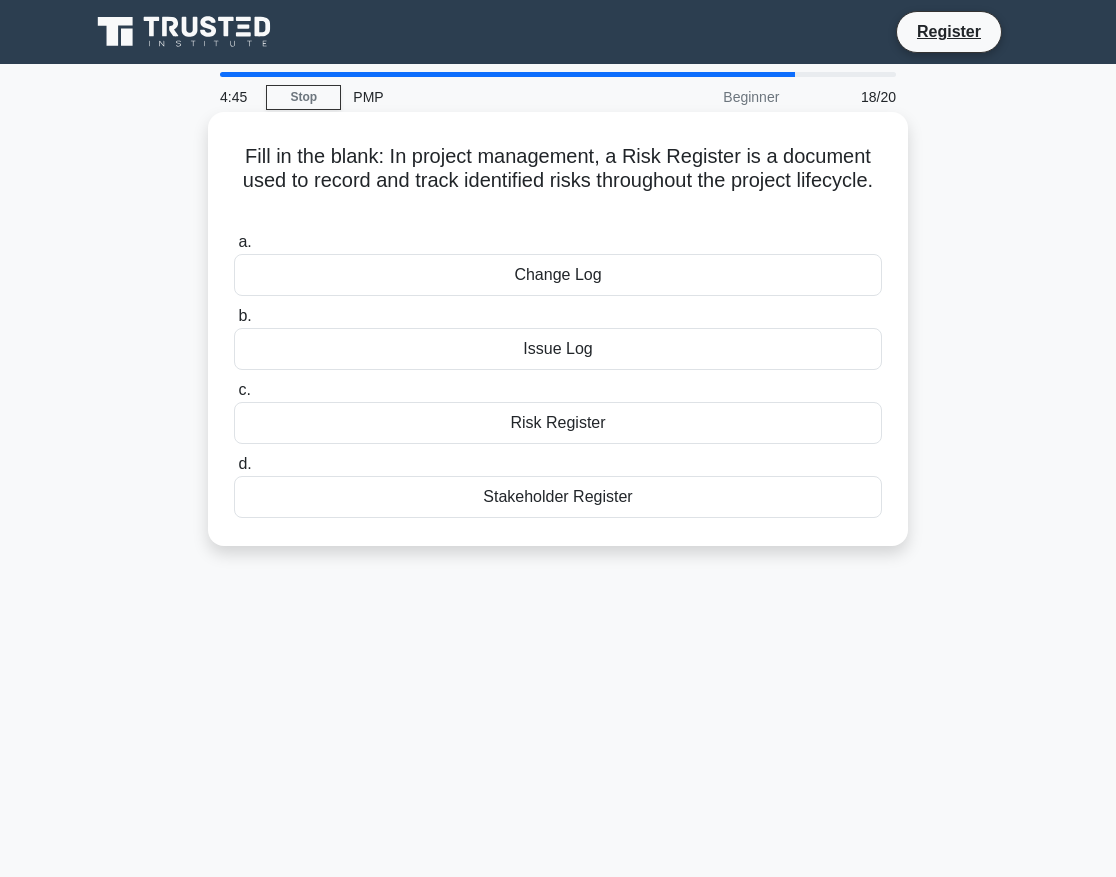 drag, startPoint x: 595, startPoint y: 205, endPoint x: 395, endPoint y: 165, distance: 203.96078 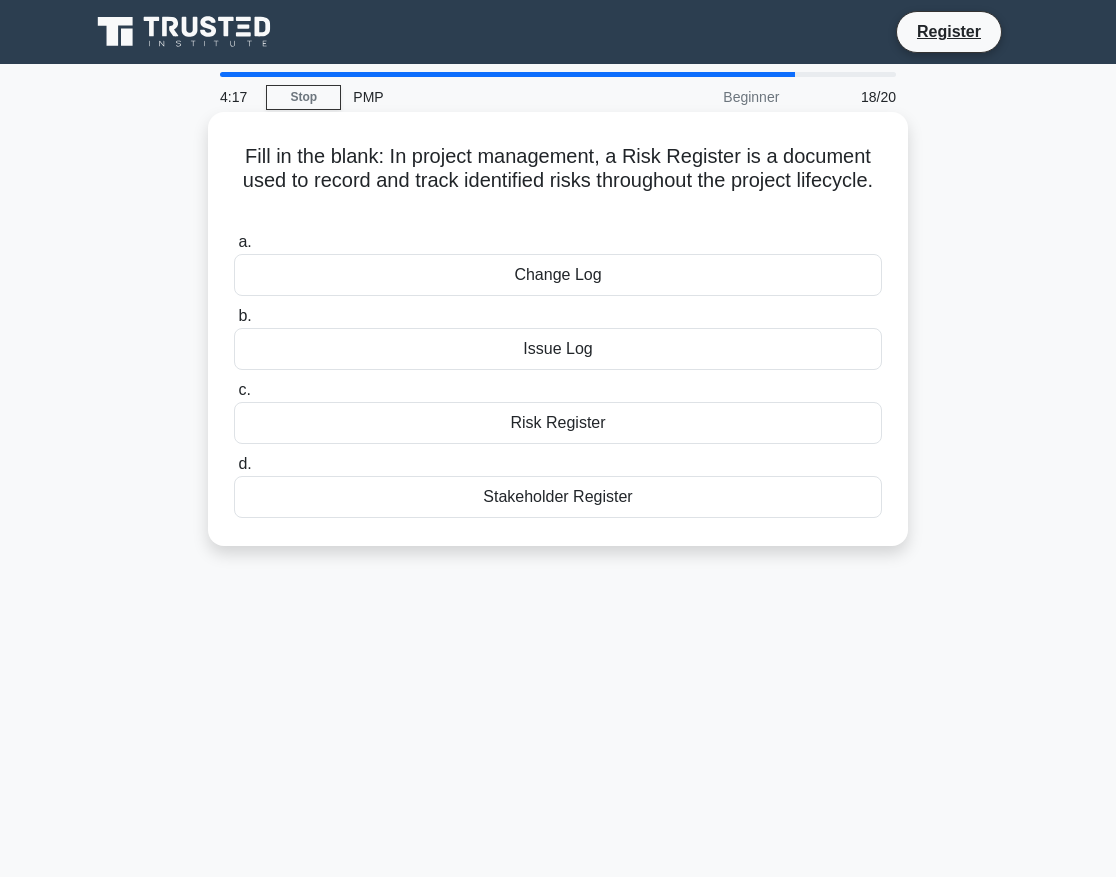click on "Risk Register" at bounding box center (558, 423) 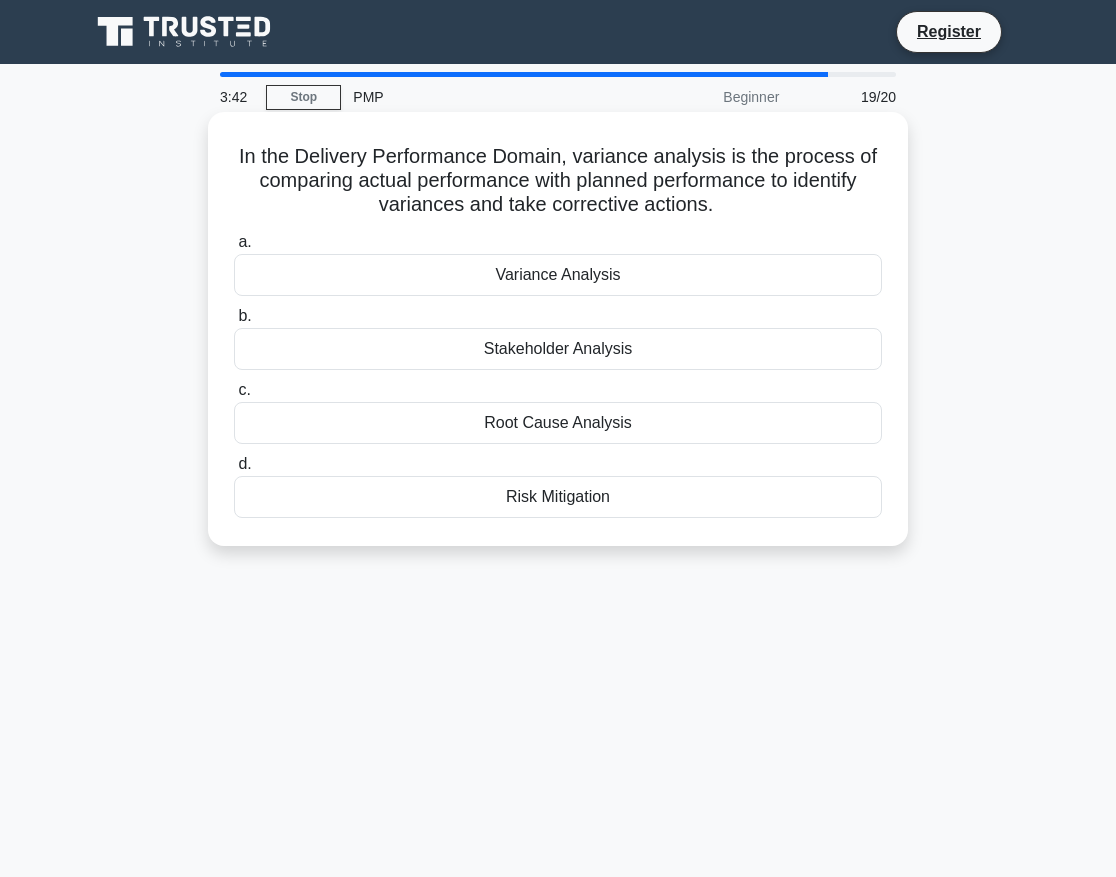 click on "In the Delivery Performance Domain, _____ is the process of comparing actual performance with planned performance to identify variances and take corrective actions.
.spinner_0XTQ{transform-origin:center;animation:spinner_y6GP .75s linear infinite}@keyframes spinner_y6GP{100%{transform:rotate(360deg)}}
a.
Variance Analysis
b. c." at bounding box center (558, 329) 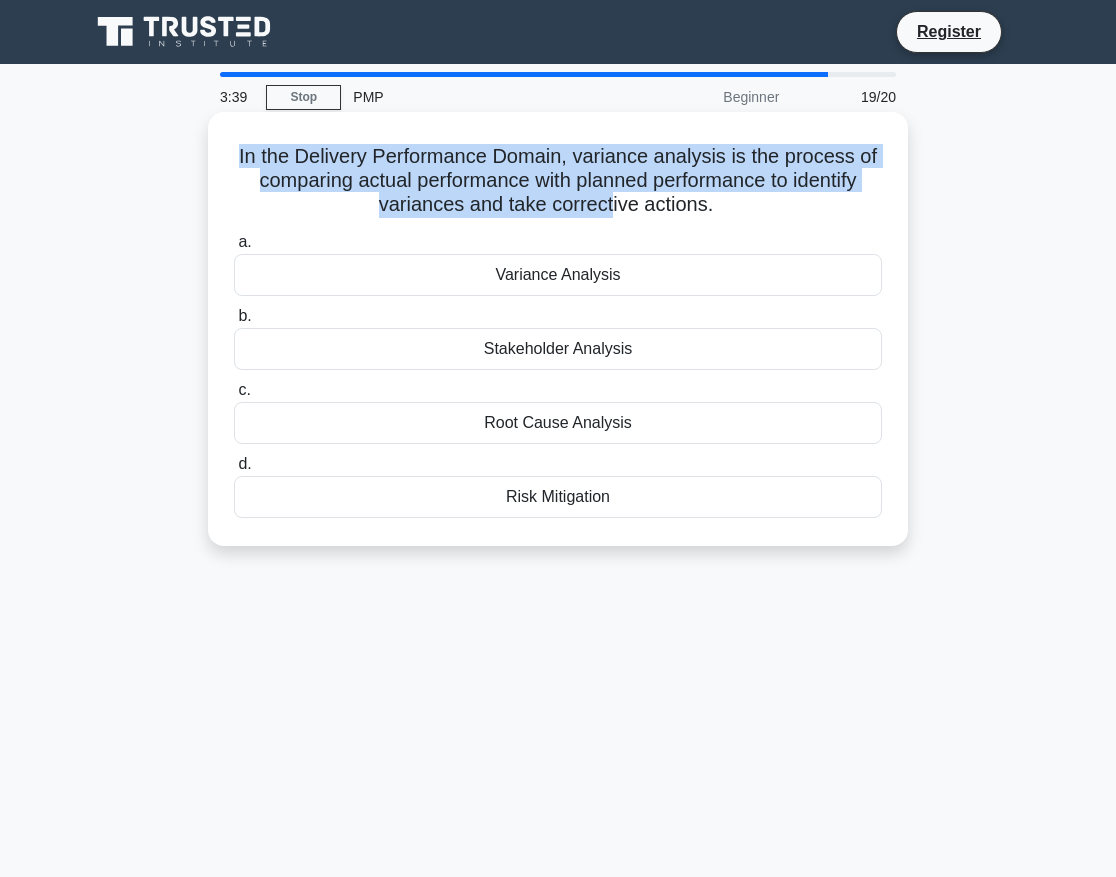 drag, startPoint x: 649, startPoint y: 207, endPoint x: 252, endPoint y: 170, distance: 398.72046 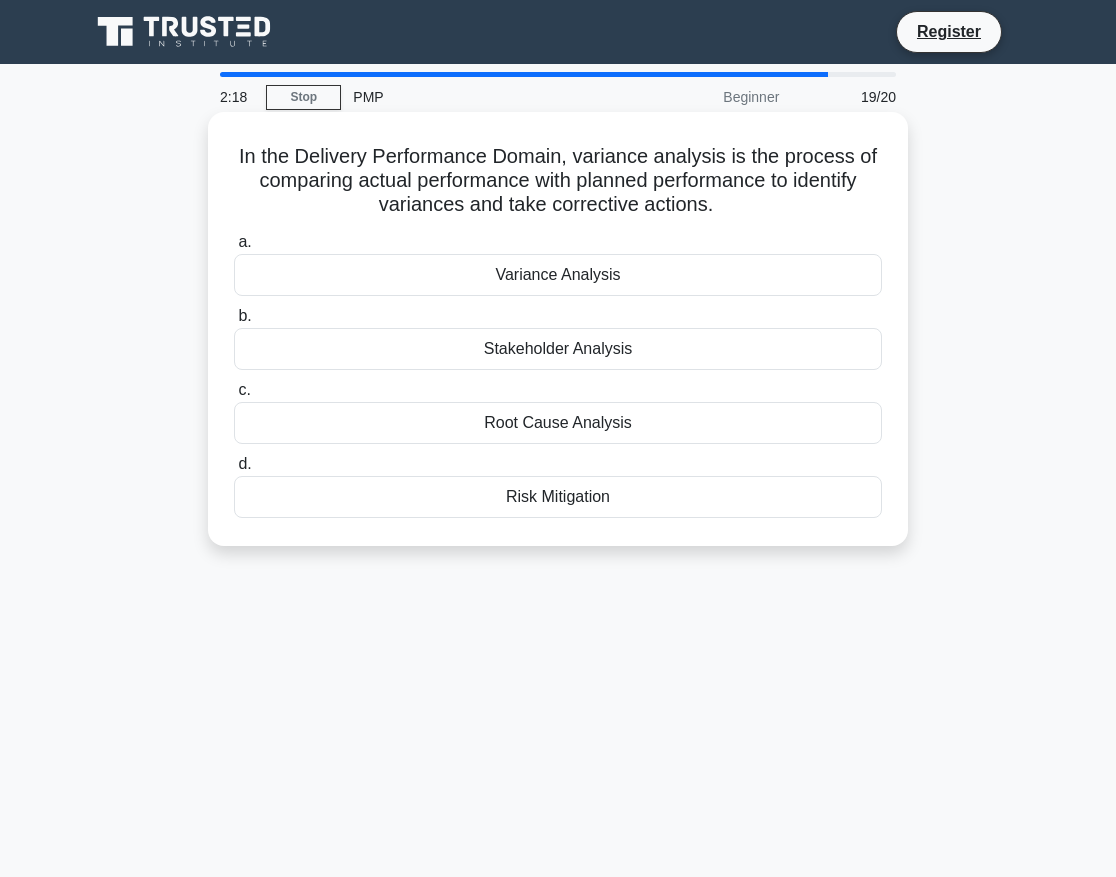 click on "Risk Mitigation" at bounding box center [558, 497] 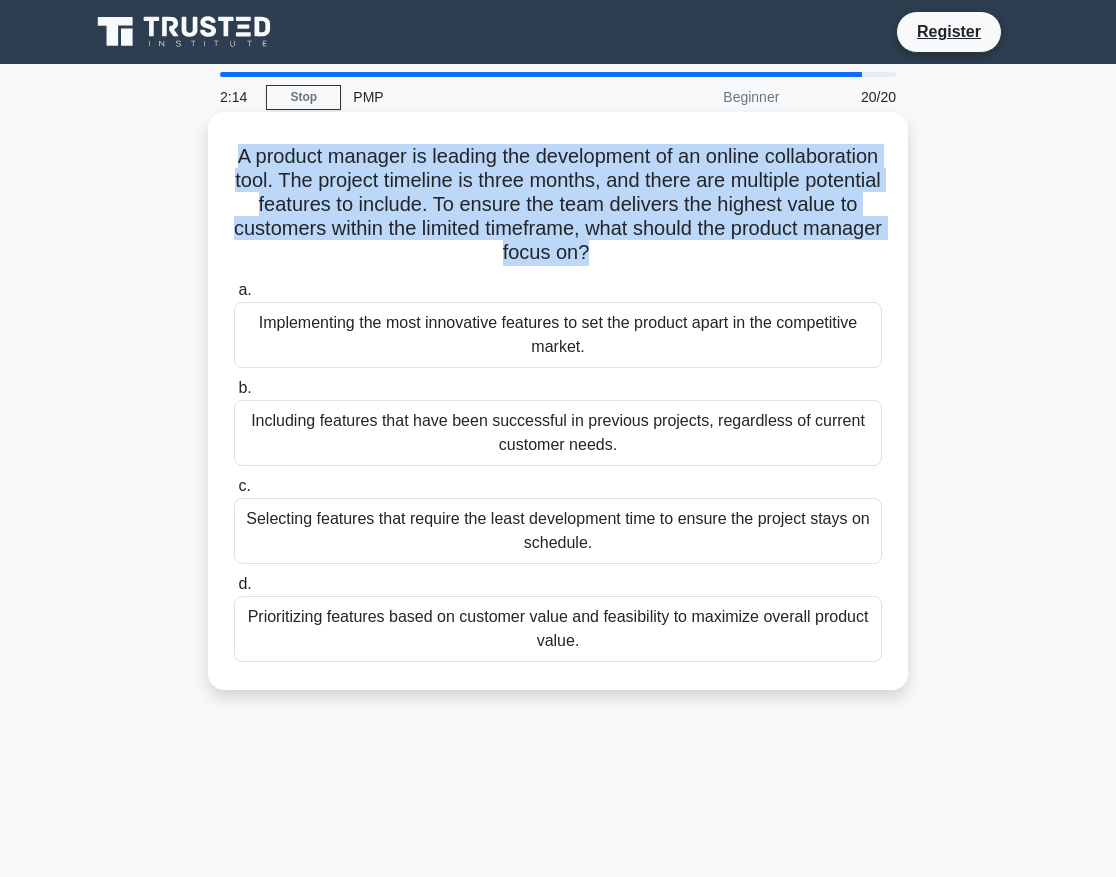 drag, startPoint x: 688, startPoint y: 252, endPoint x: 265, endPoint y: 165, distance: 431.85416 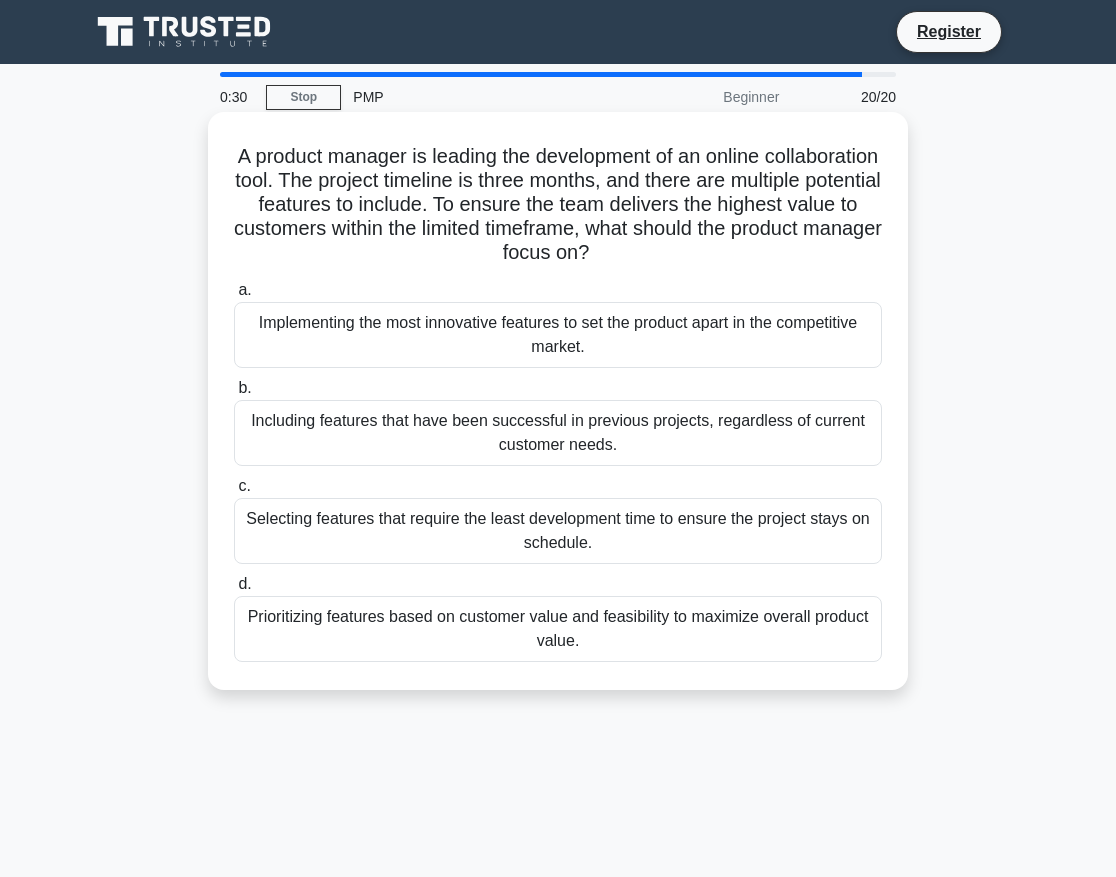 click on "Prioritizing features based on customer value and feasibility to maximize overall product value." at bounding box center (558, 629) 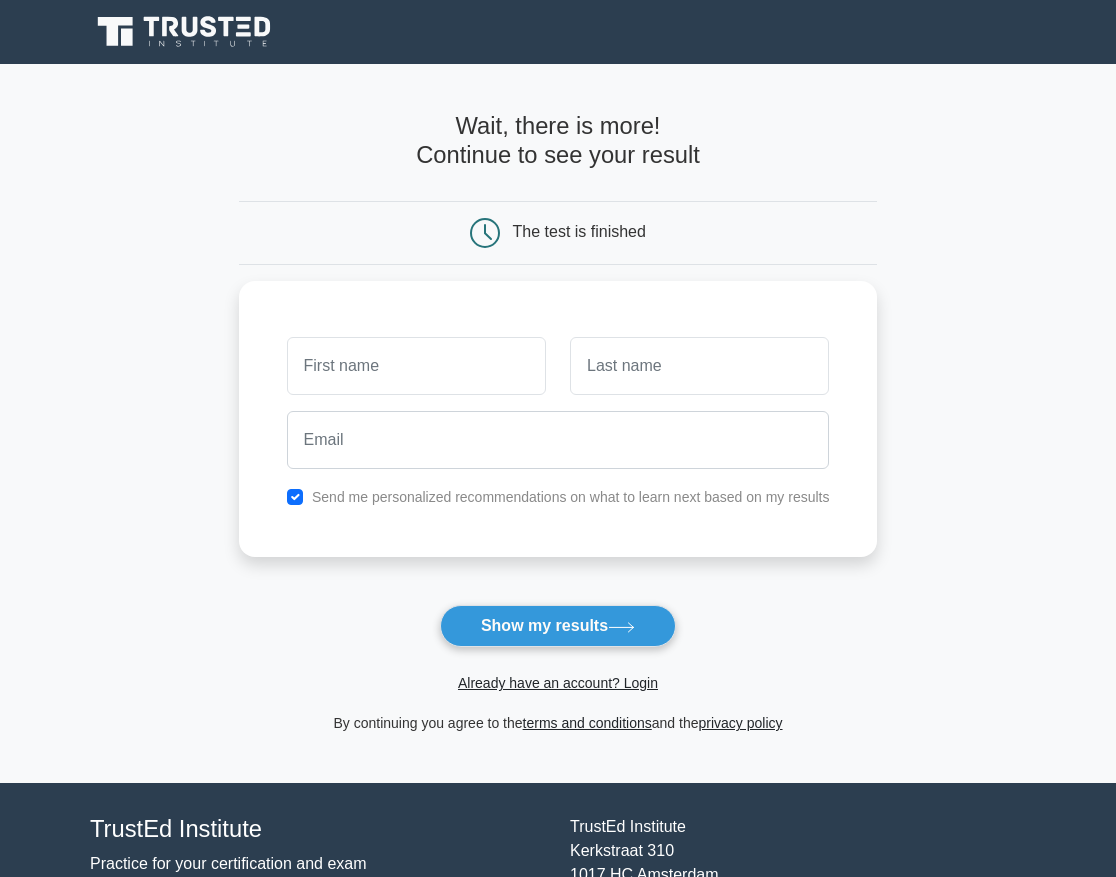 scroll, scrollTop: 0, scrollLeft: 0, axis: both 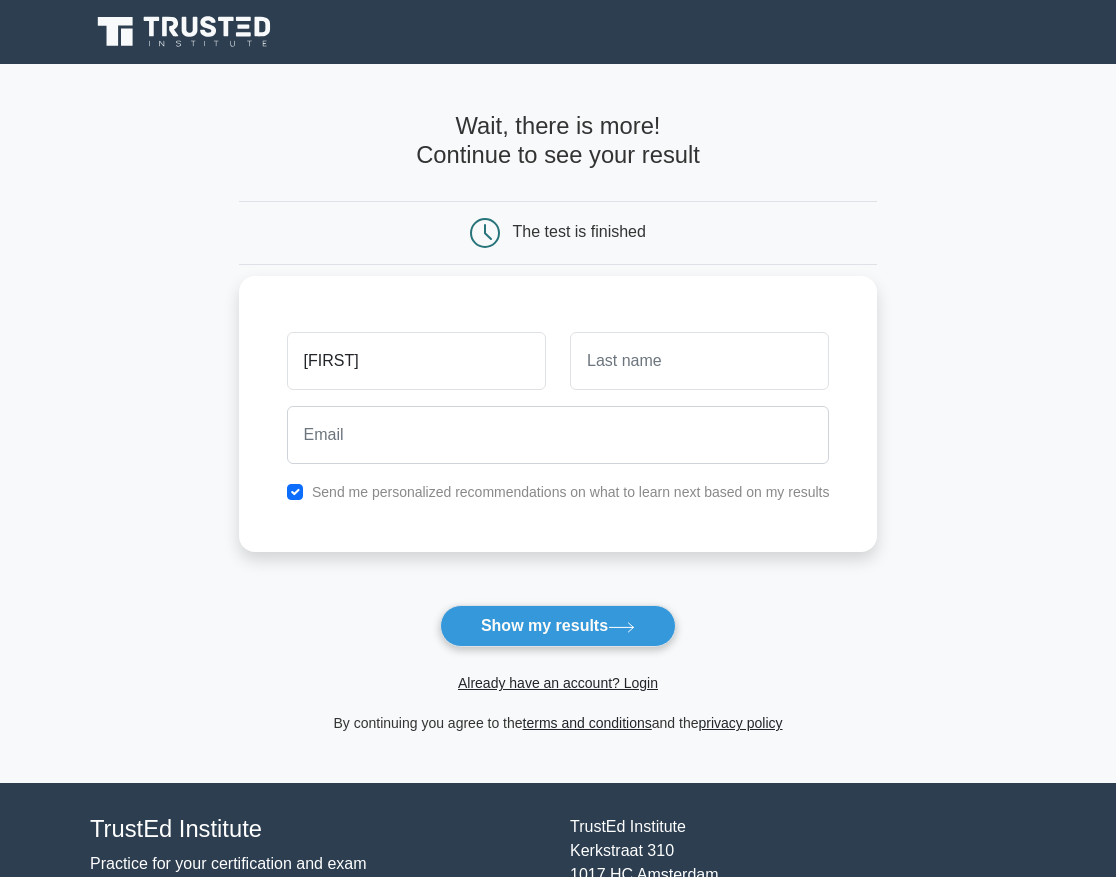 type on "[FIRST]" 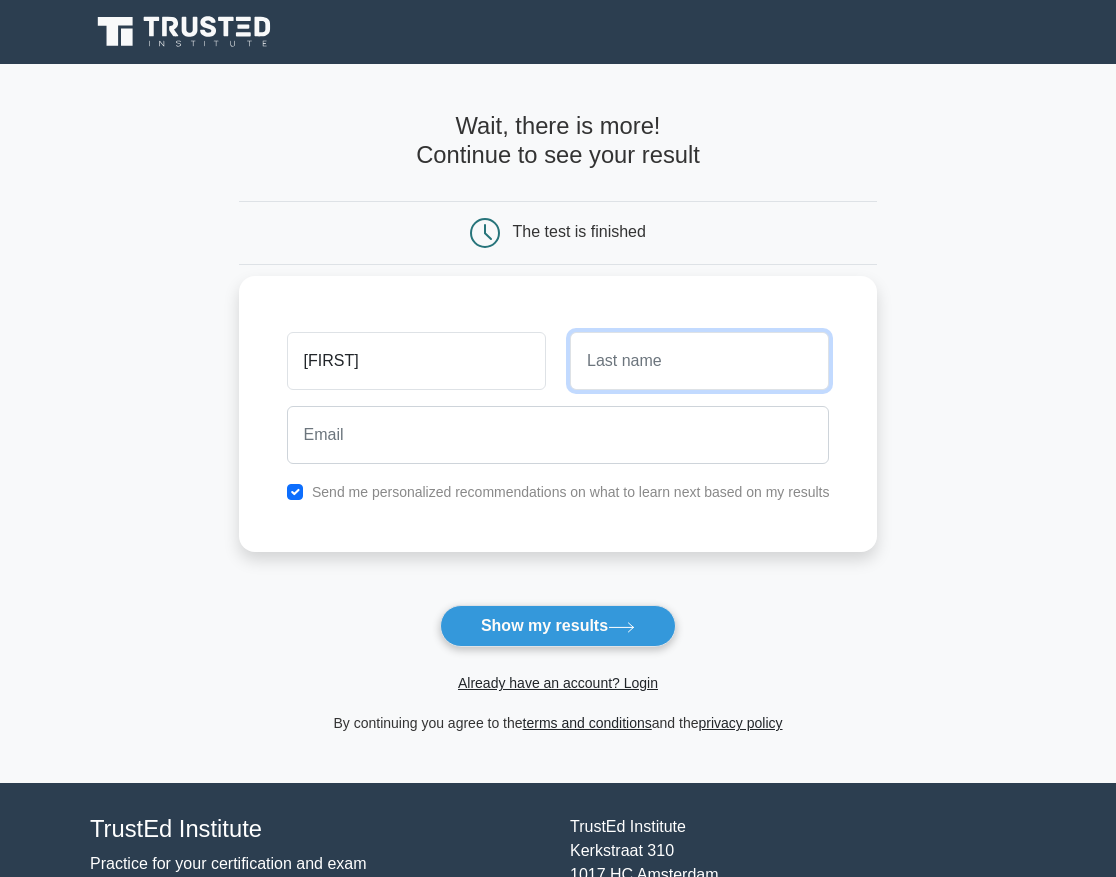 click at bounding box center [699, 361] 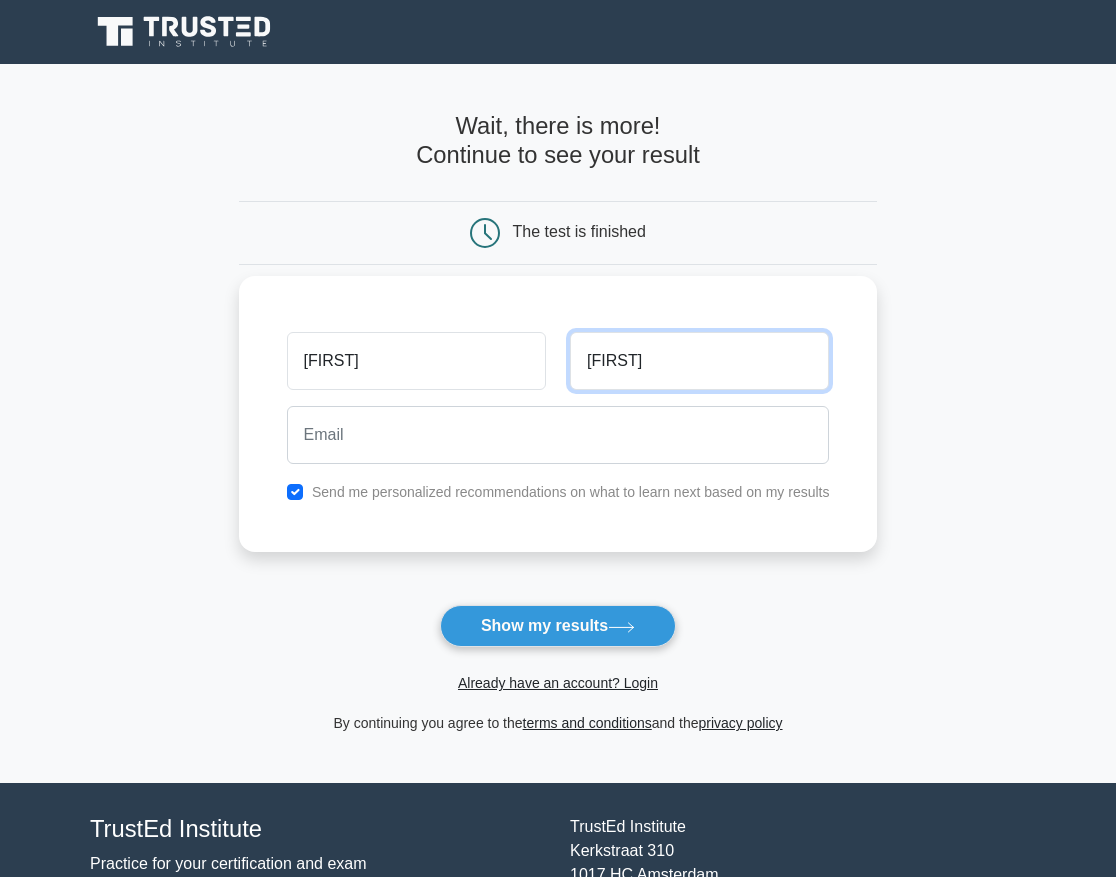 type on "[FIRST]" 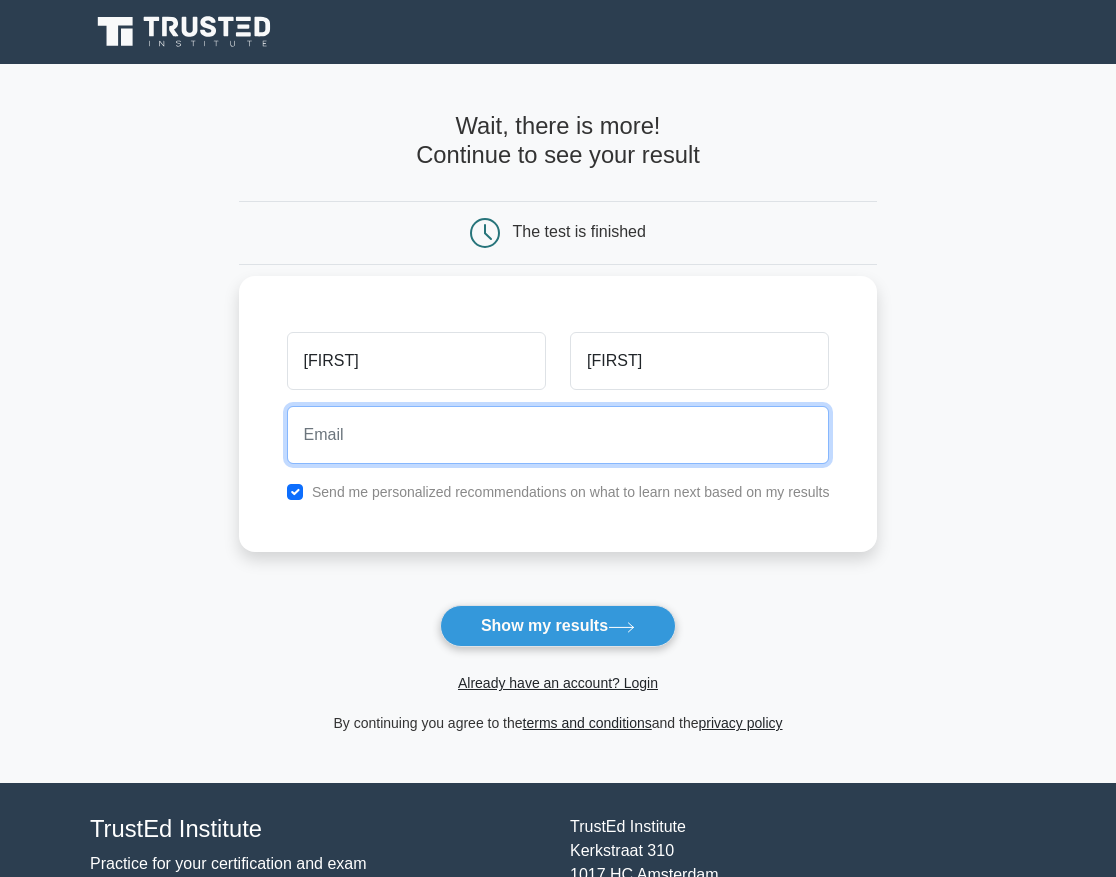 click at bounding box center (558, 435) 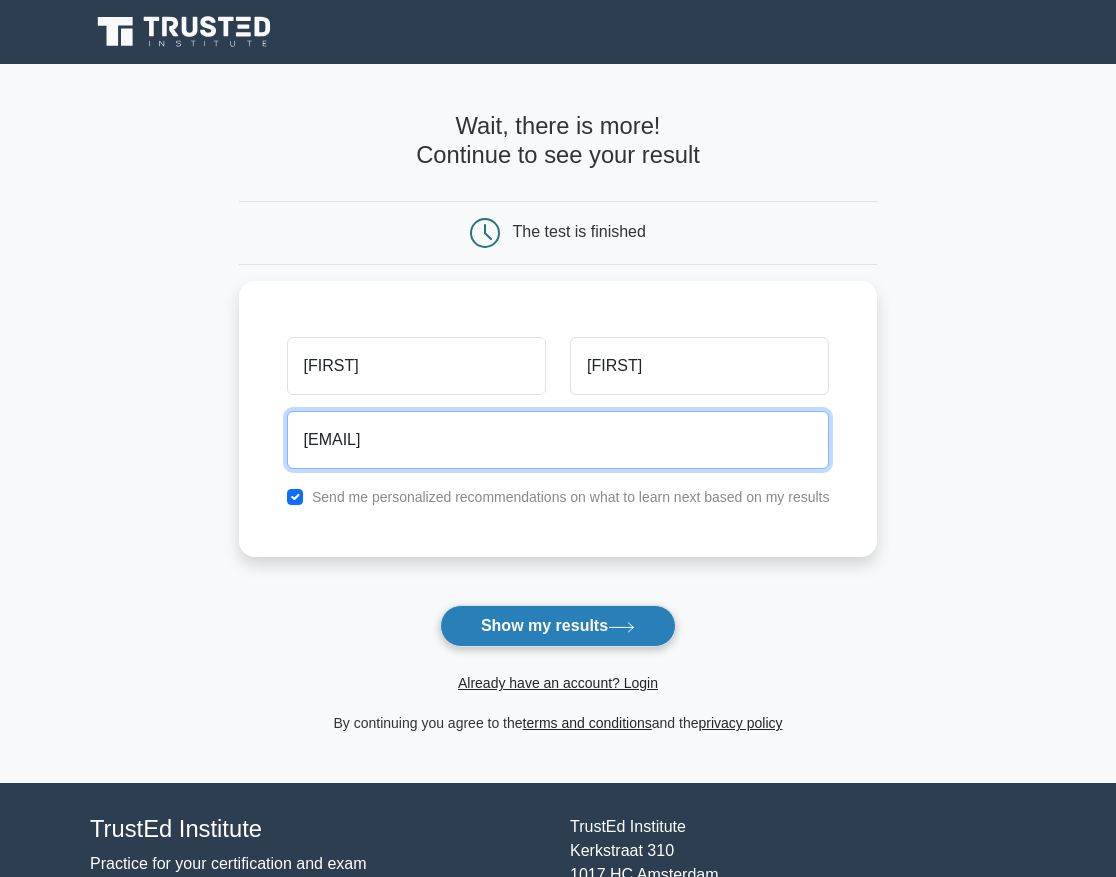 type on "melissa@yopmail.com" 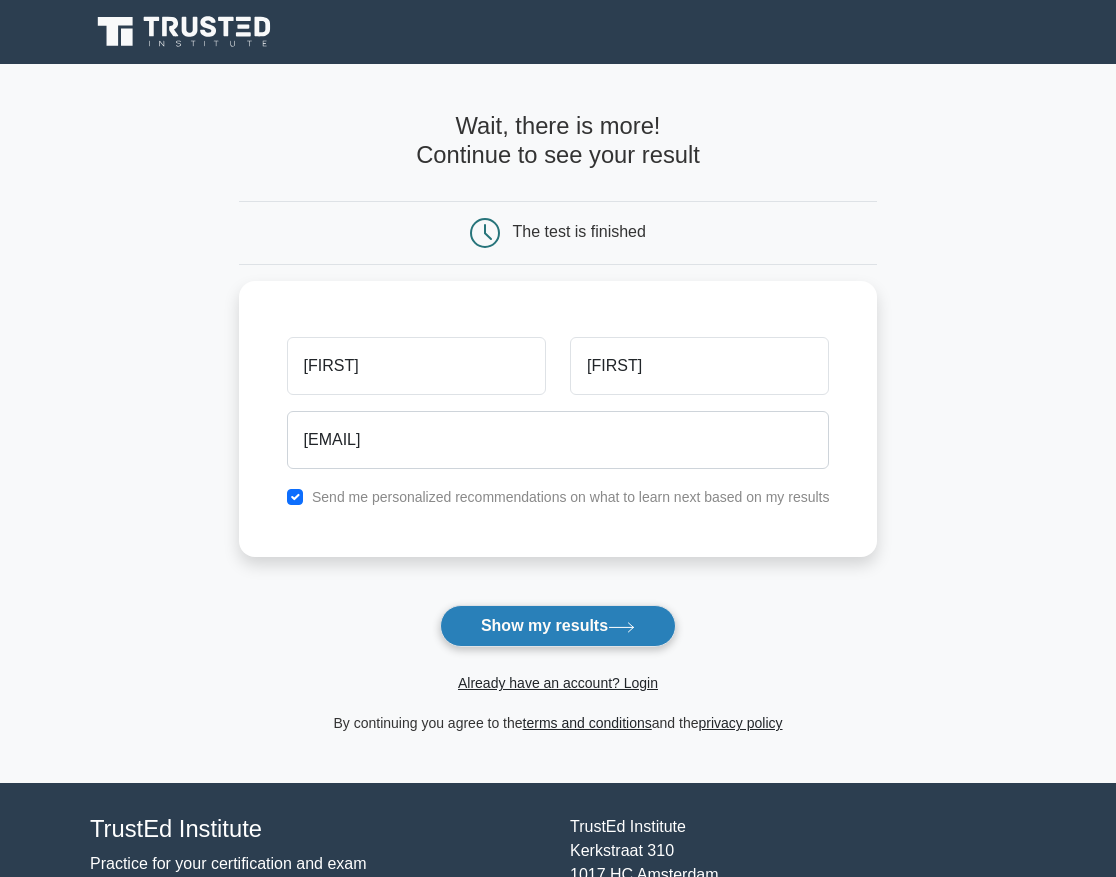 click on "Show my results" at bounding box center [558, 626] 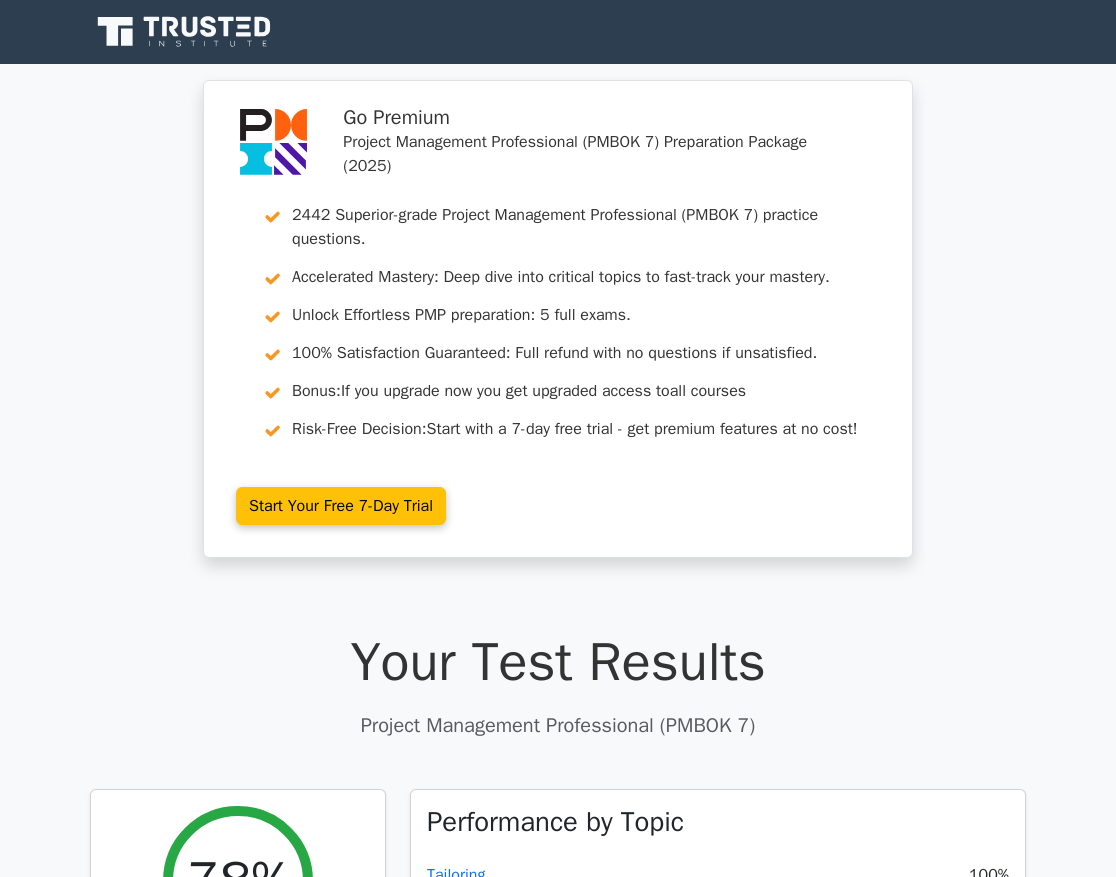 scroll, scrollTop: 0, scrollLeft: 0, axis: both 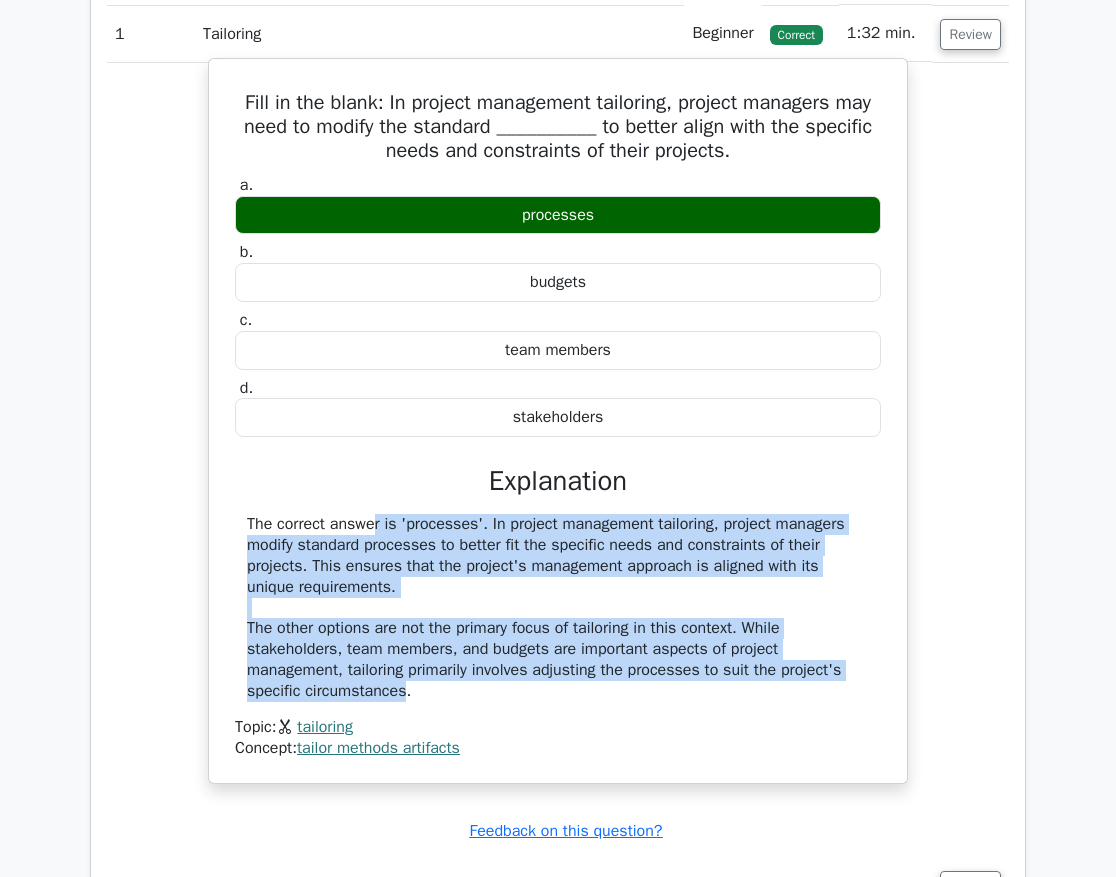 drag, startPoint x: 404, startPoint y: 695, endPoint x: 246, endPoint y: 529, distance: 229.17242 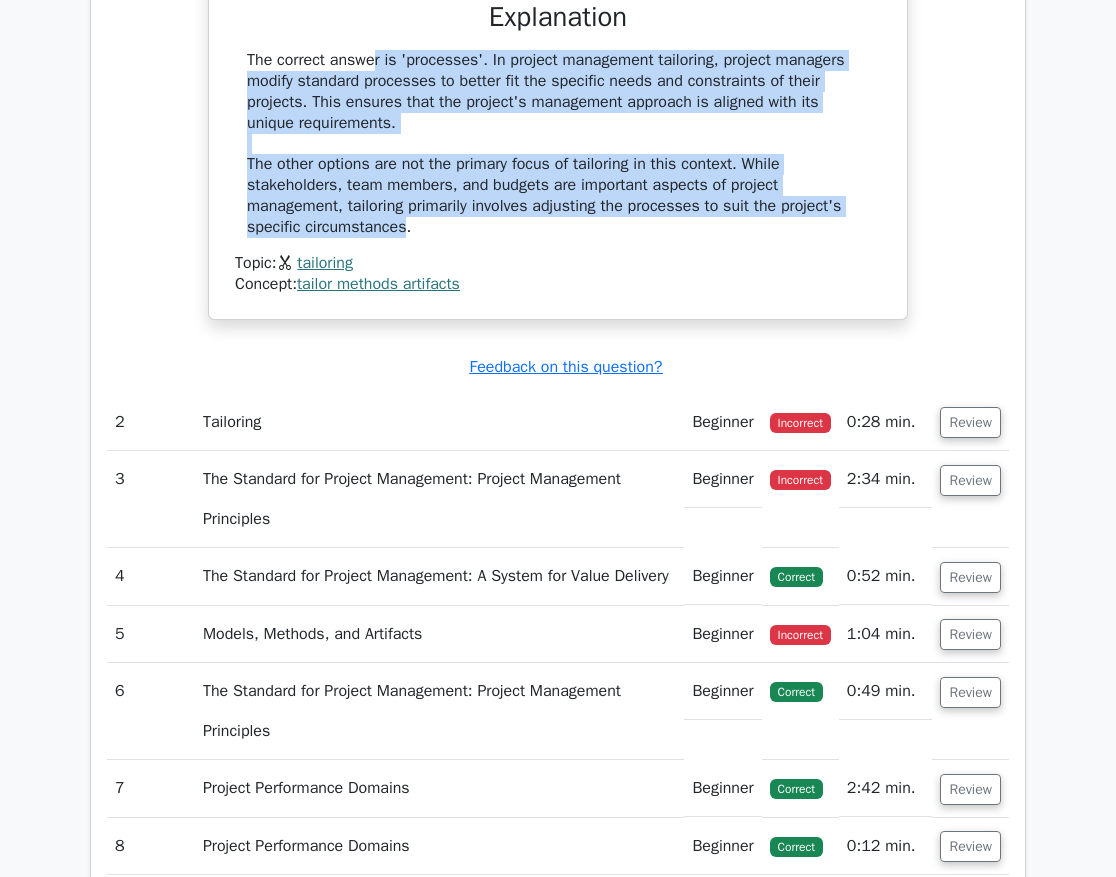 scroll, scrollTop: 2100, scrollLeft: 0, axis: vertical 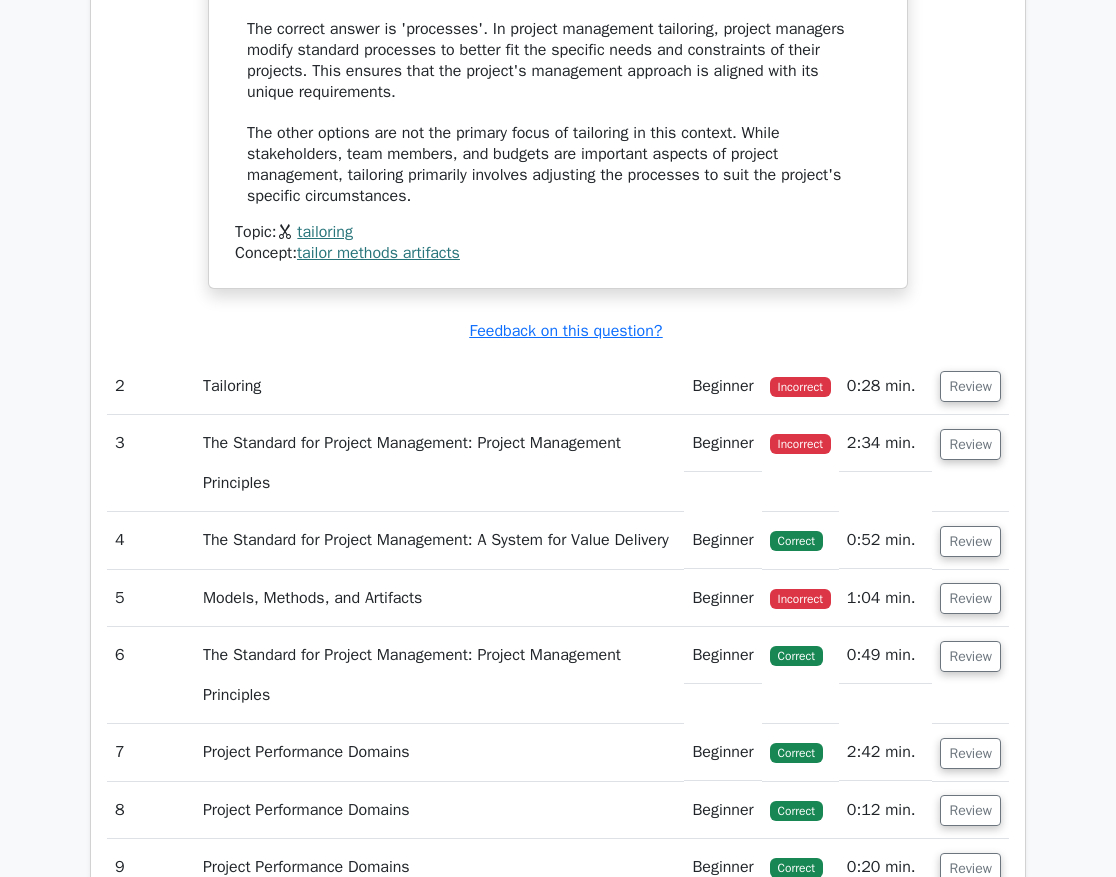 click on "Submit feedback
Feedback on this question?" at bounding box center (566, 331) 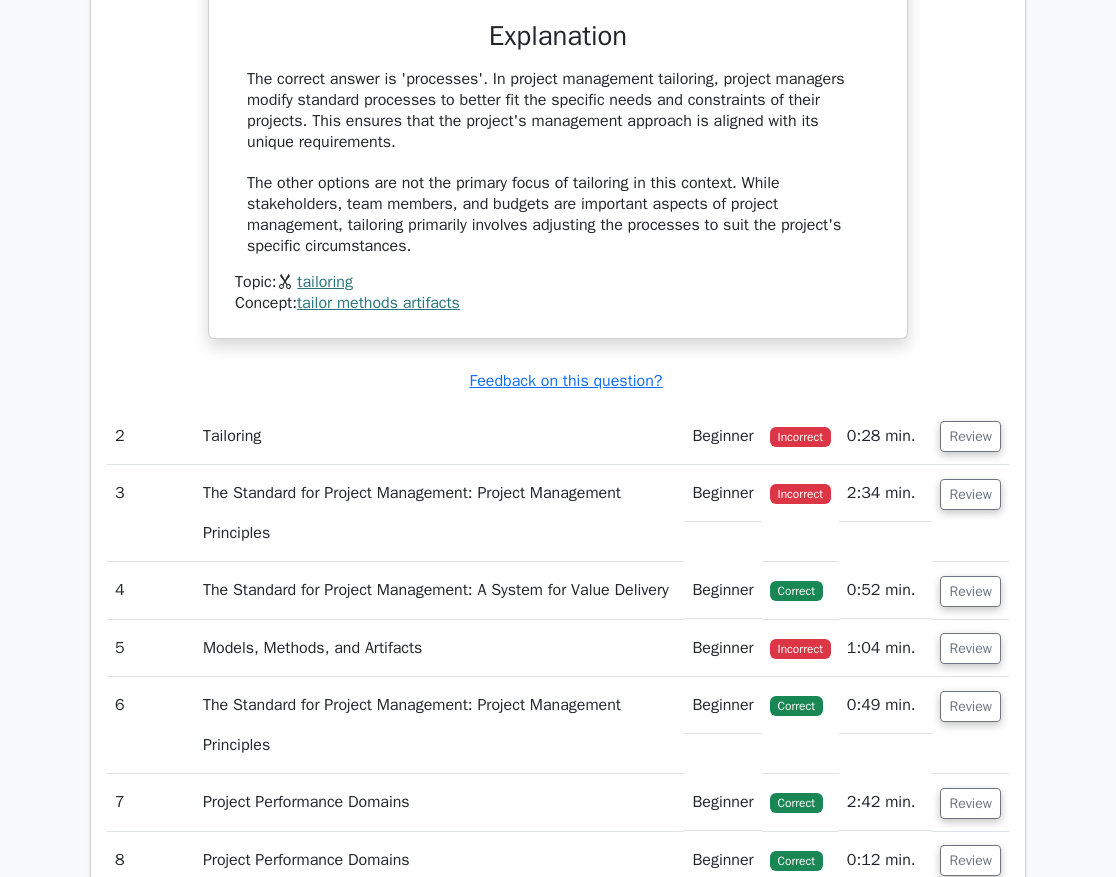 scroll, scrollTop: 2000, scrollLeft: 0, axis: vertical 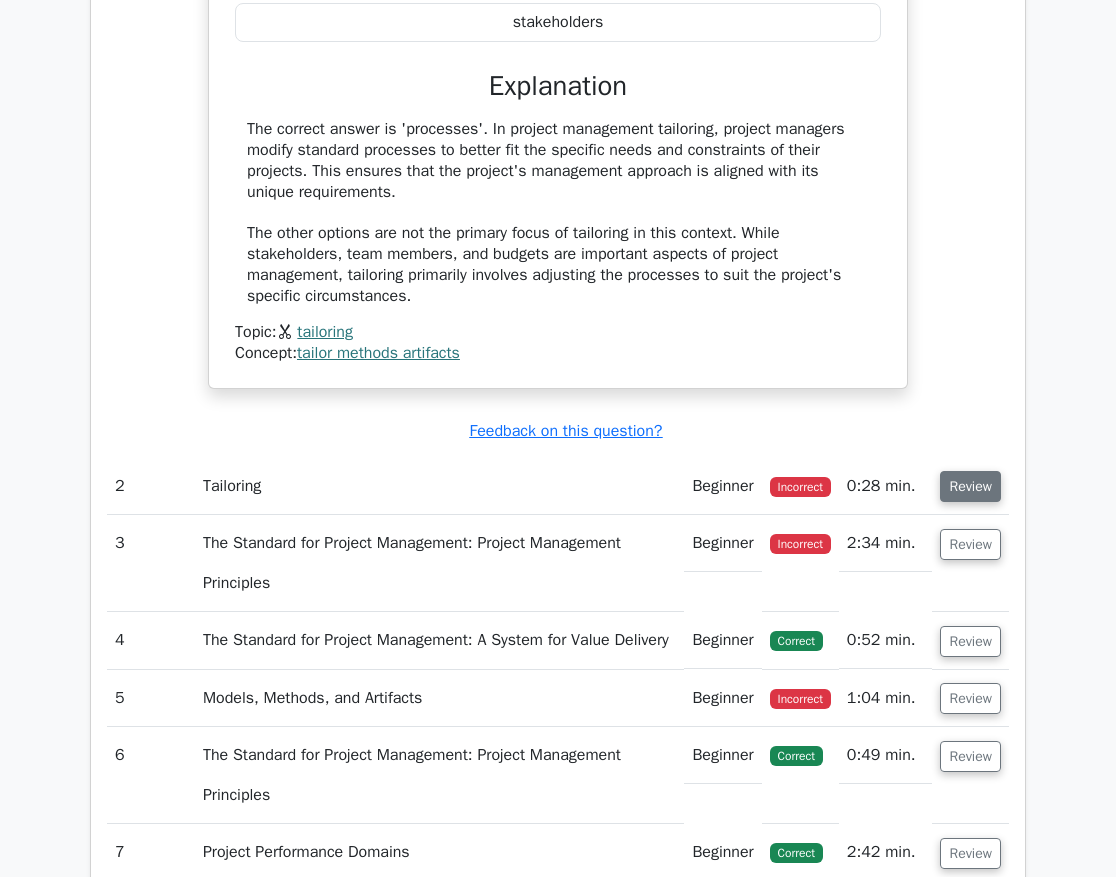 click on "Review" at bounding box center (970, 486) 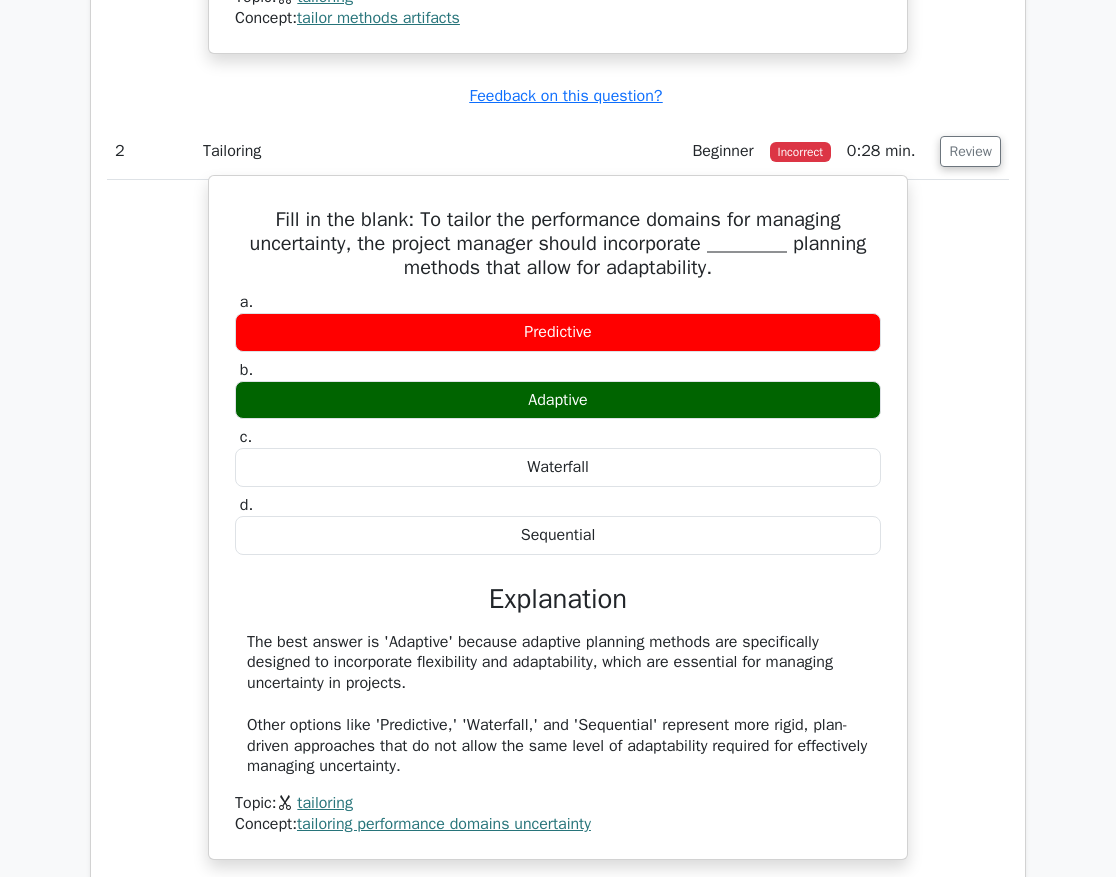 scroll, scrollTop: 2300, scrollLeft: 0, axis: vertical 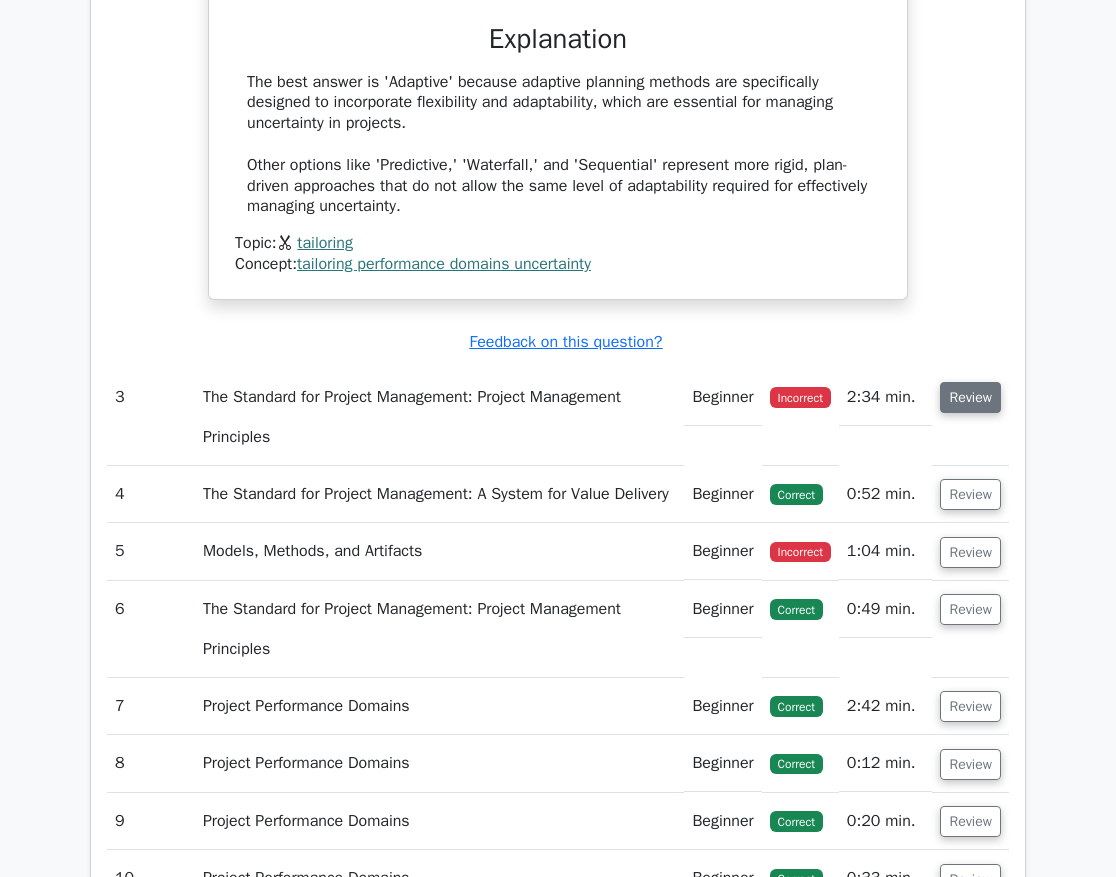click on "Review" at bounding box center (970, 397) 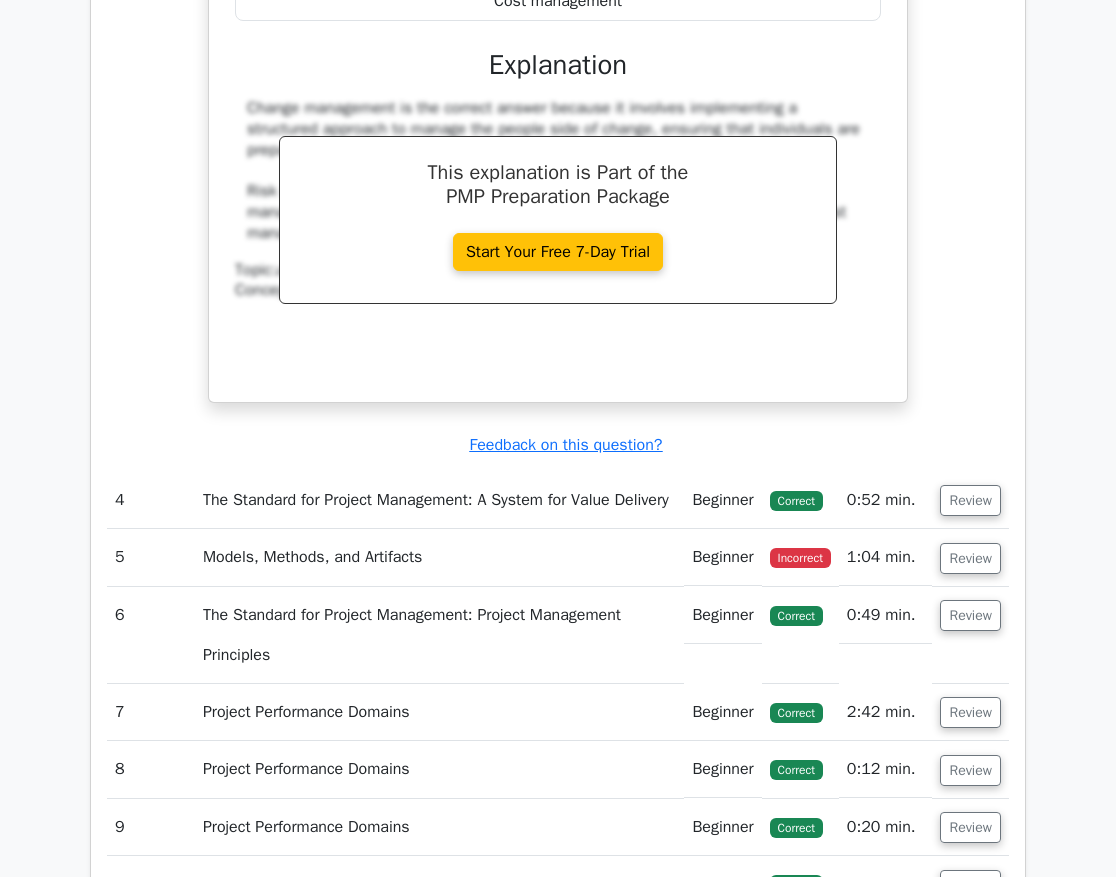 scroll, scrollTop: 3800, scrollLeft: 0, axis: vertical 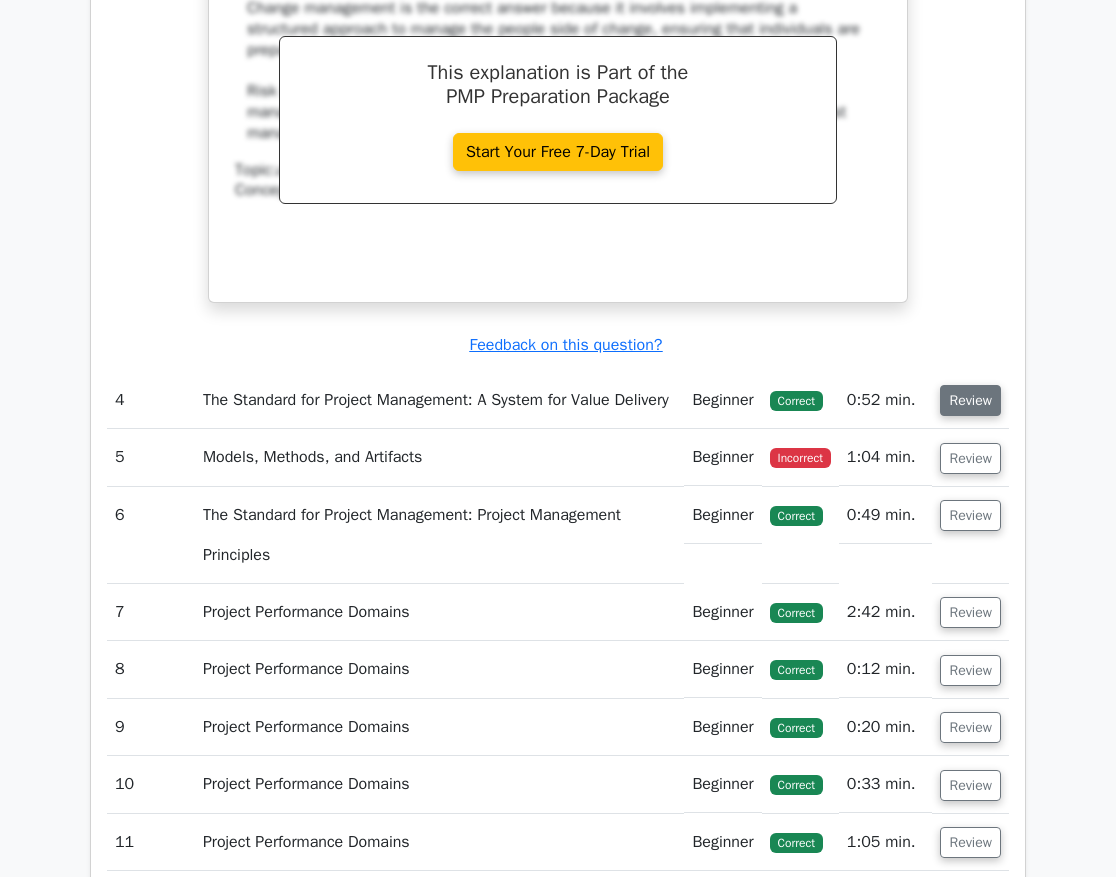 click on "Review" at bounding box center (970, 400) 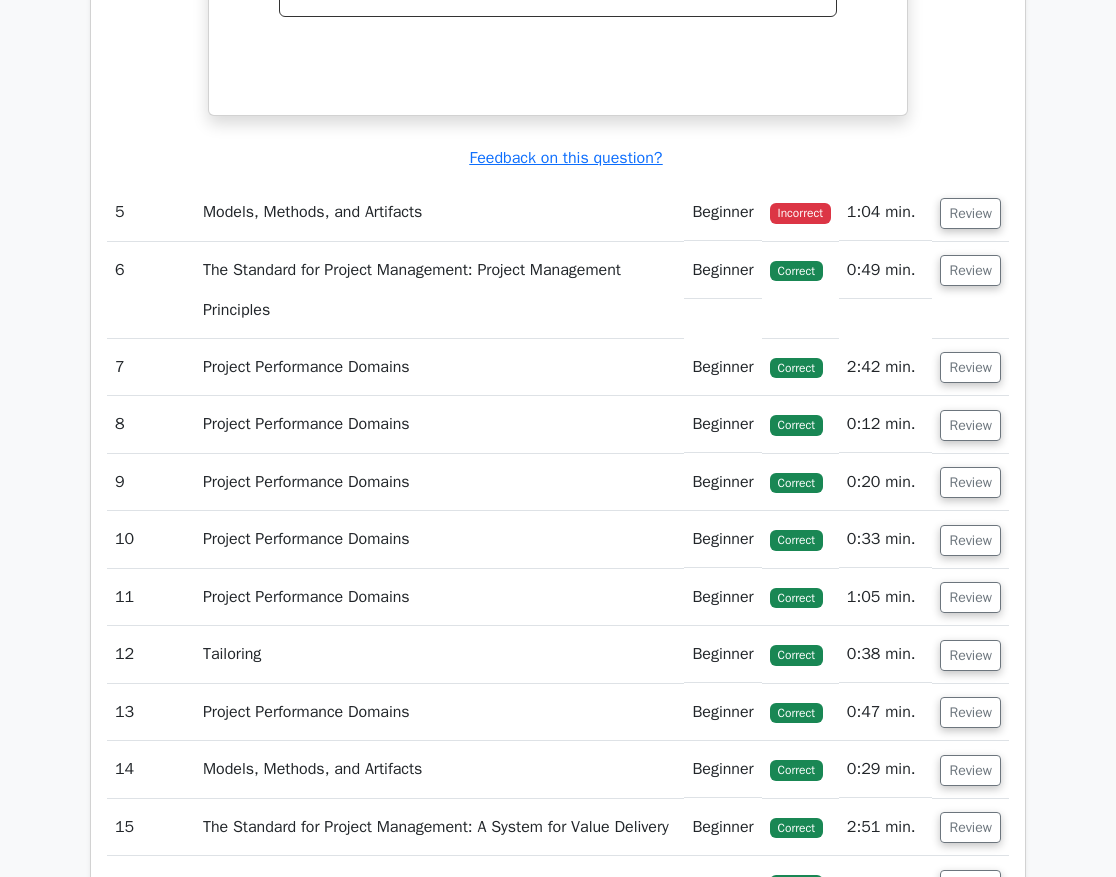 scroll, scrollTop: 4900, scrollLeft: 0, axis: vertical 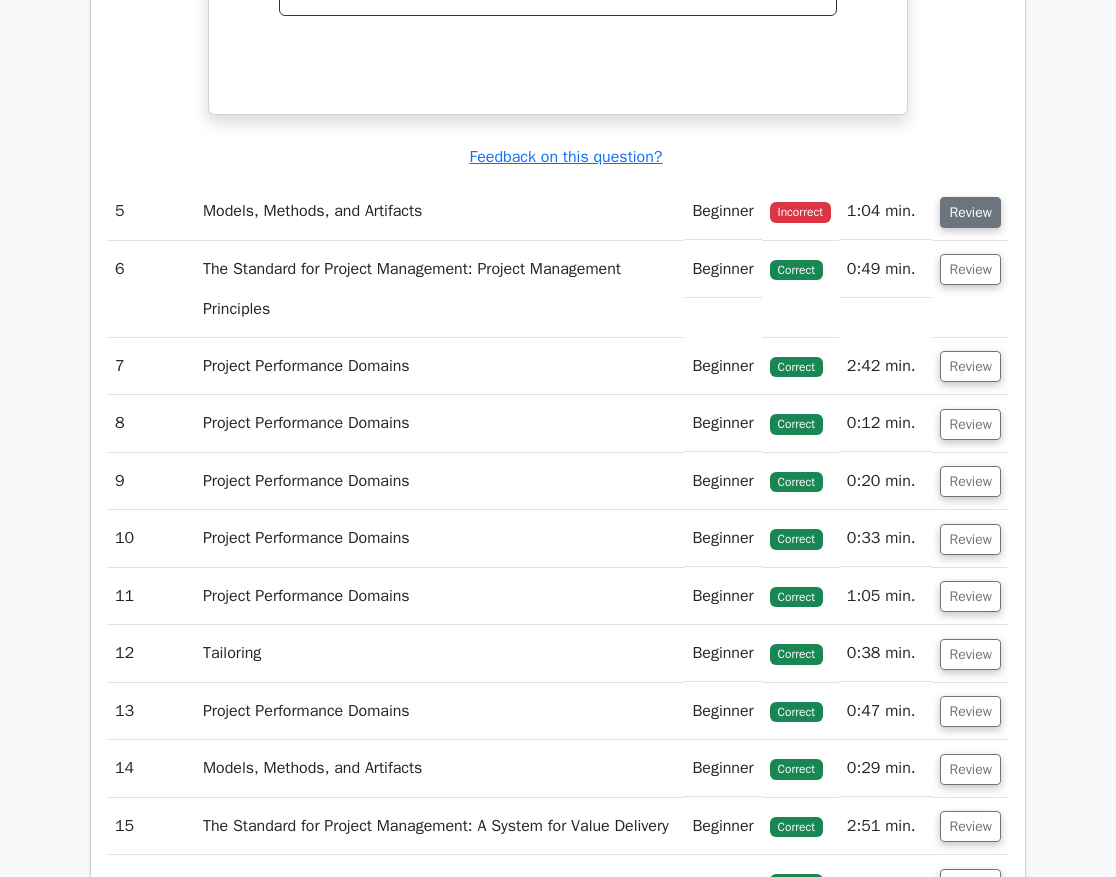 click on "Review" at bounding box center (970, 212) 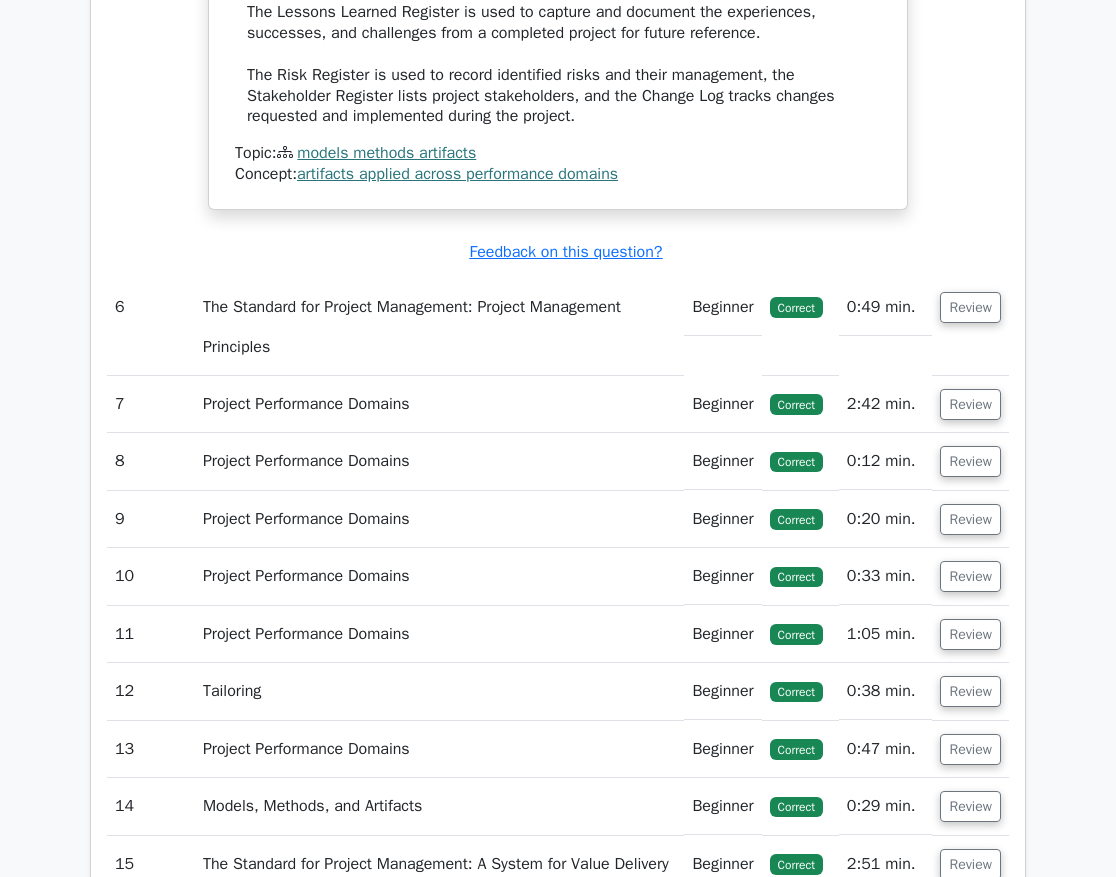 scroll, scrollTop: 5600, scrollLeft: 0, axis: vertical 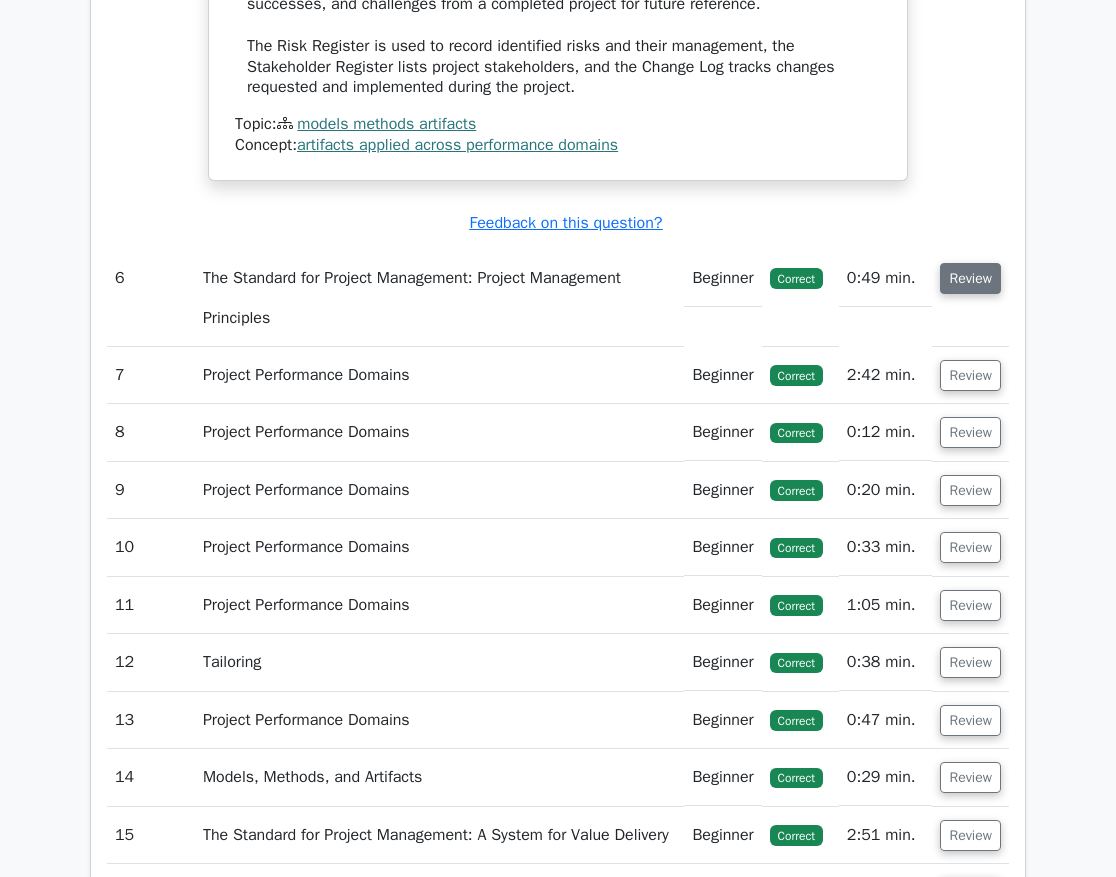 click on "Review" at bounding box center [970, 278] 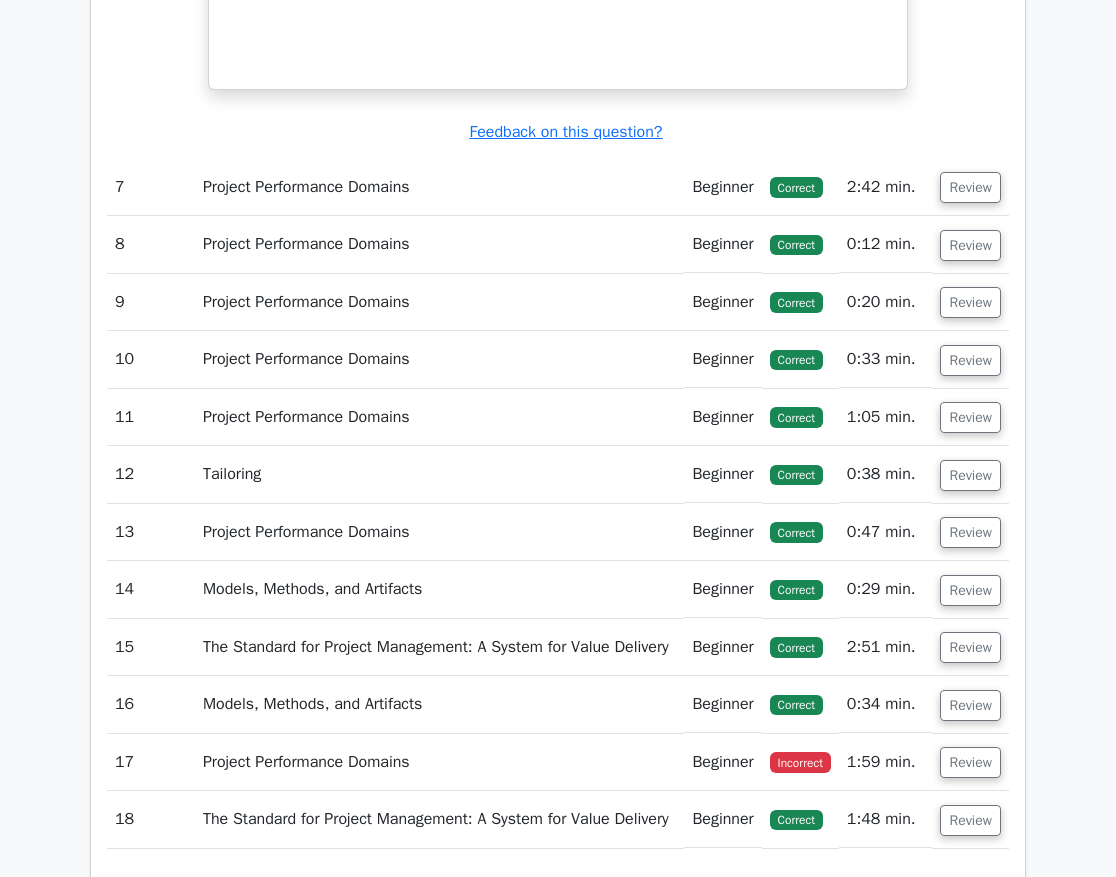 scroll, scrollTop: 6600, scrollLeft: 0, axis: vertical 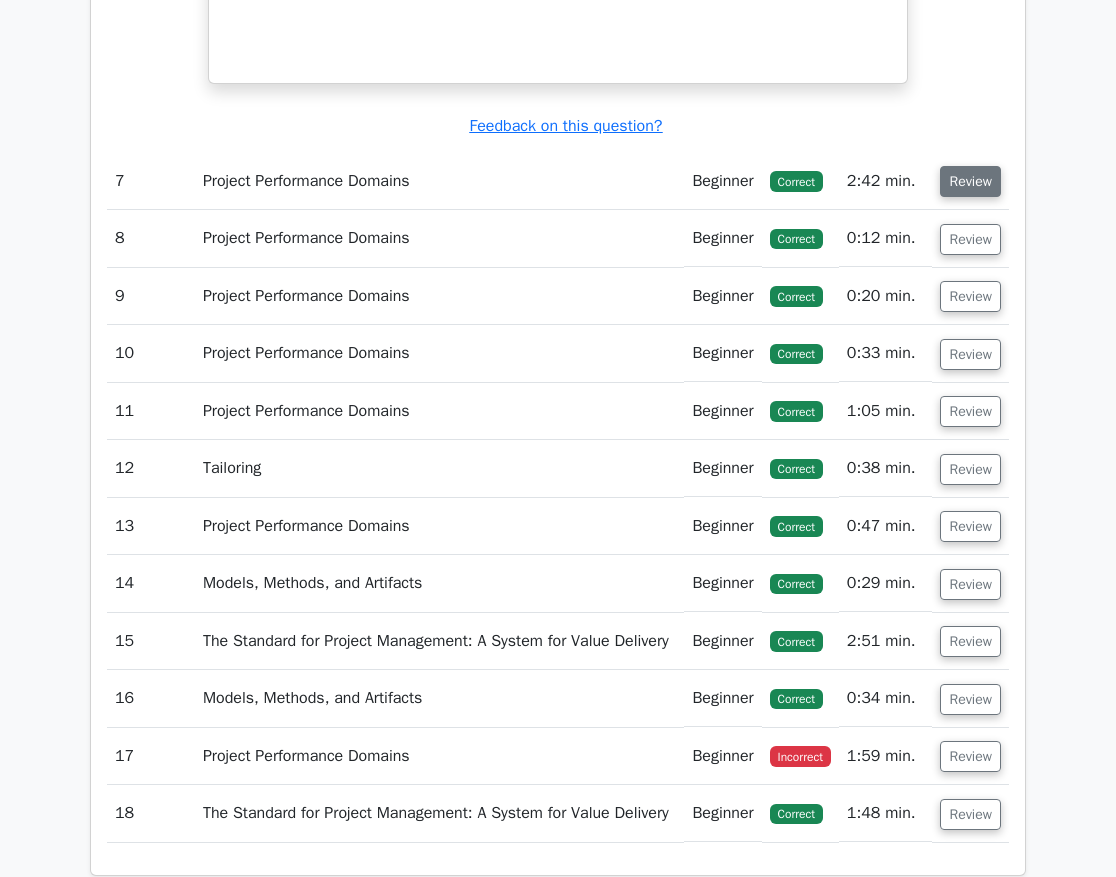 click on "Review" at bounding box center (970, 181) 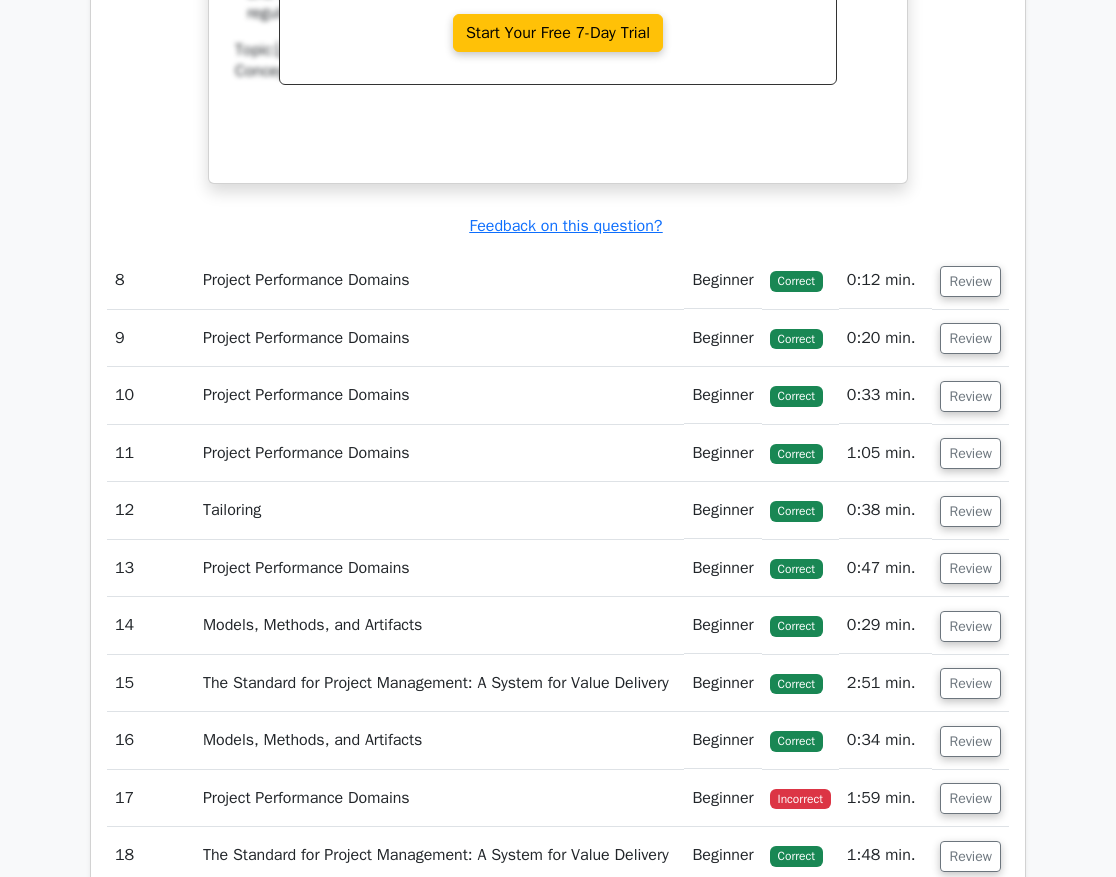 scroll, scrollTop: 7400, scrollLeft: 0, axis: vertical 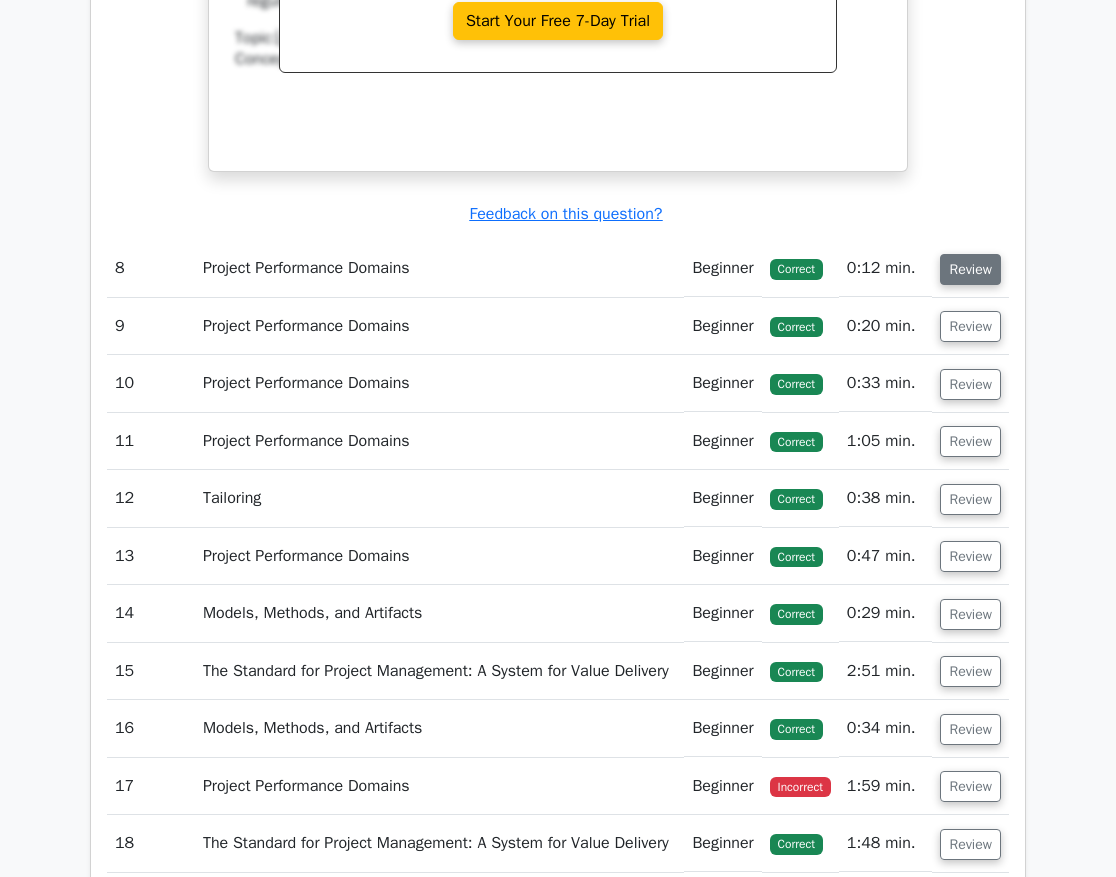 click on "Review" at bounding box center [970, 269] 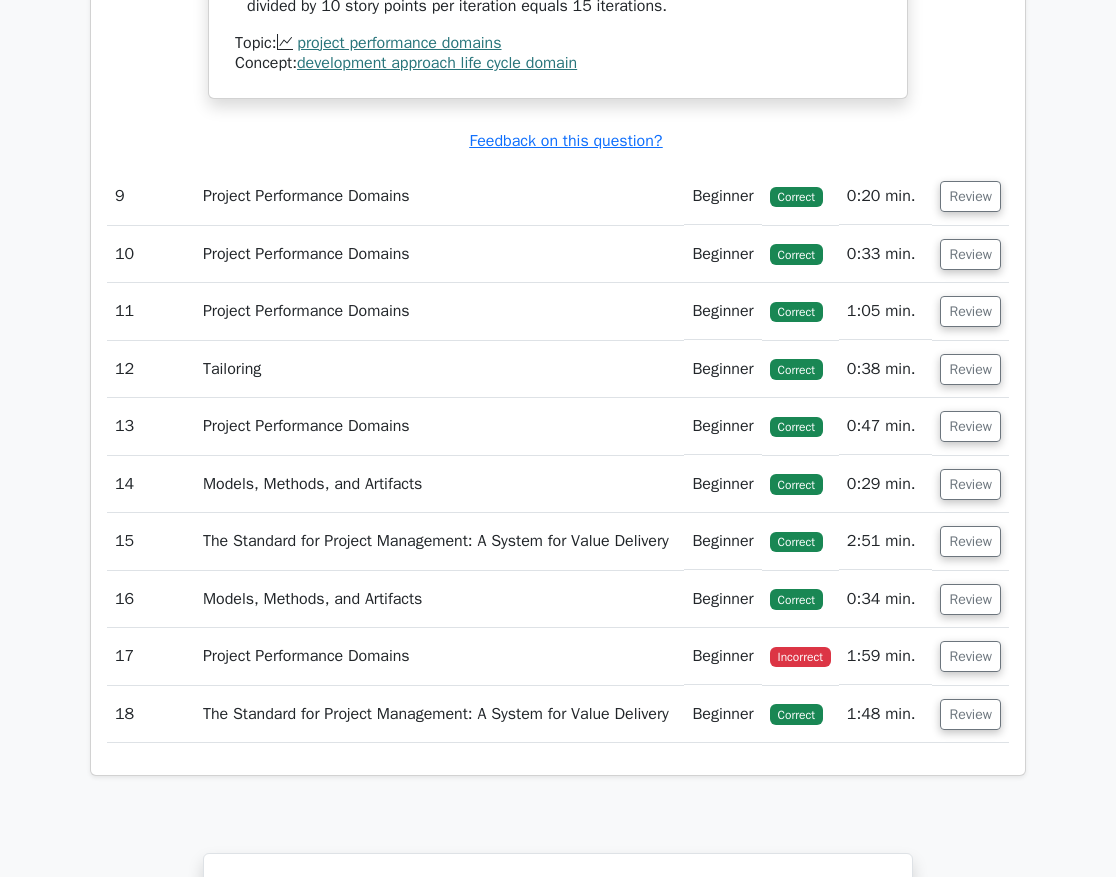 scroll, scrollTop: 8300, scrollLeft: 0, axis: vertical 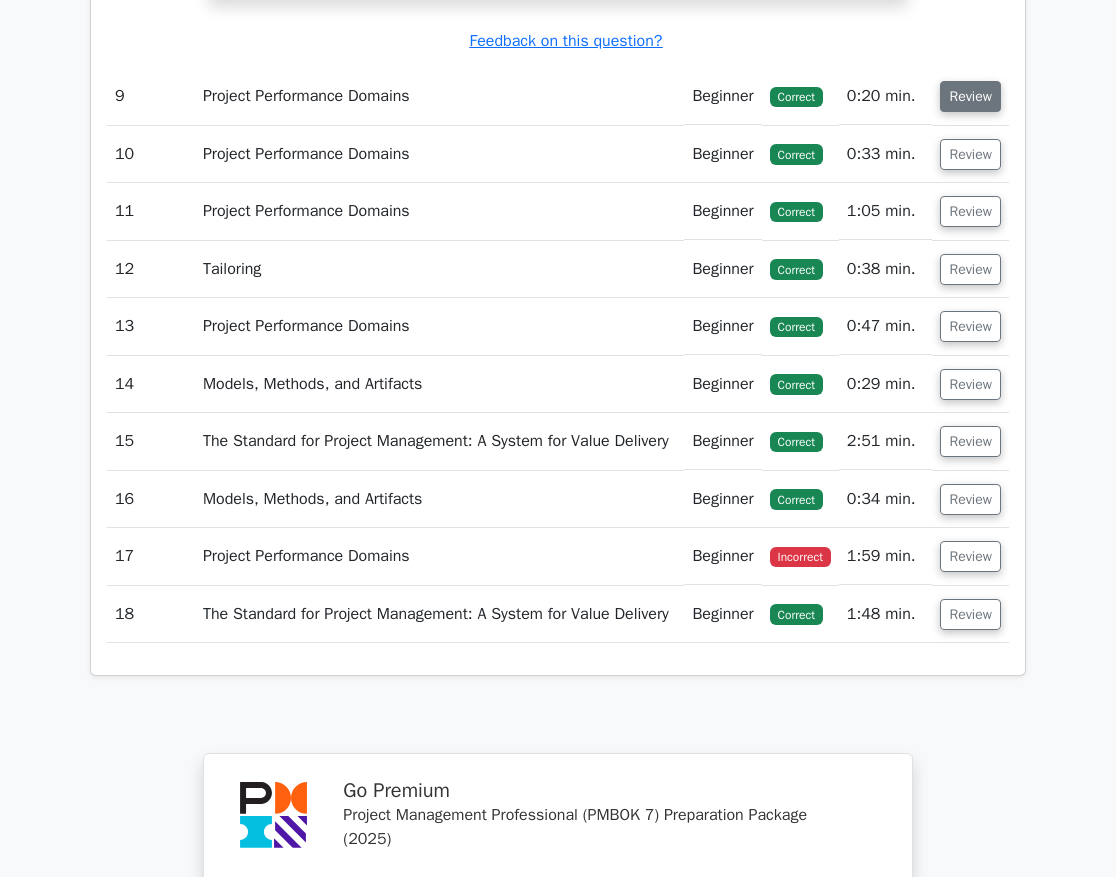 click on "Review" at bounding box center (970, 96) 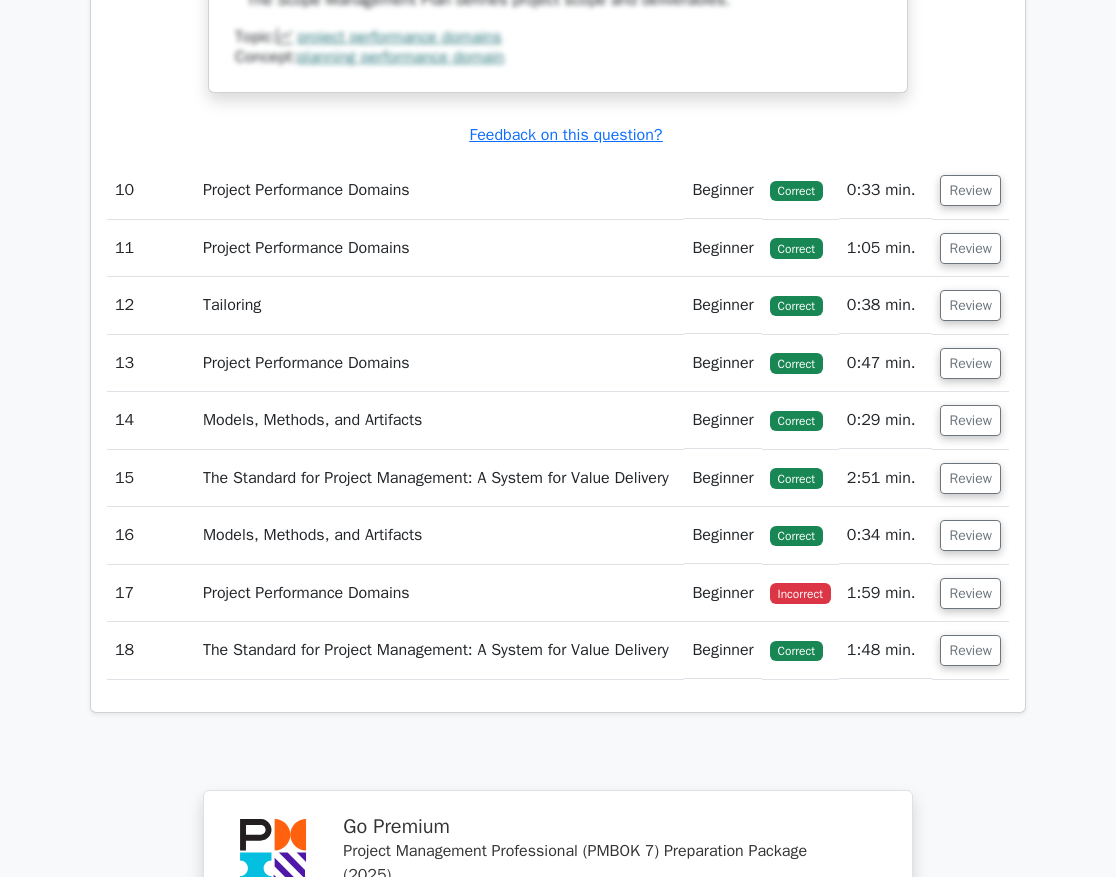 scroll, scrollTop: 9200, scrollLeft: 0, axis: vertical 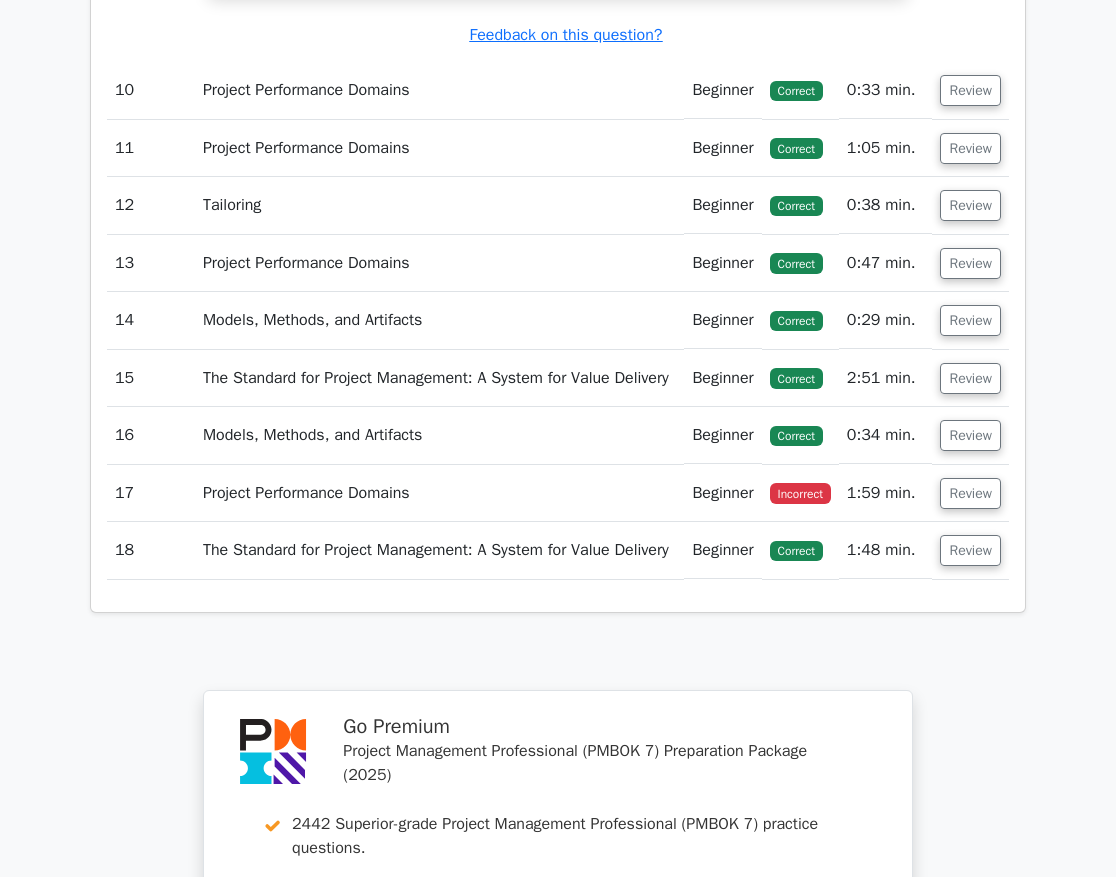 click on "Review" at bounding box center [970, 90] 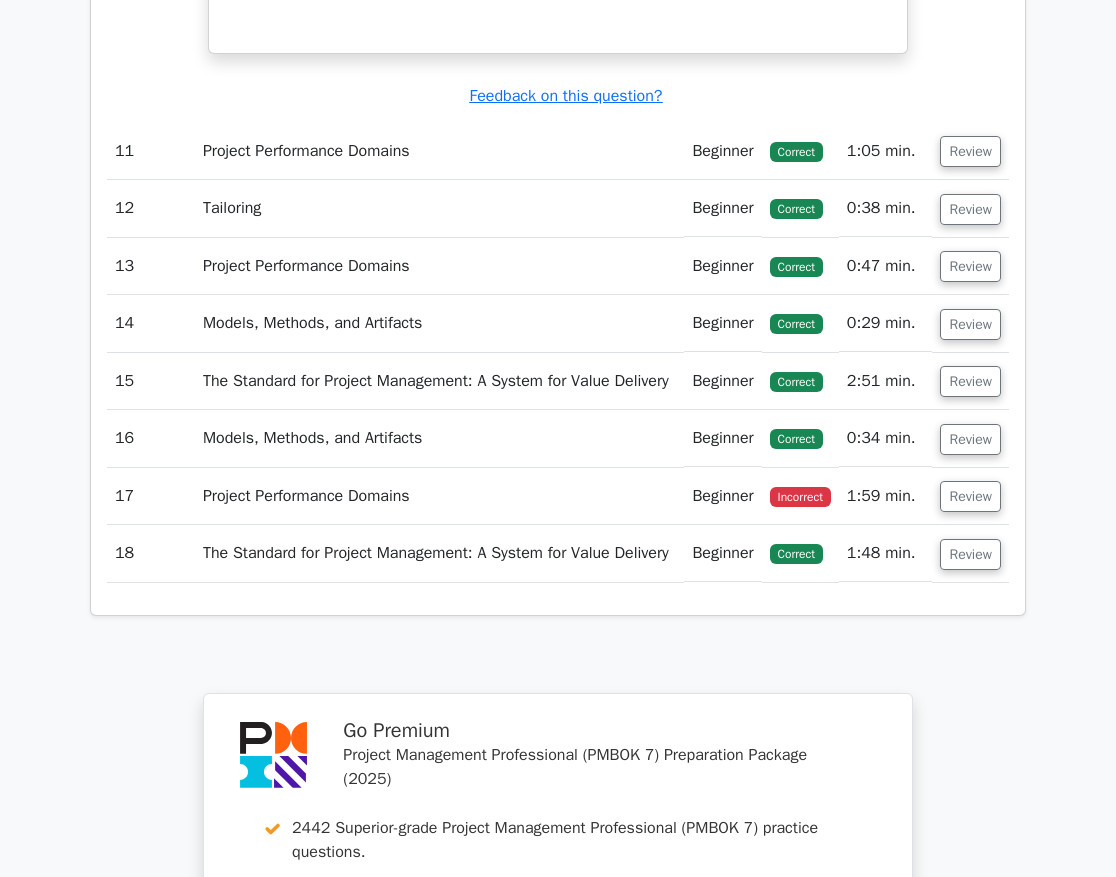 scroll, scrollTop: 10200, scrollLeft: 0, axis: vertical 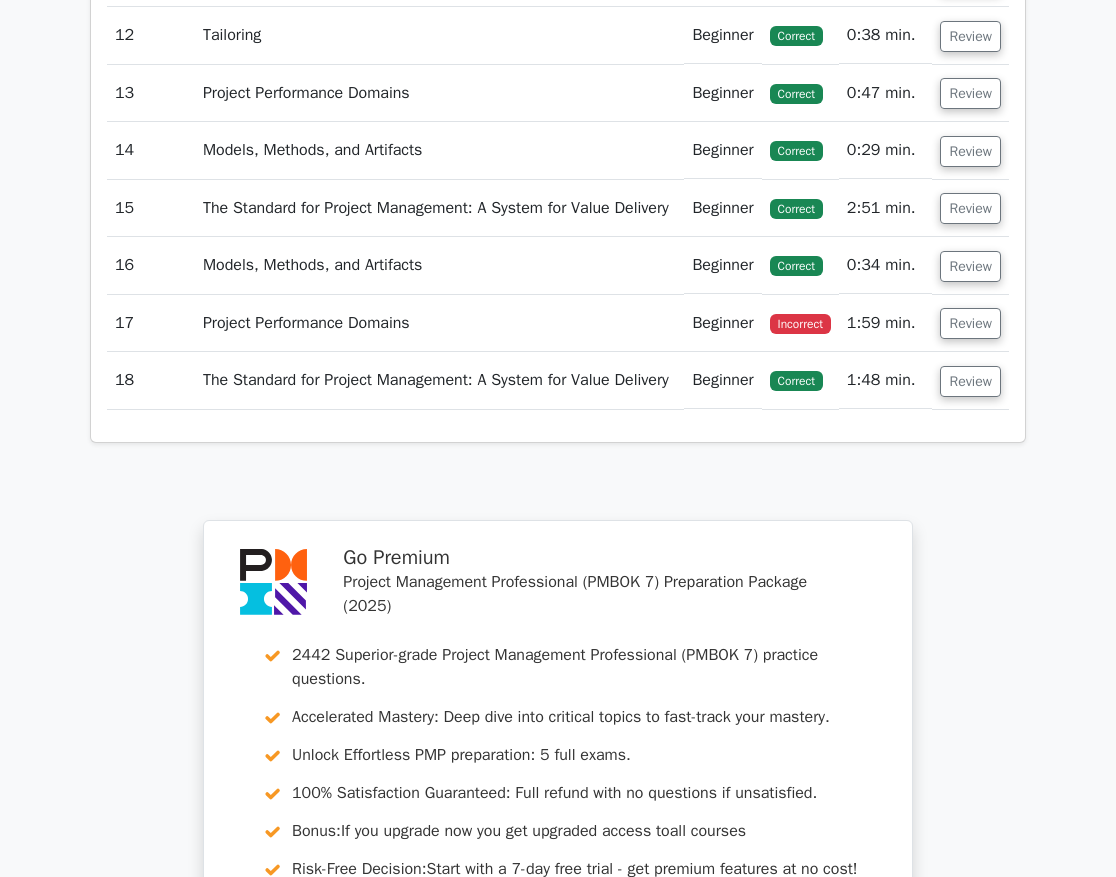 click on "Review" at bounding box center [970, -22] 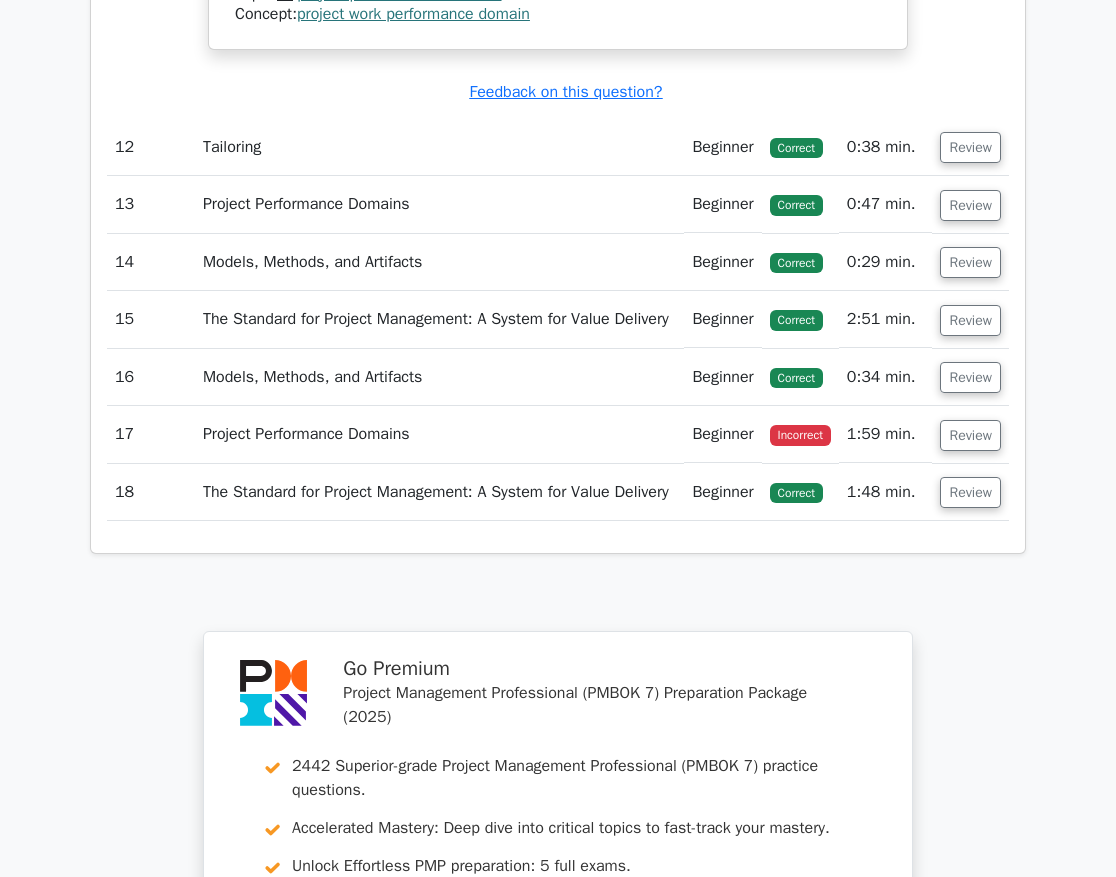 scroll, scrollTop: 10900, scrollLeft: 0, axis: vertical 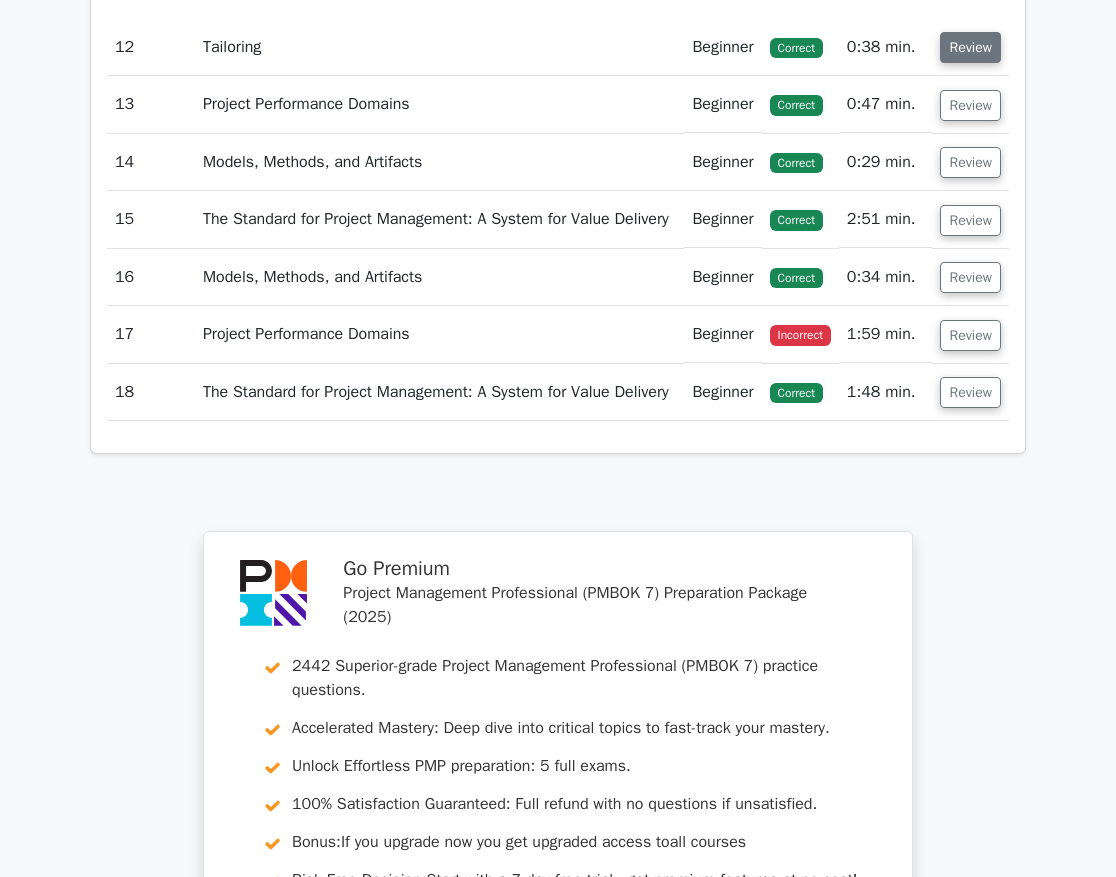 click on "Review" at bounding box center [970, 47] 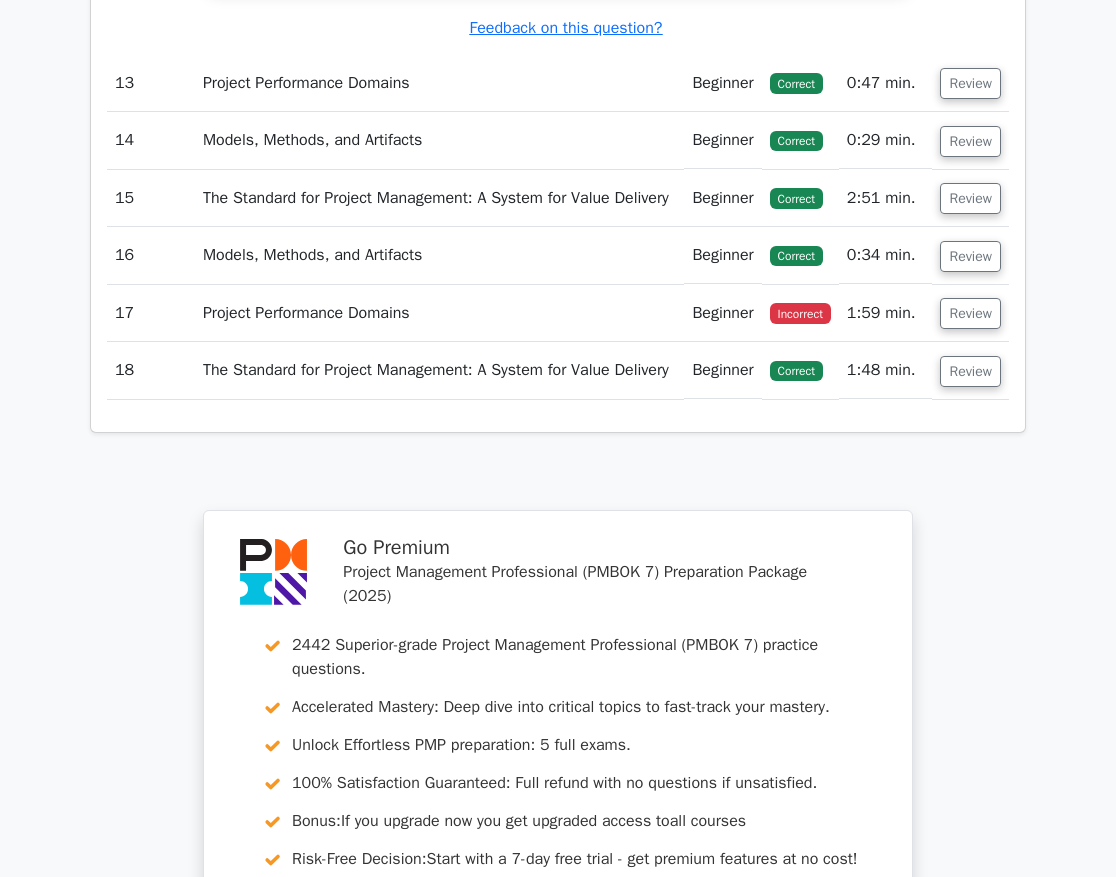 scroll, scrollTop: 11800, scrollLeft: 0, axis: vertical 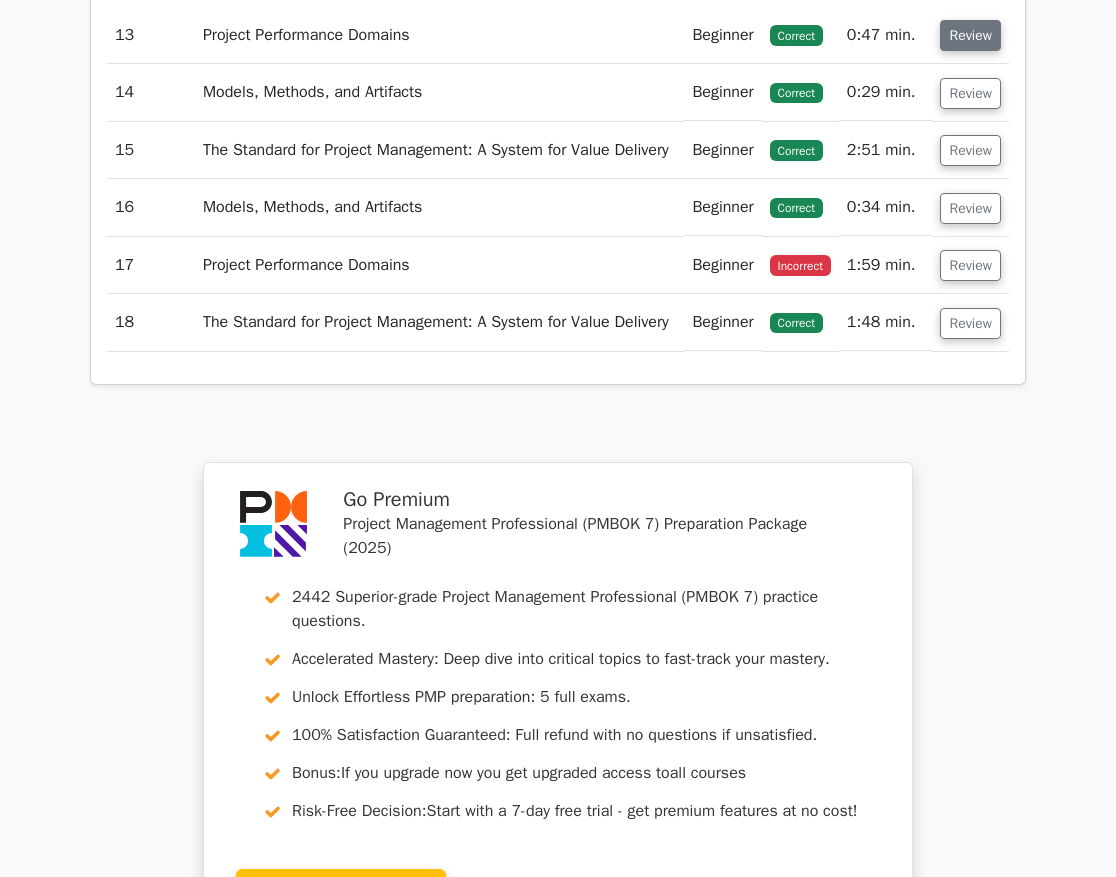 click on "Review" at bounding box center [970, 35] 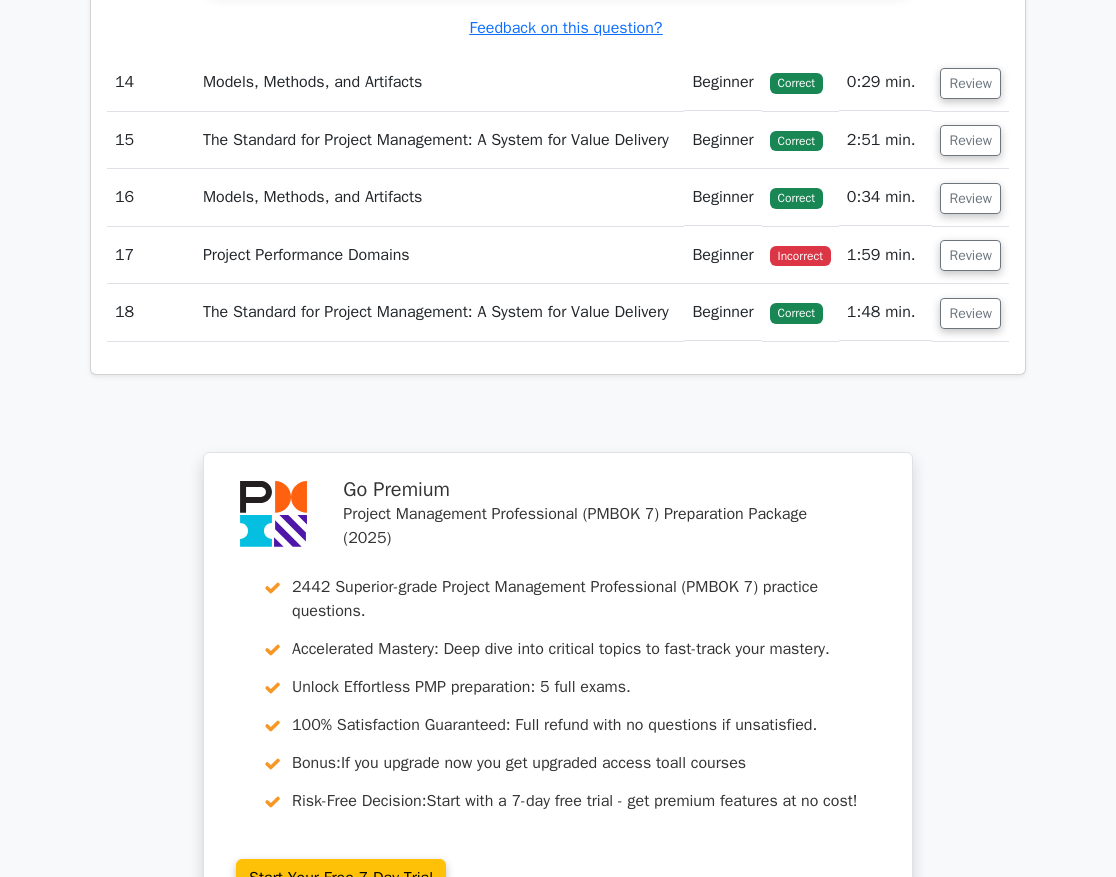 scroll, scrollTop: 12700, scrollLeft: 0, axis: vertical 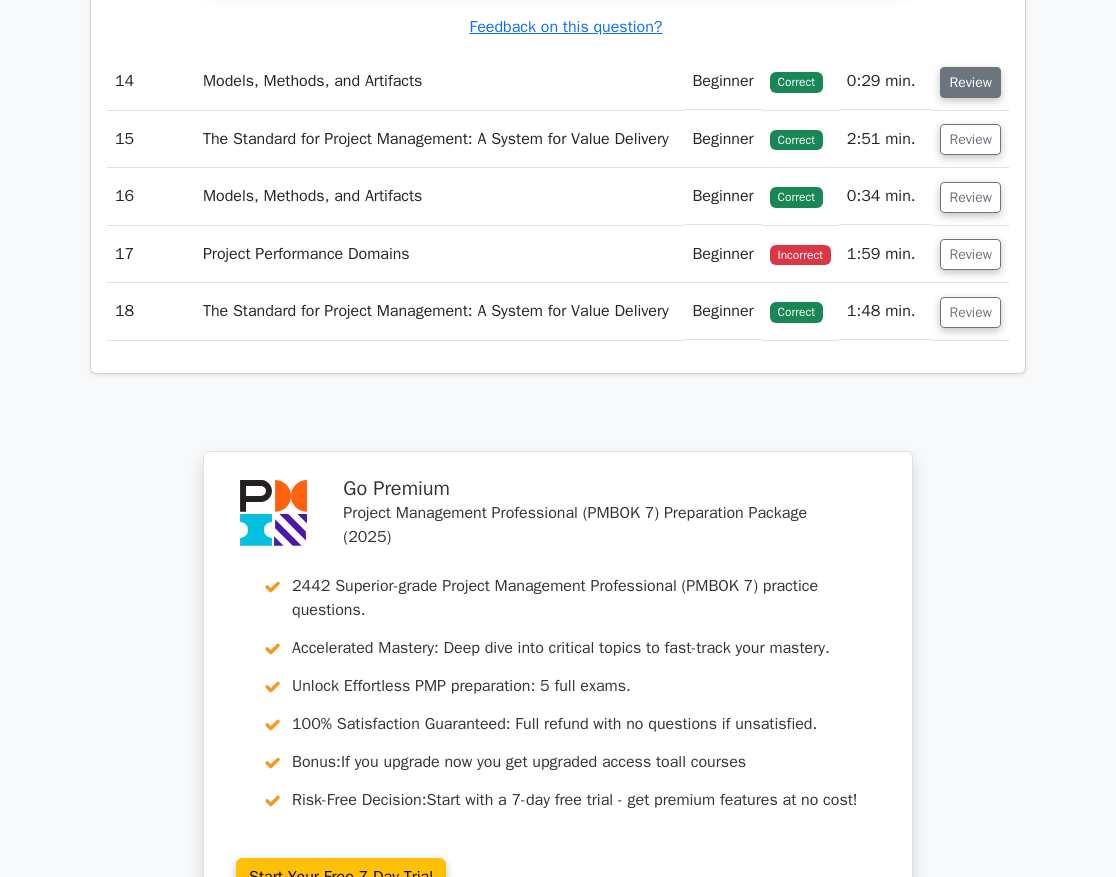 click on "Review" at bounding box center [970, 82] 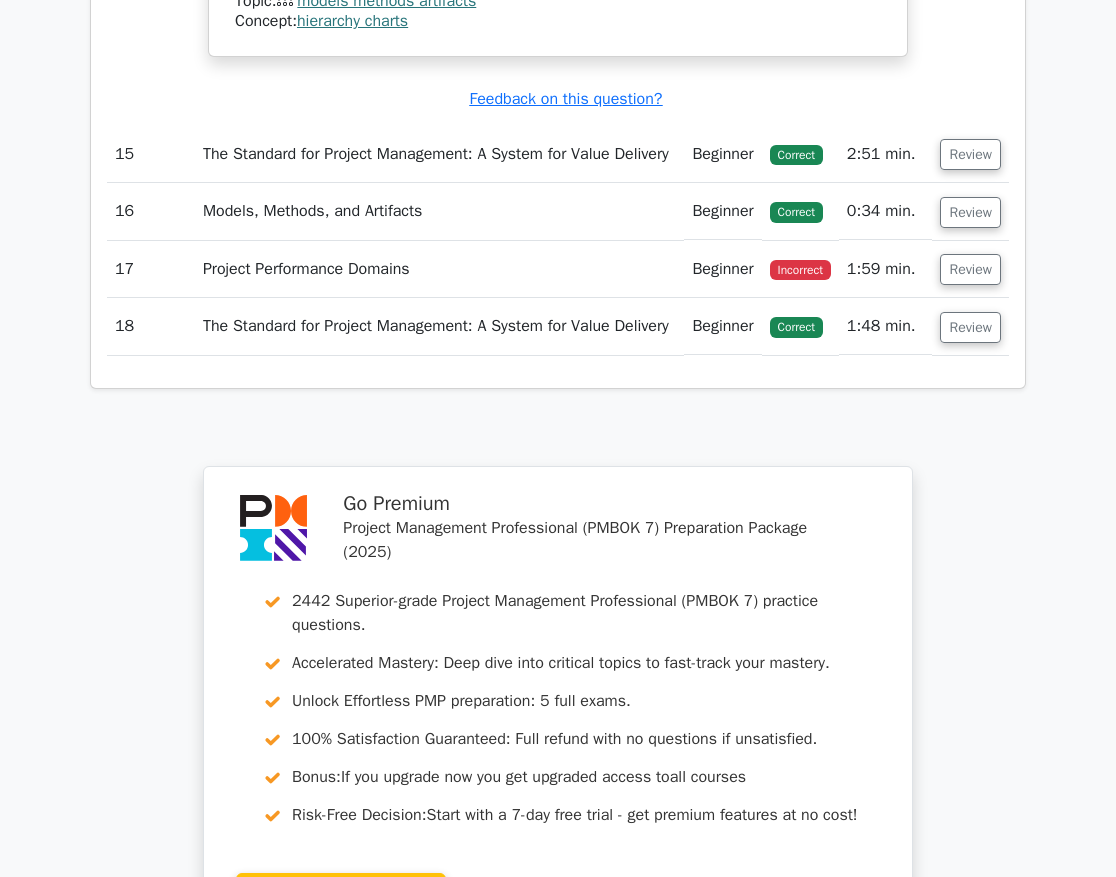 scroll, scrollTop: 13500, scrollLeft: 0, axis: vertical 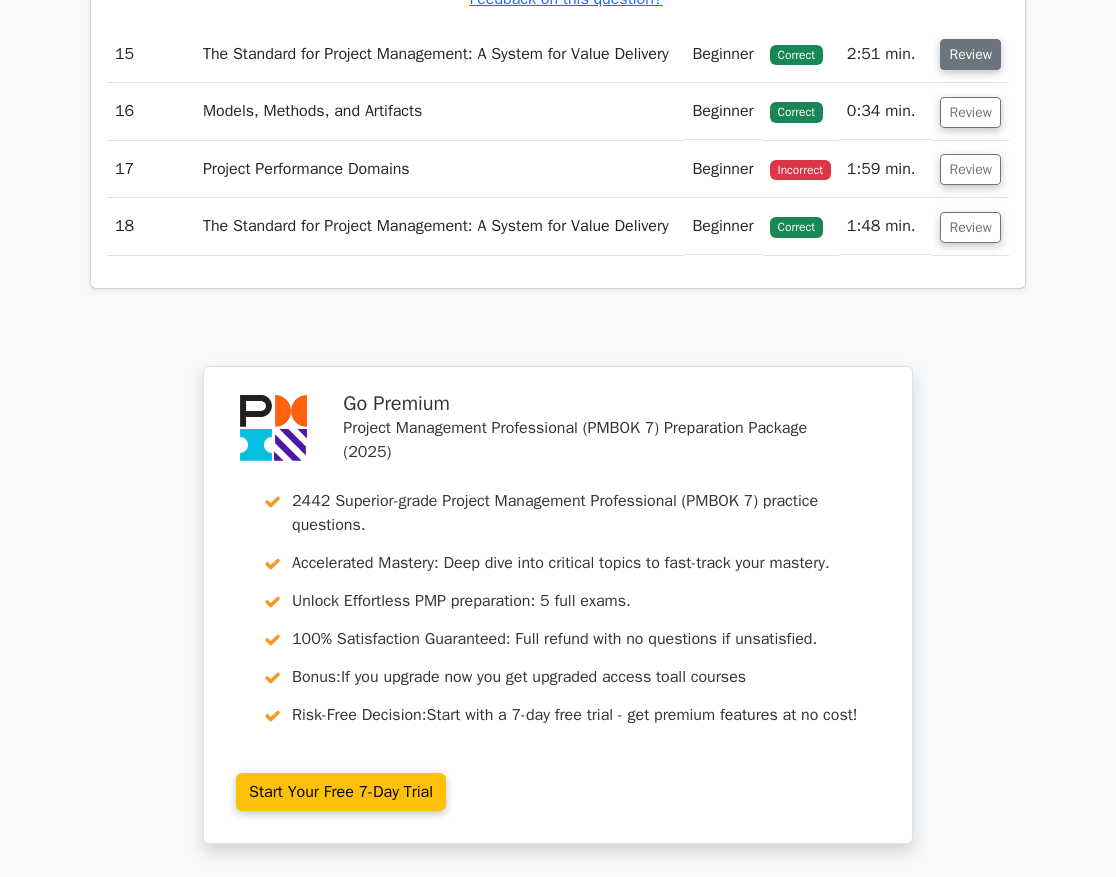 click on "Review" at bounding box center (970, 54) 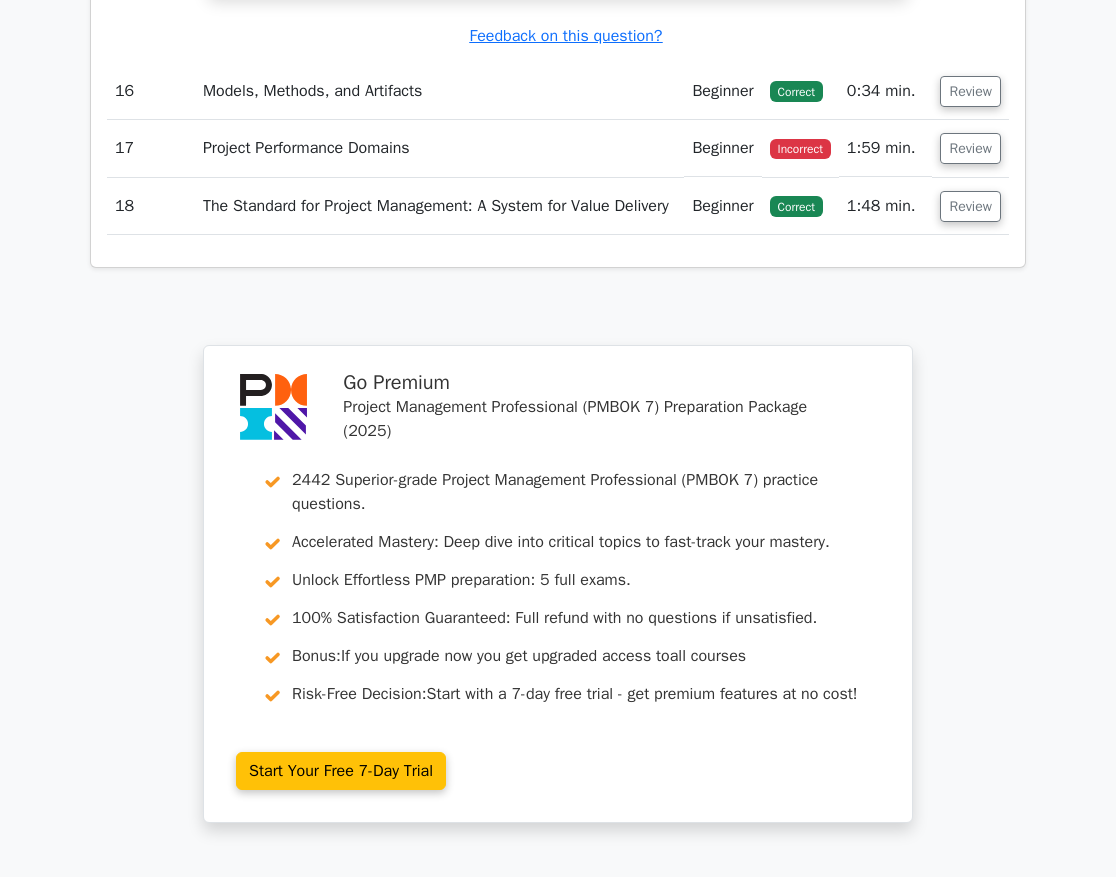 scroll, scrollTop: 14600, scrollLeft: 0, axis: vertical 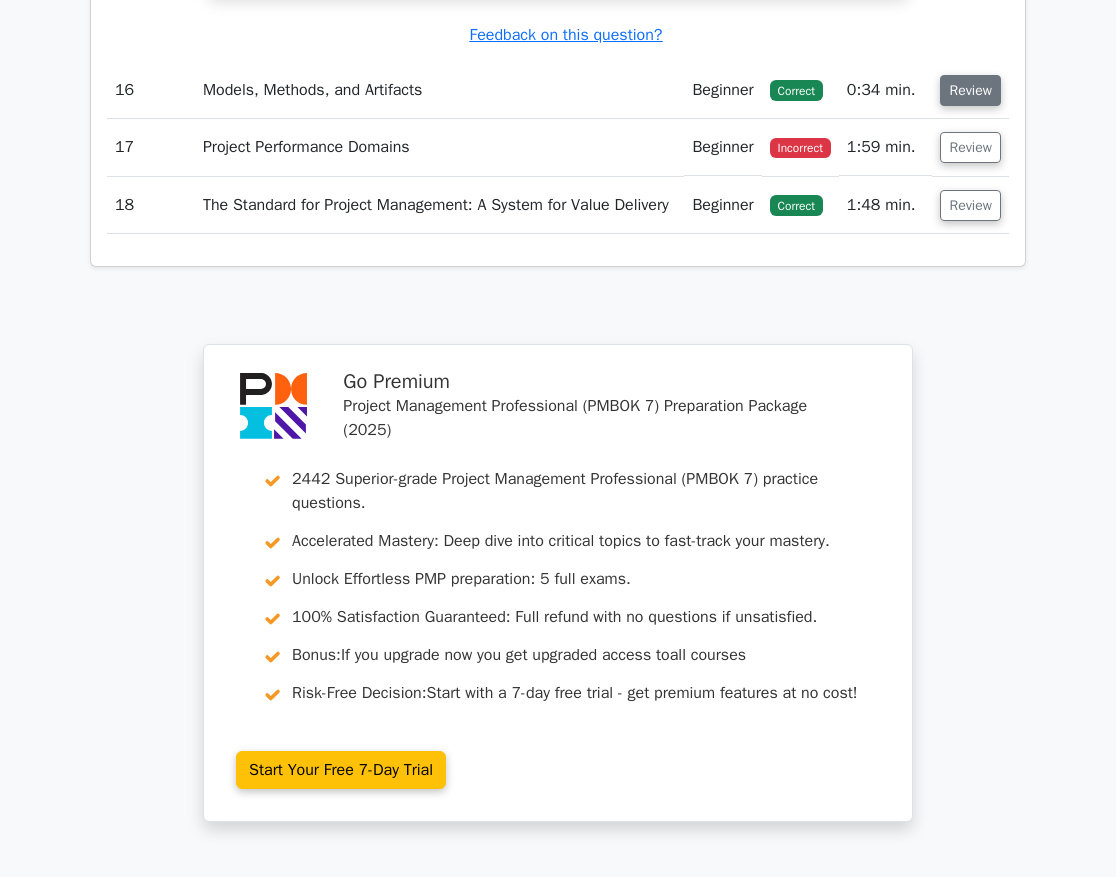 click on "Review" at bounding box center (970, 90) 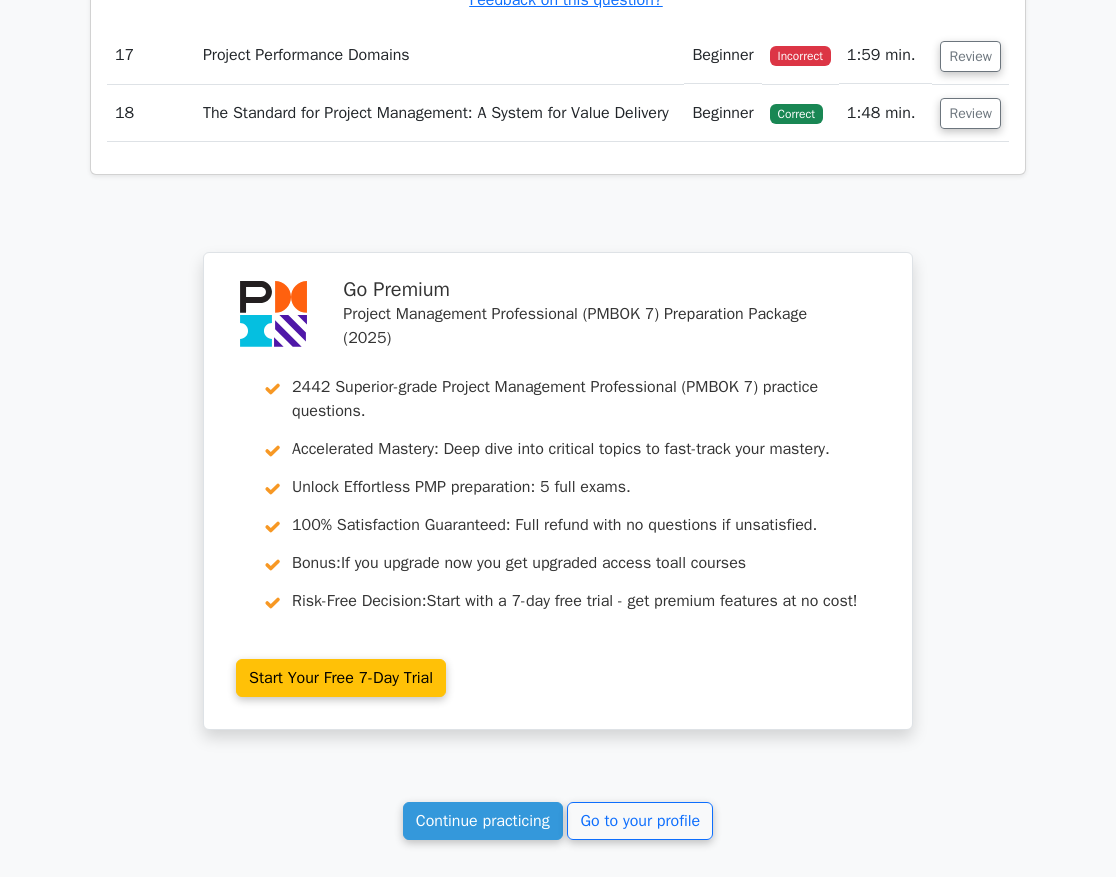 scroll, scrollTop: 15500, scrollLeft: 0, axis: vertical 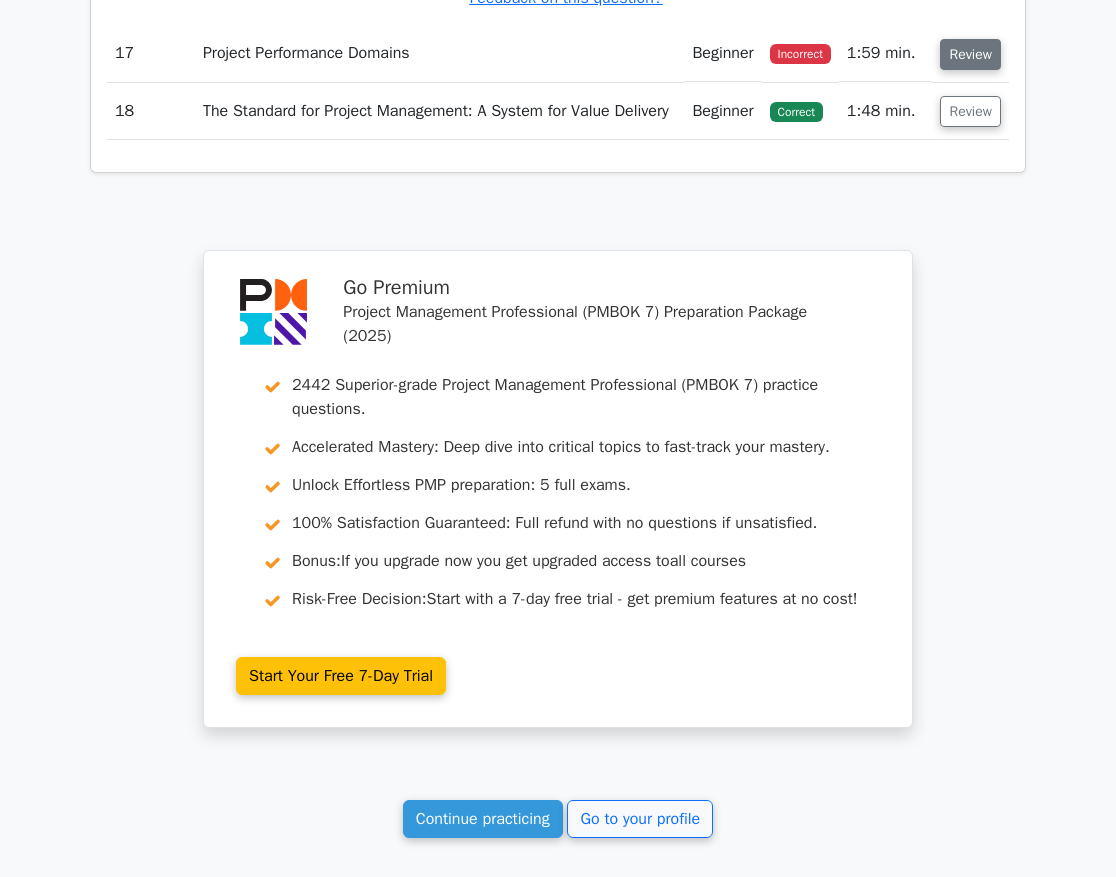 click on "Review" at bounding box center [970, 54] 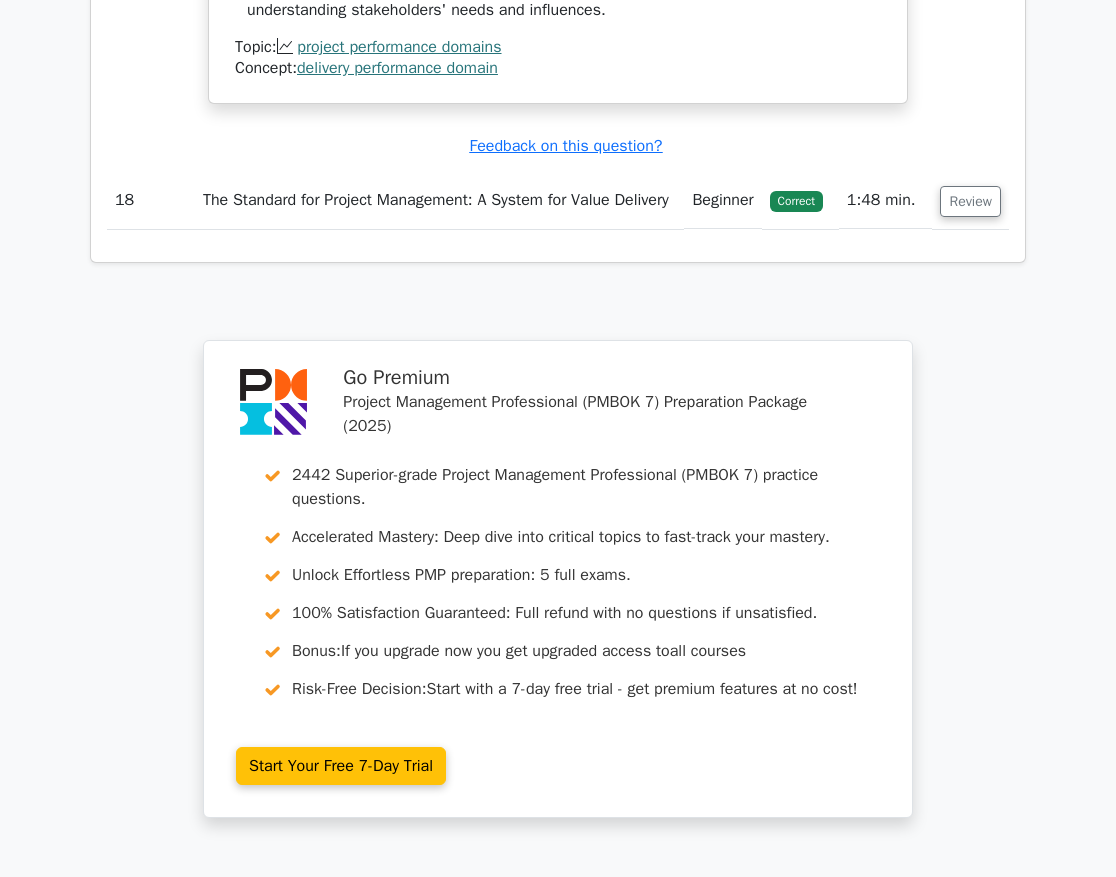 scroll, scrollTop: 16200, scrollLeft: 0, axis: vertical 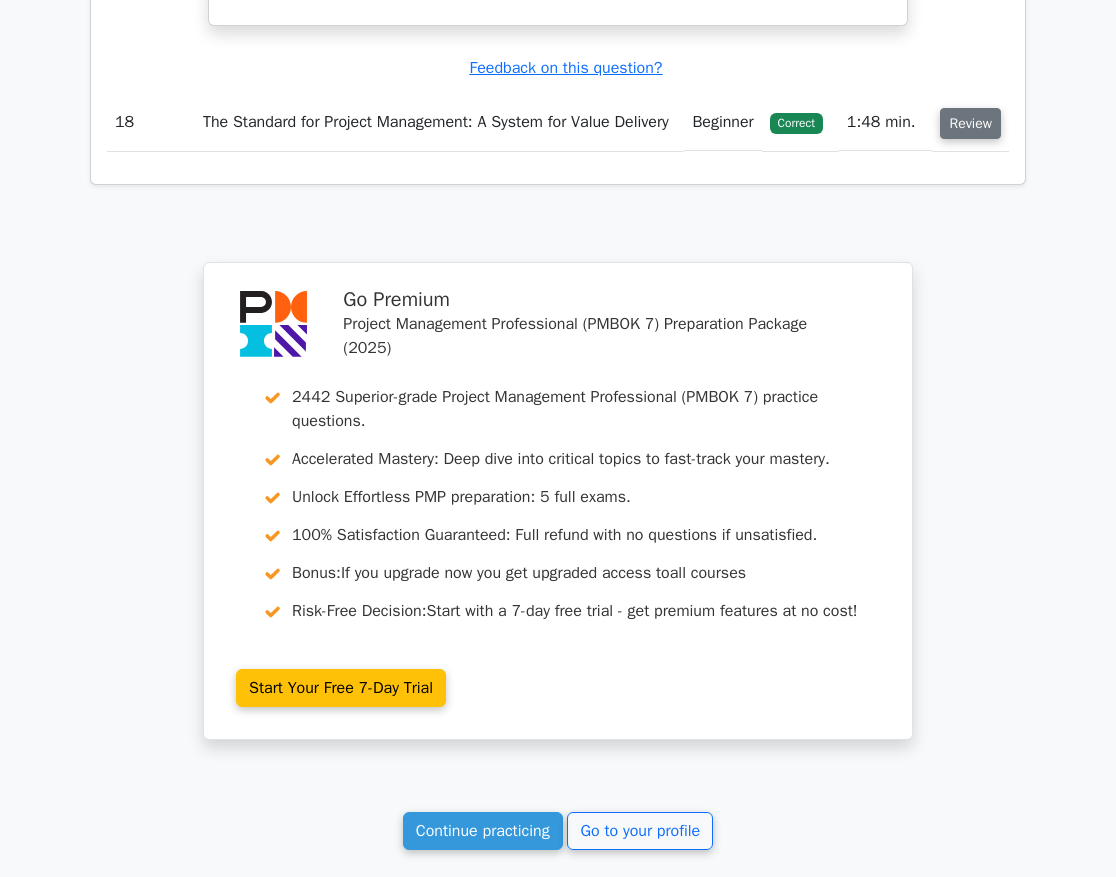 click on "Review" at bounding box center (970, 123) 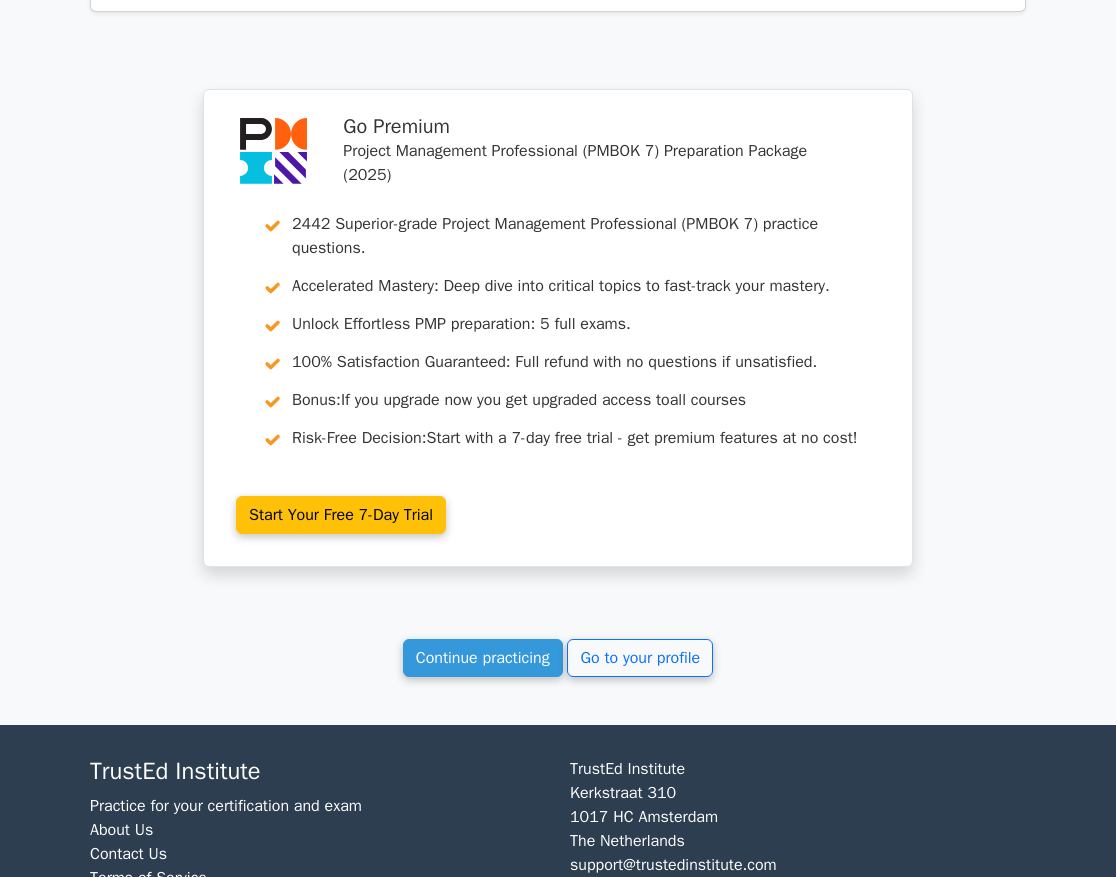 scroll, scrollTop: 17600, scrollLeft: 0, axis: vertical 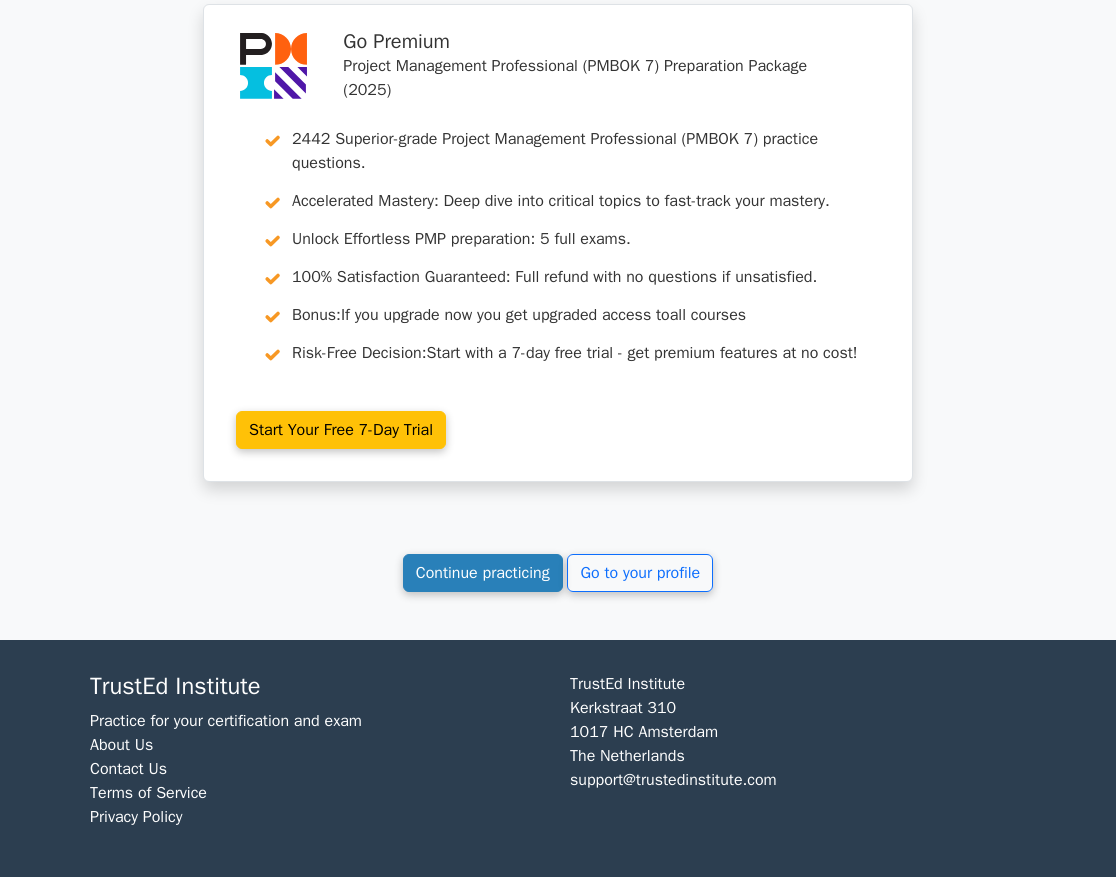 click on "Continue practicing" at bounding box center (483, 573) 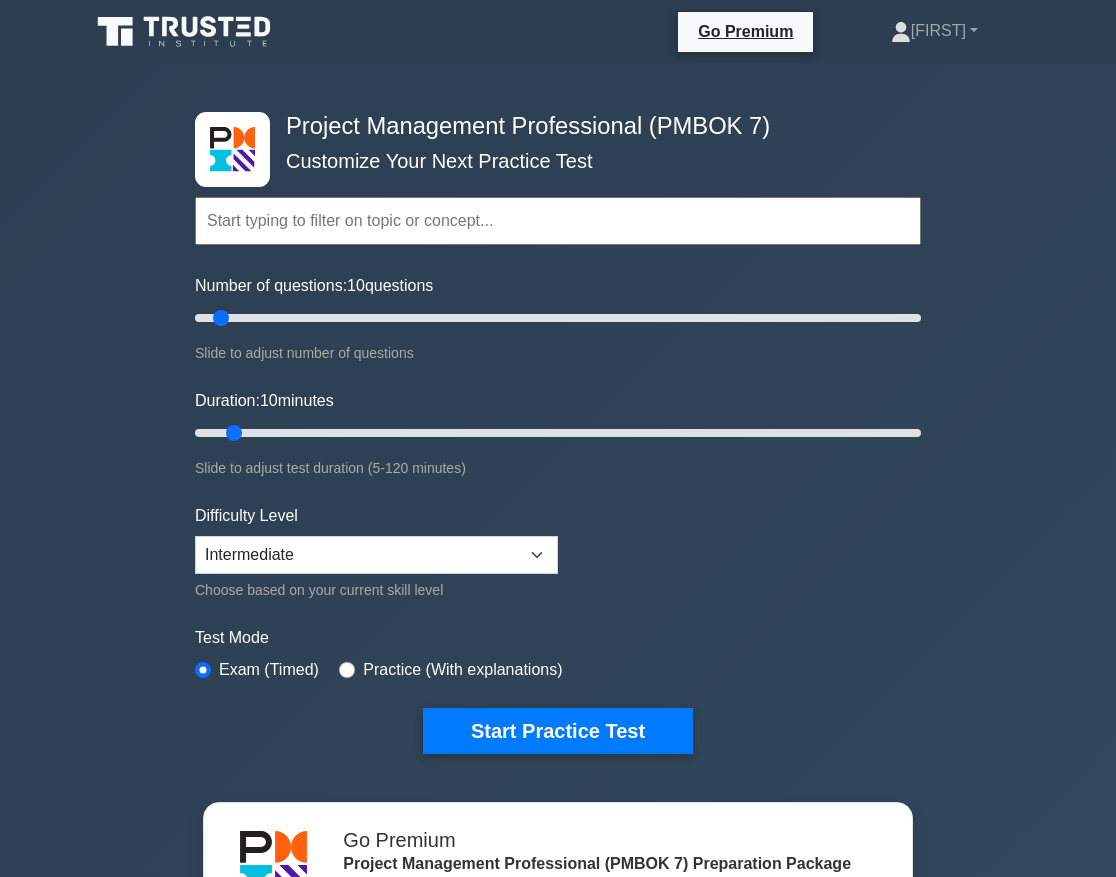 scroll, scrollTop: 0, scrollLeft: 0, axis: both 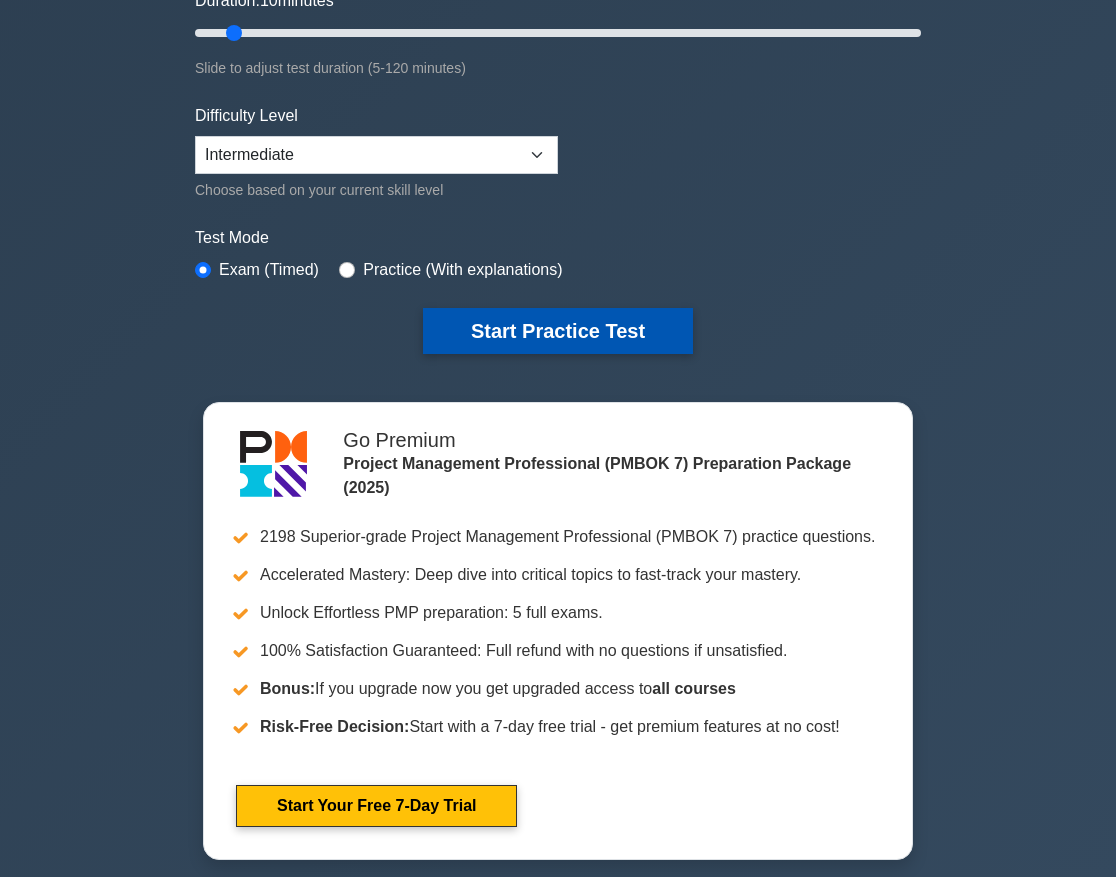 click on "Start Practice Test" at bounding box center (558, 331) 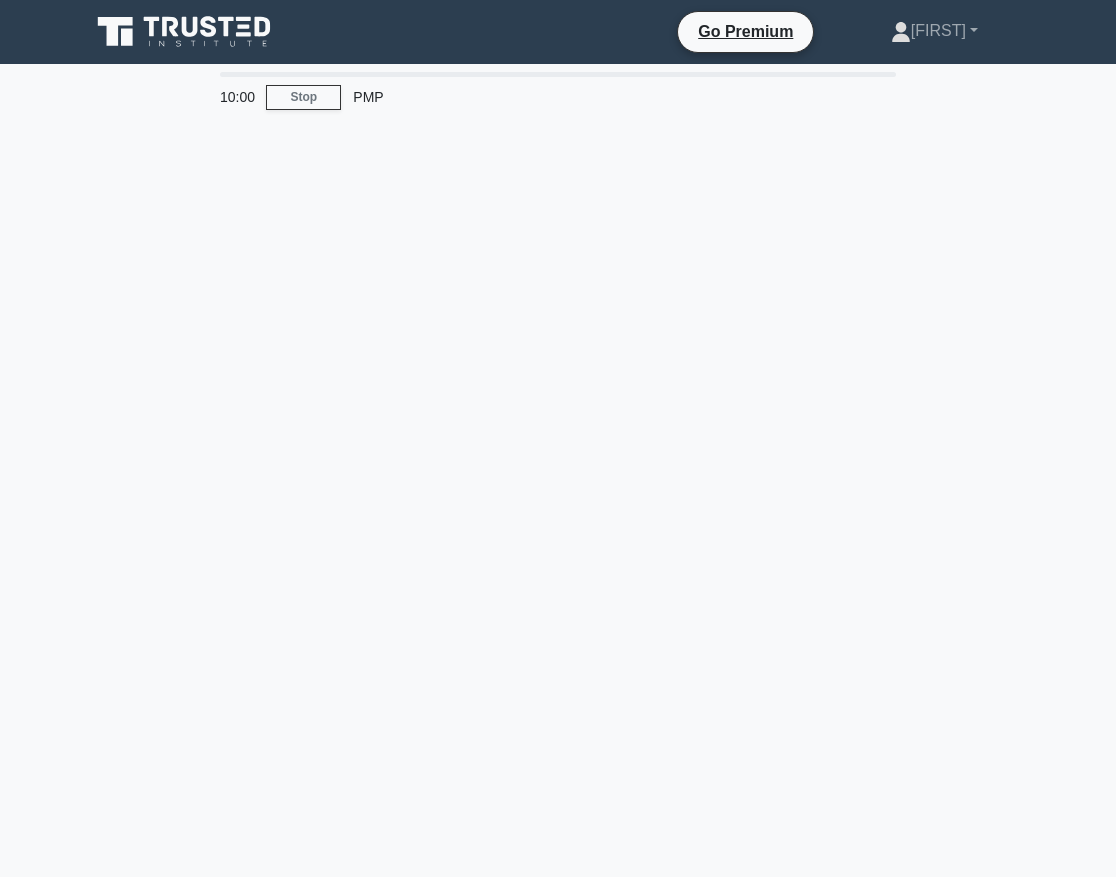 scroll, scrollTop: 0, scrollLeft: 0, axis: both 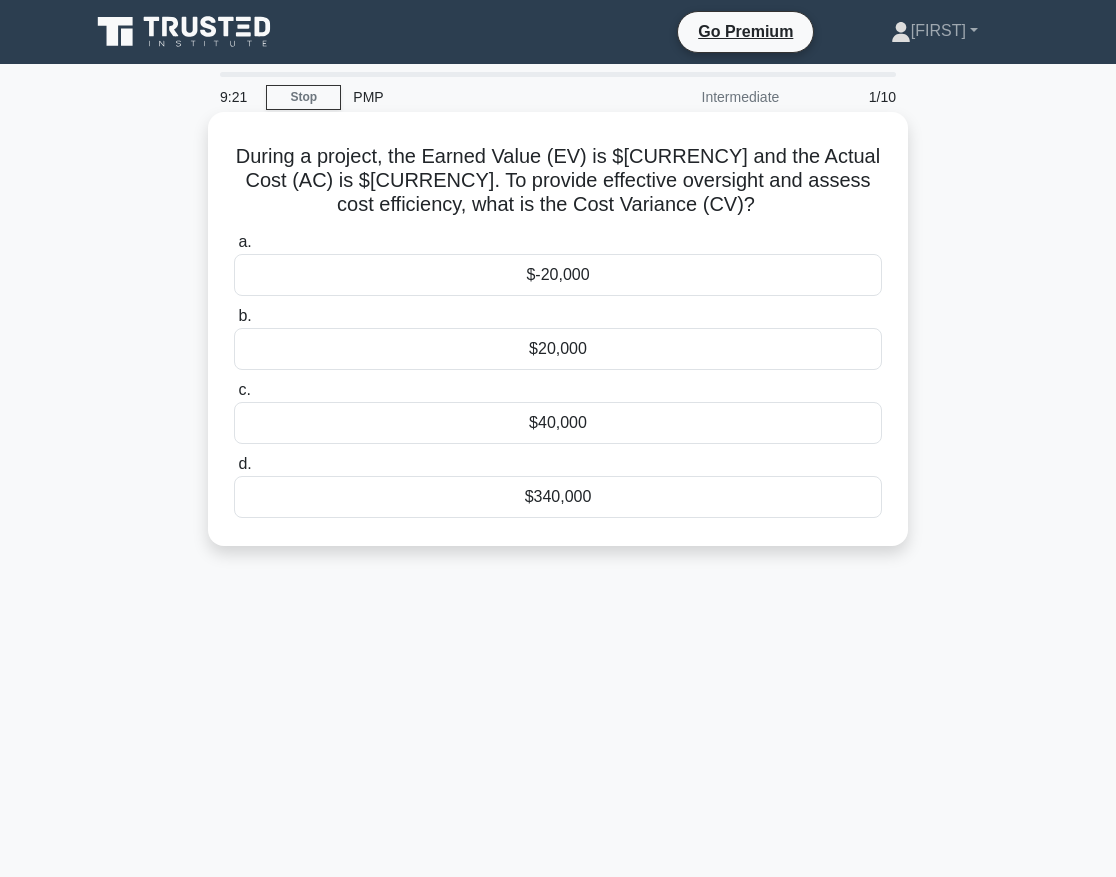 click on "$20,000" at bounding box center (558, 349) 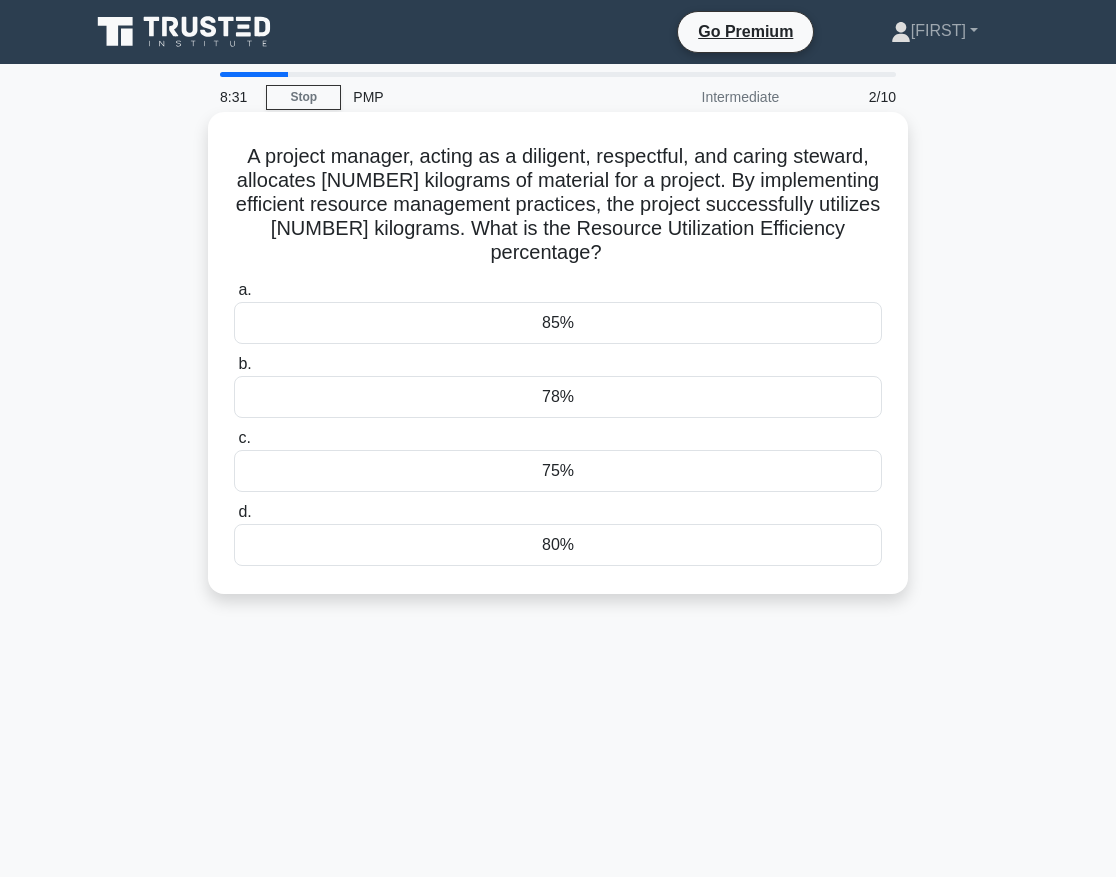 click on "80%" at bounding box center [558, 545] 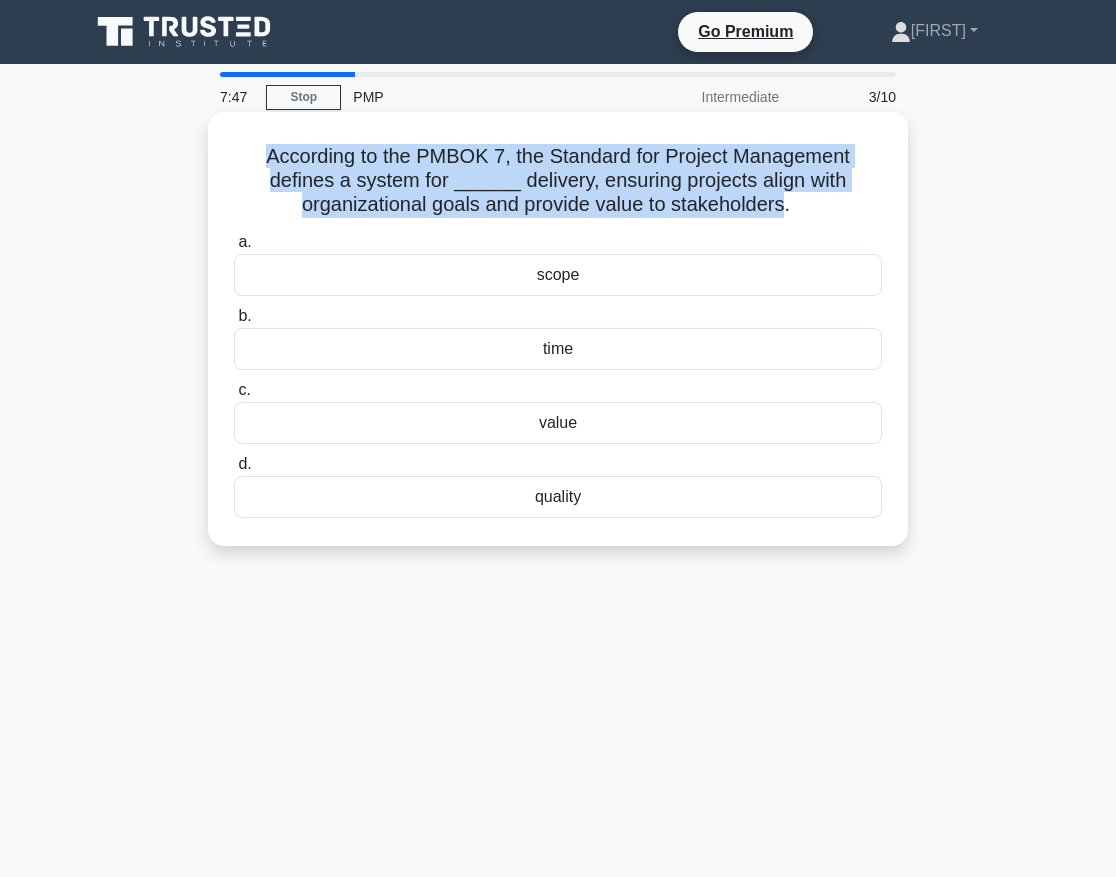 drag, startPoint x: 790, startPoint y: 208, endPoint x: 221, endPoint y: 125, distance: 575.0217 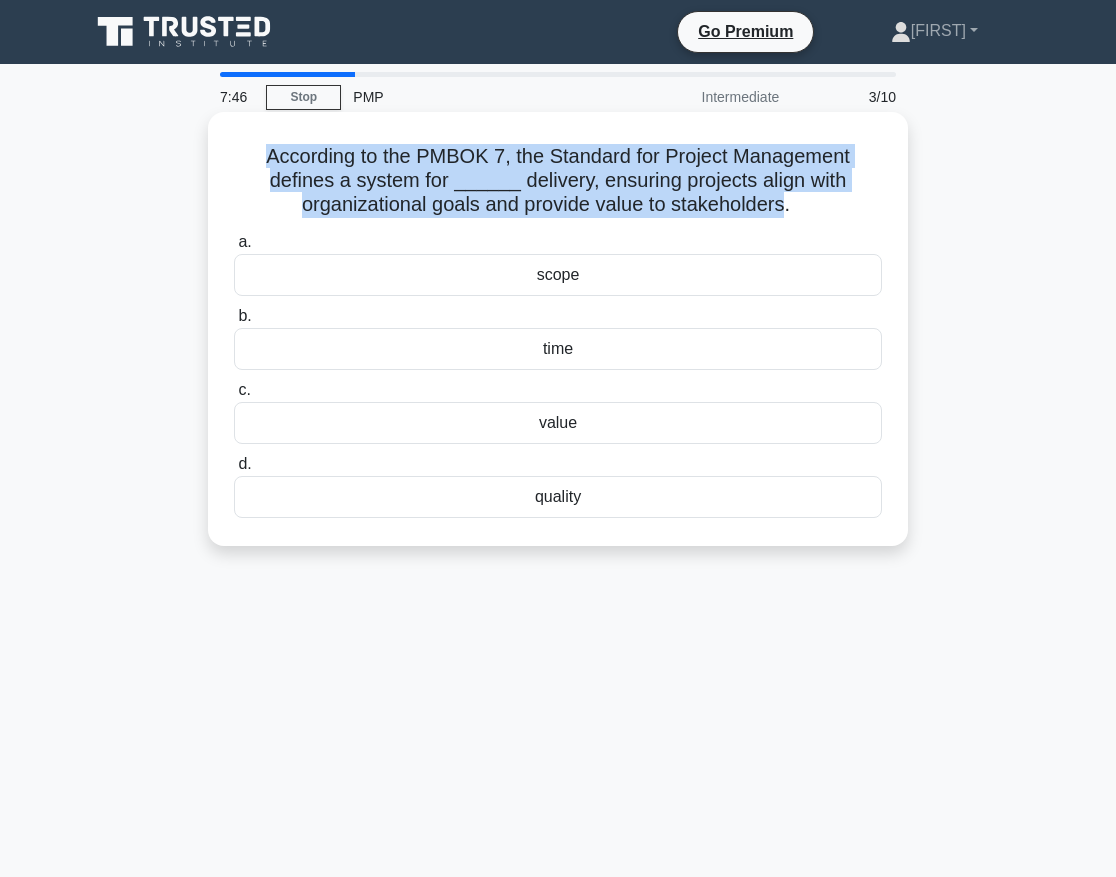copy on "According to the PMBOK 7, the Standard for Project Management defines a system for ______ delivery, ensuring projects align with organizational goals and provide value to stakeholders" 